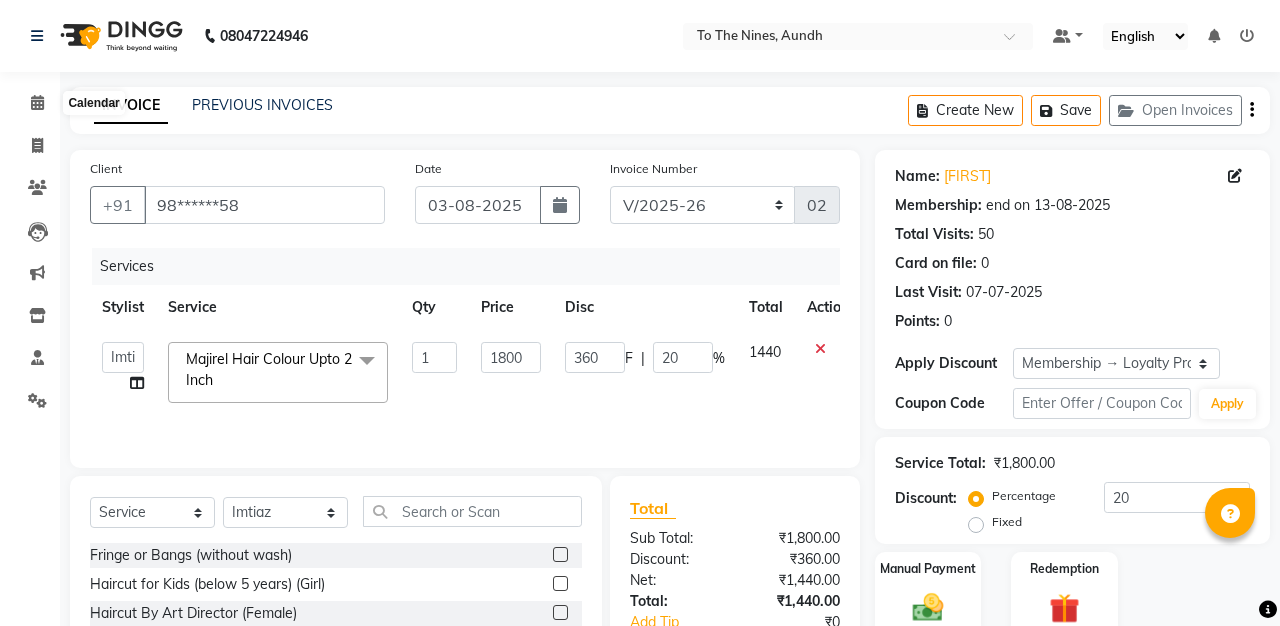 select on "614" 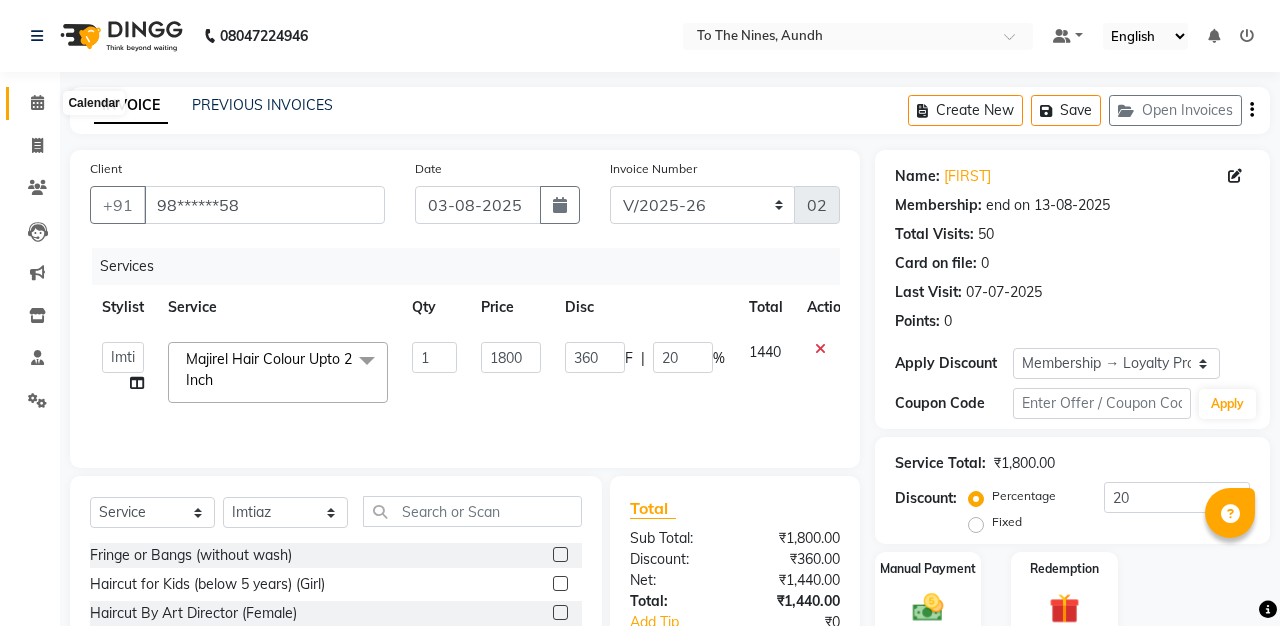 scroll, scrollTop: 0, scrollLeft: 0, axis: both 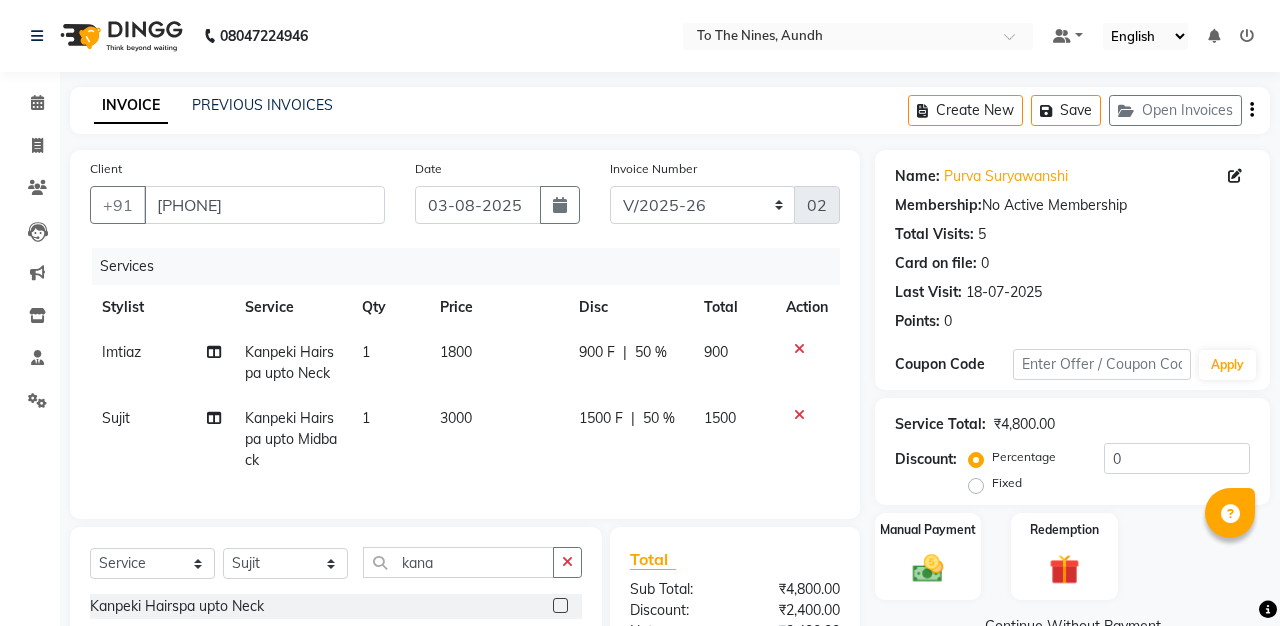 select on "614" 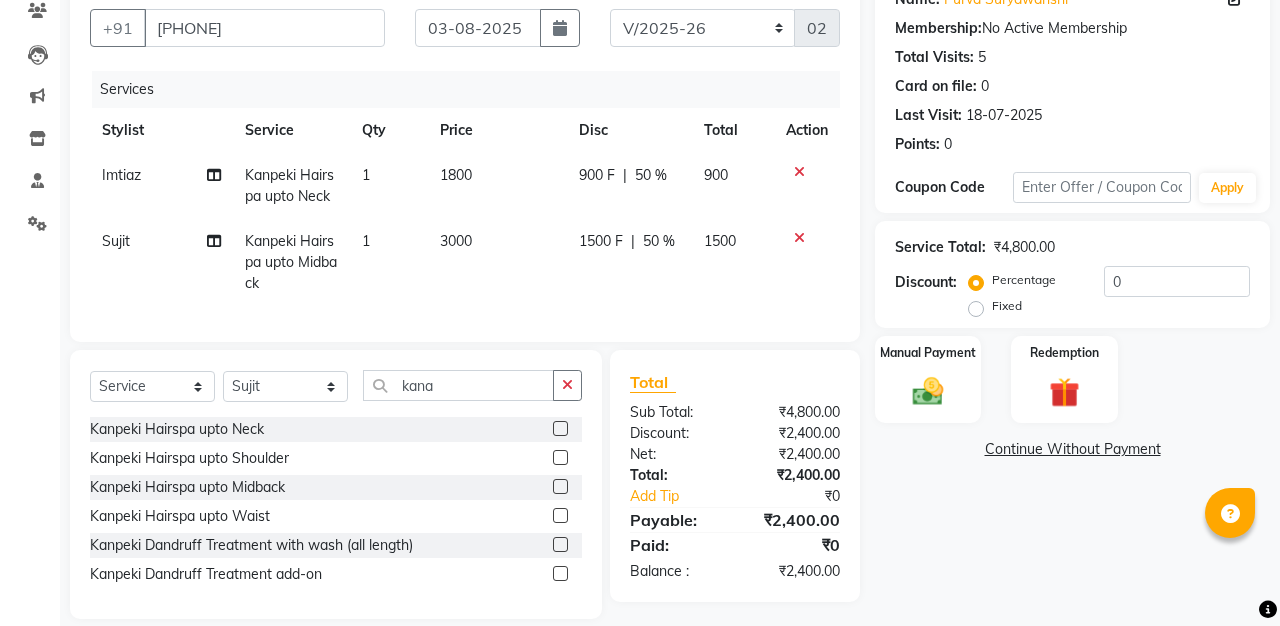 scroll, scrollTop: 198, scrollLeft: 0, axis: vertical 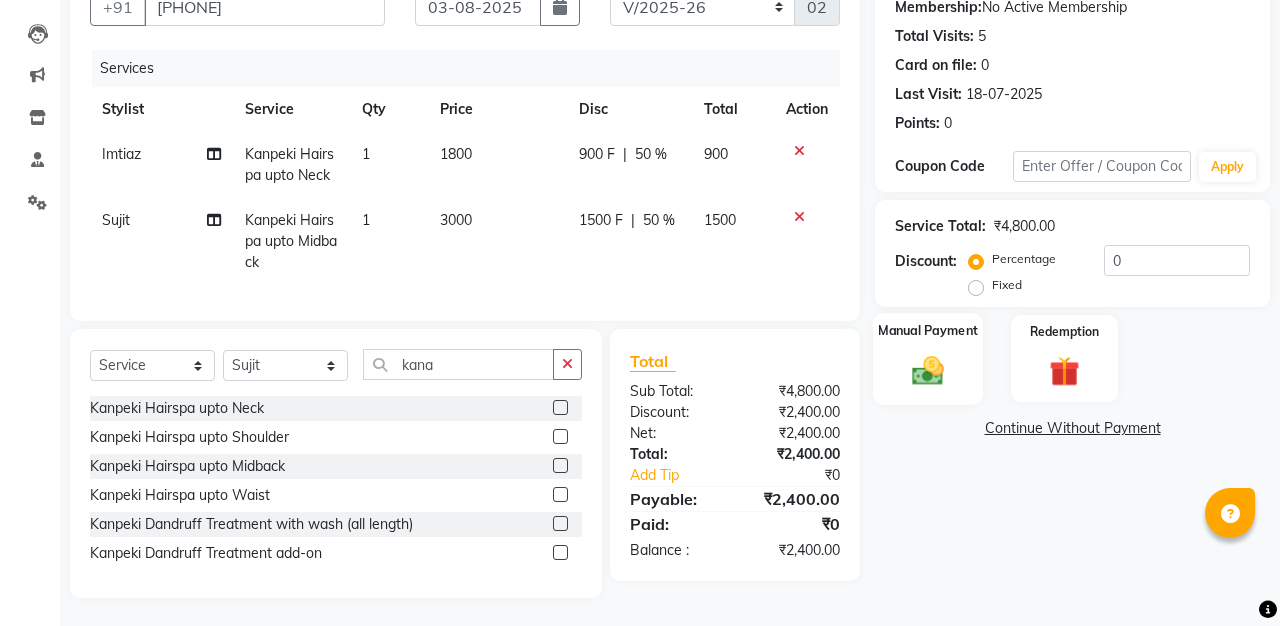 click 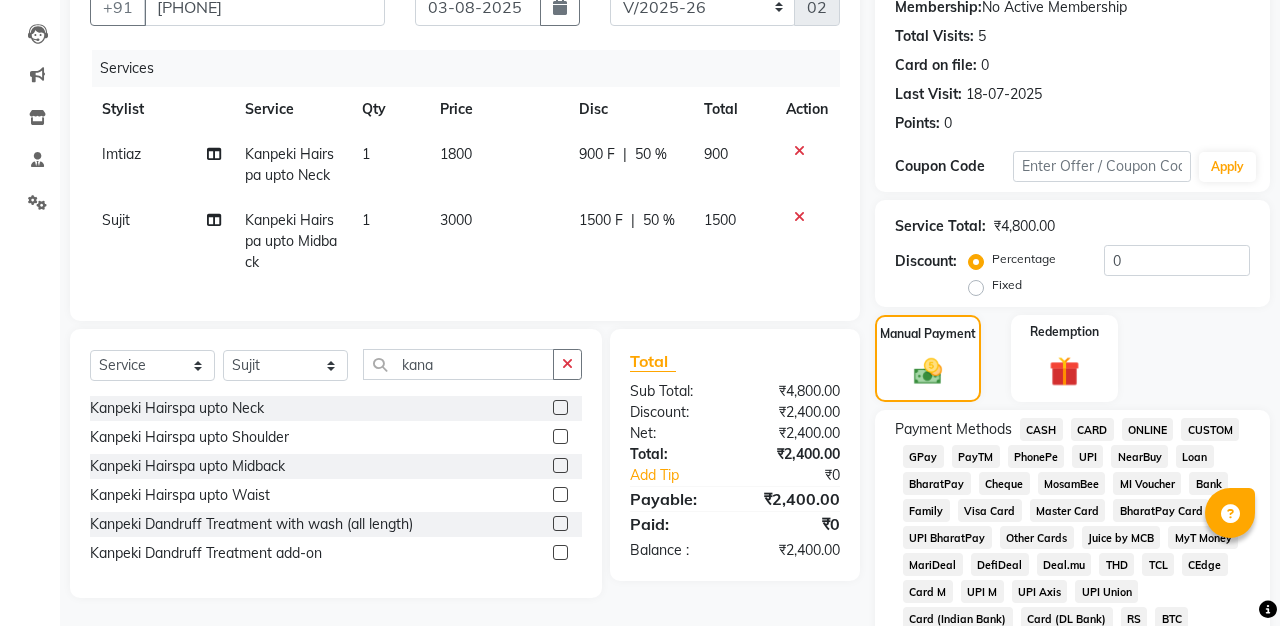 click on "CARD" 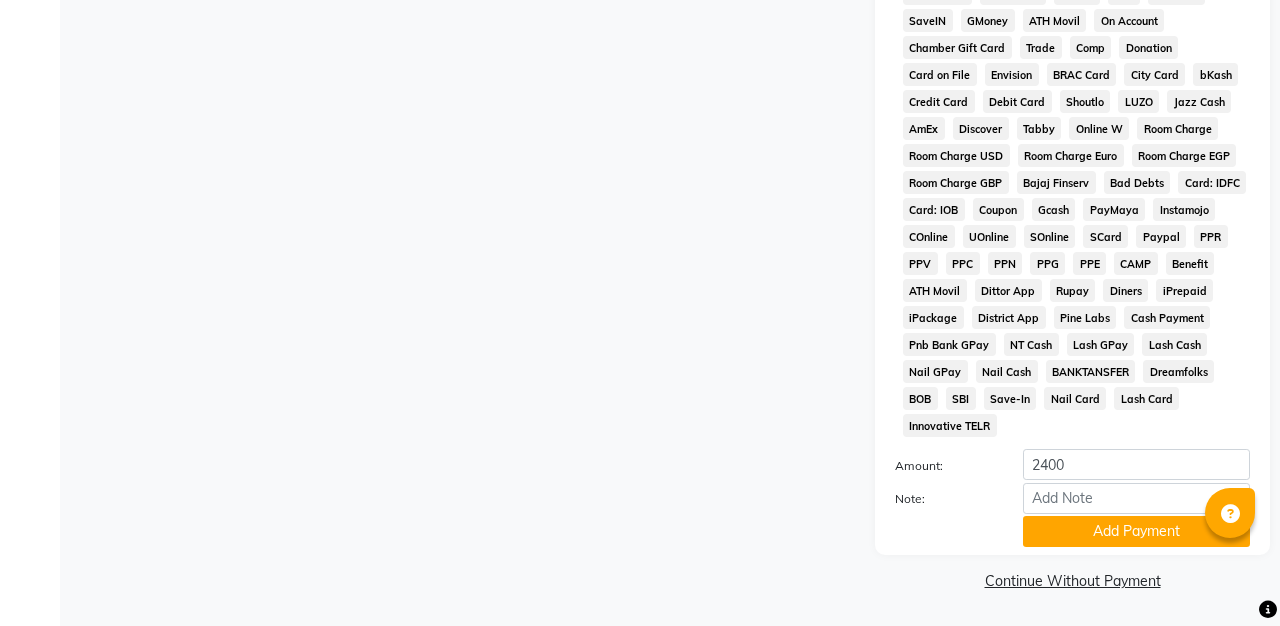 scroll, scrollTop: 876, scrollLeft: 0, axis: vertical 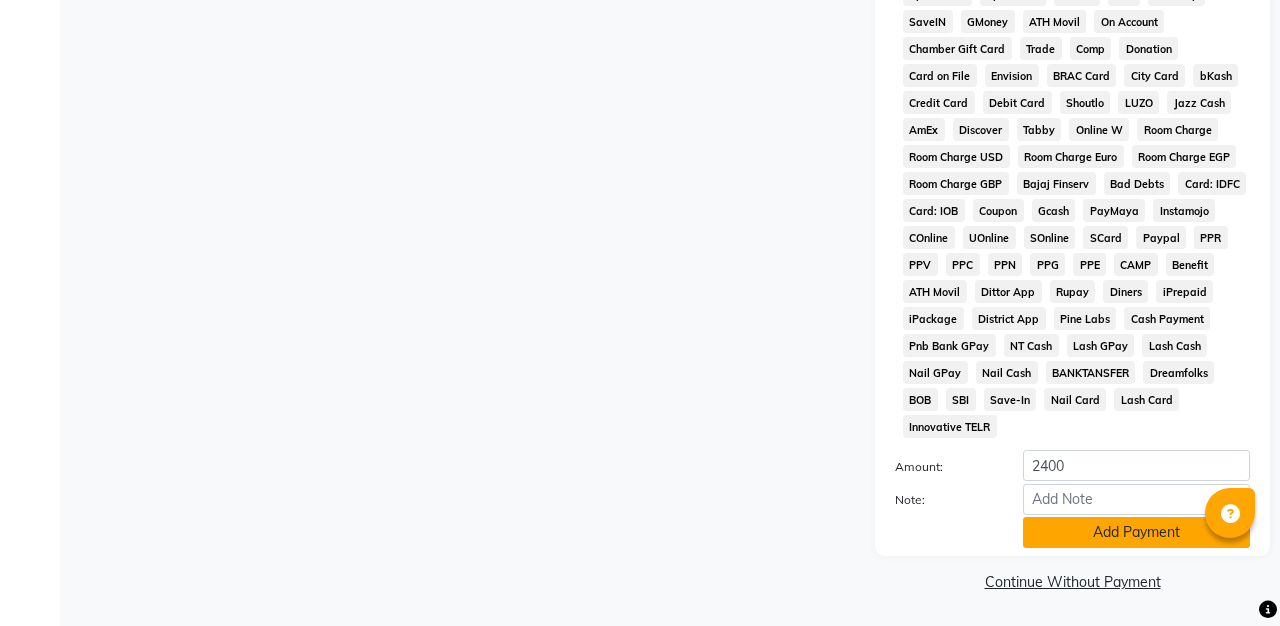 click on "Add Payment" 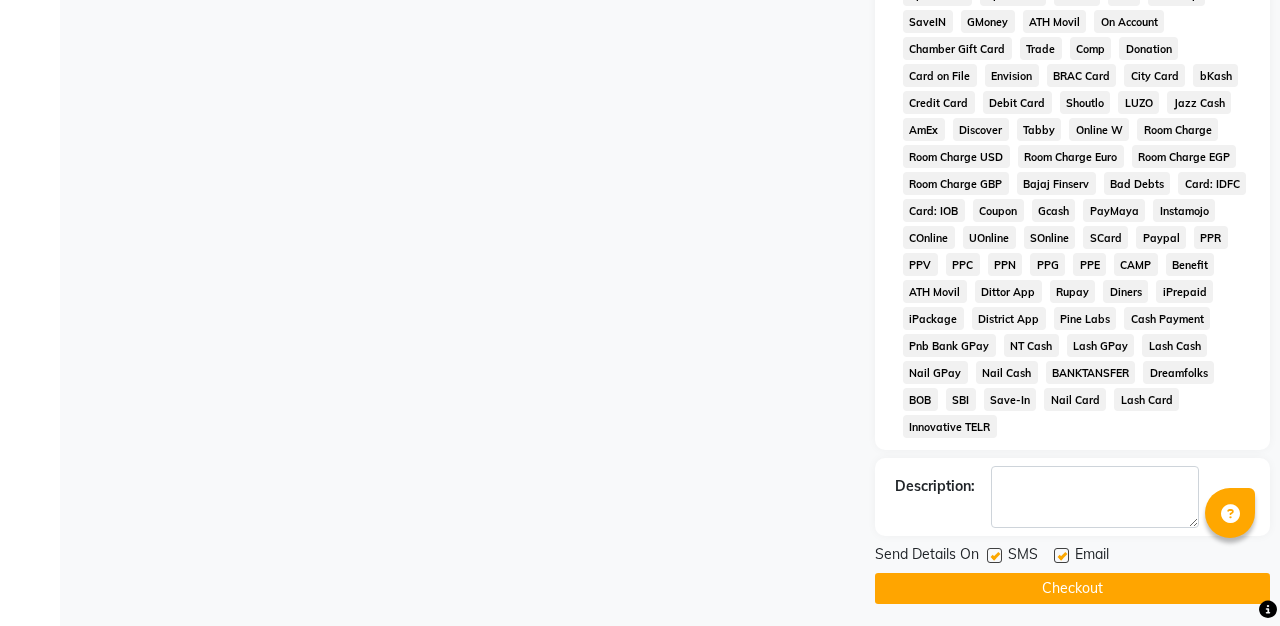 click on "Checkout" 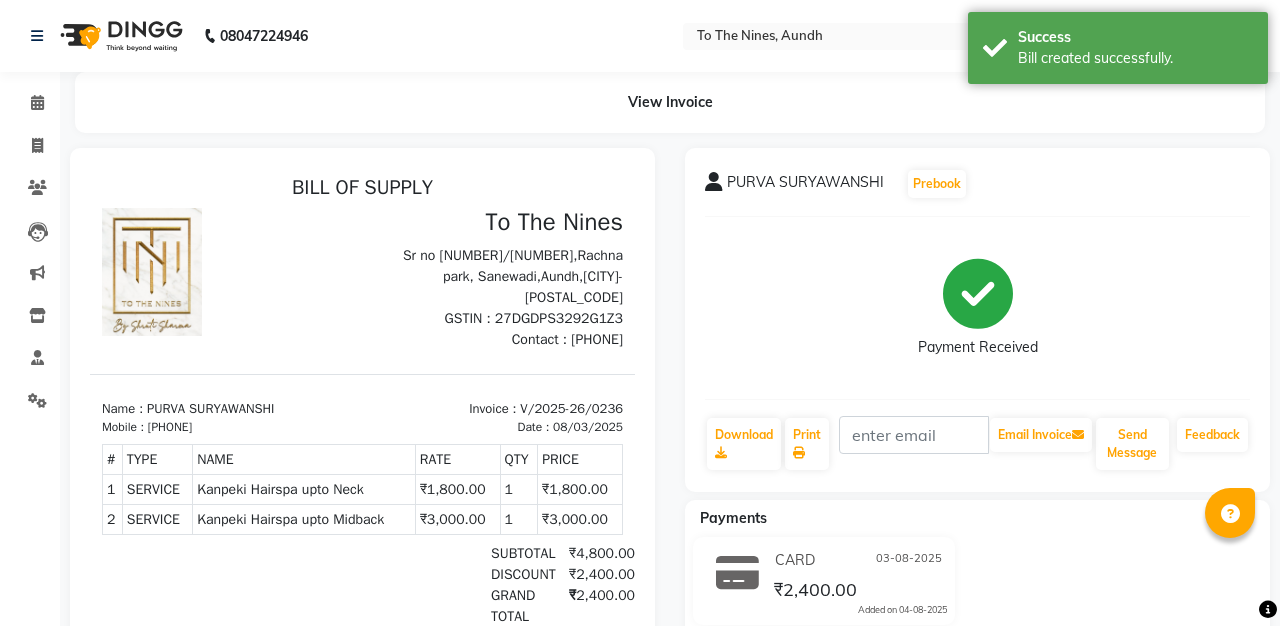 scroll, scrollTop: 0, scrollLeft: 0, axis: both 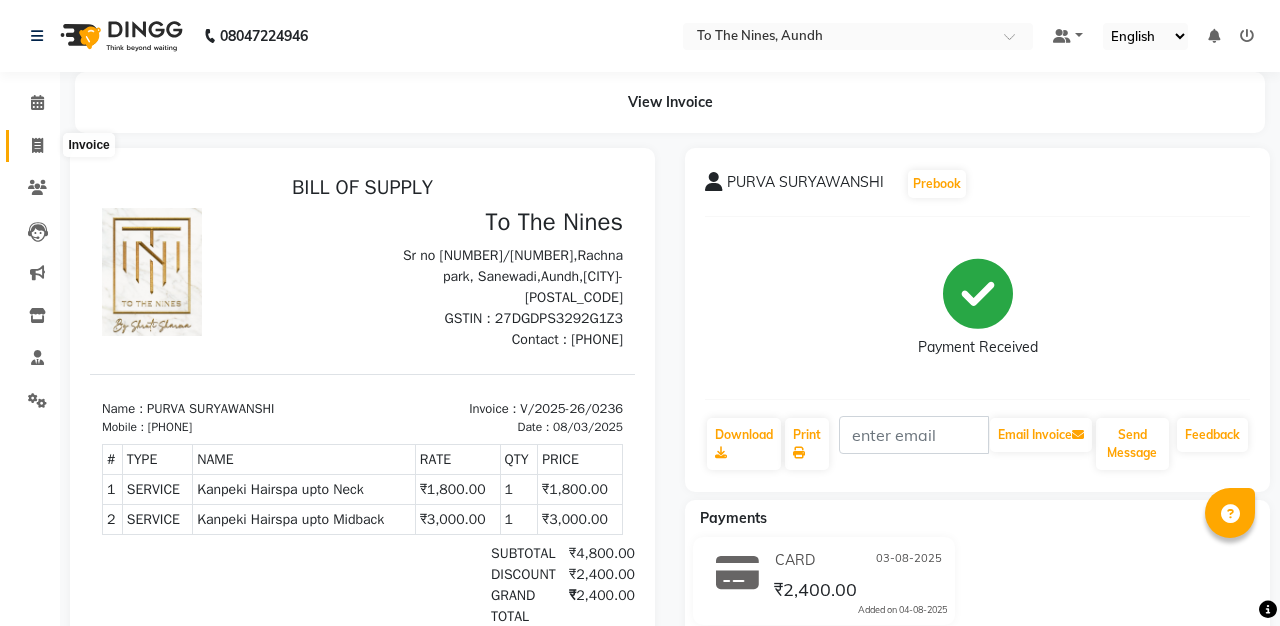 click 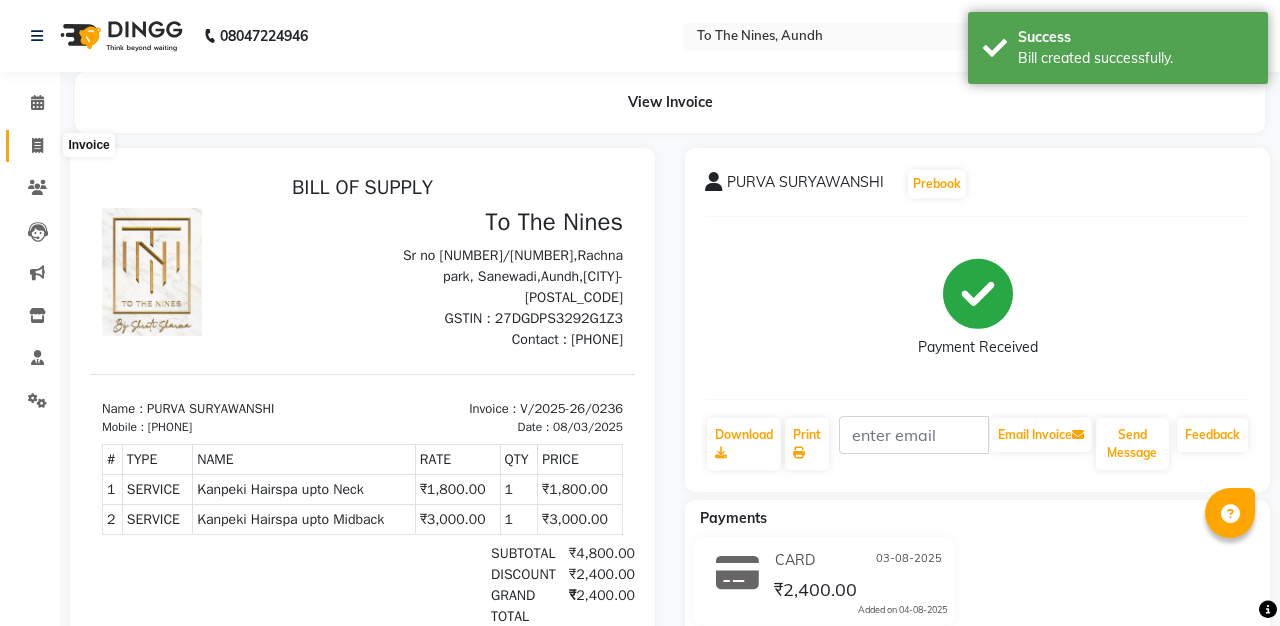 select on "614" 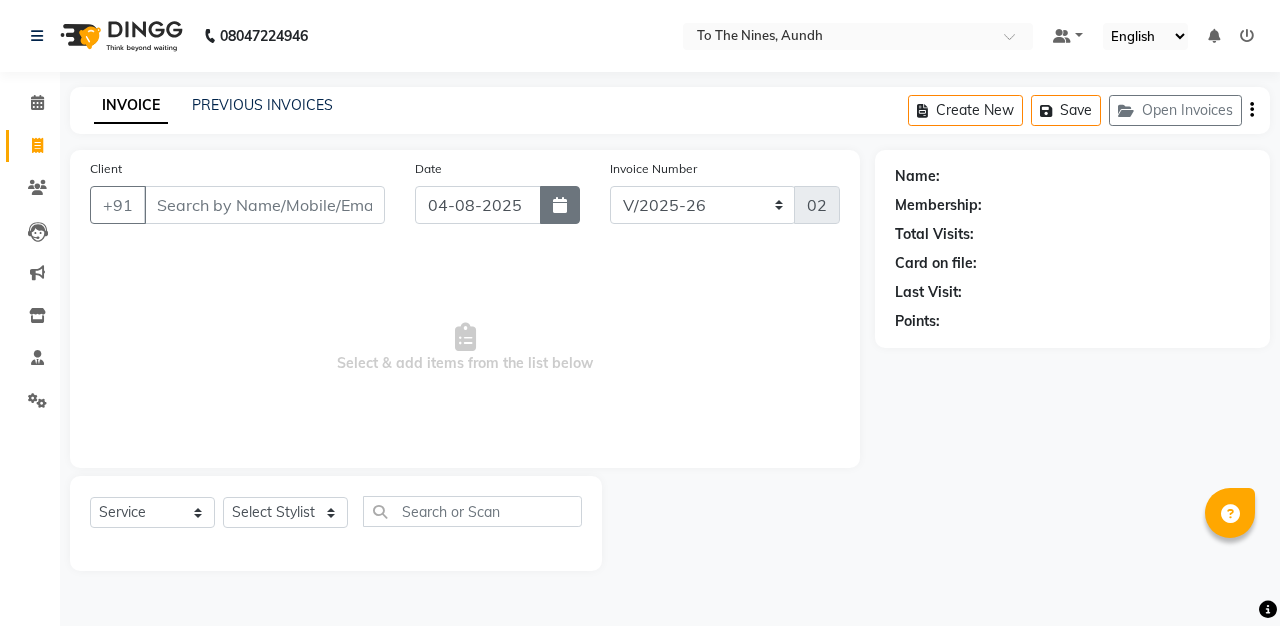 click 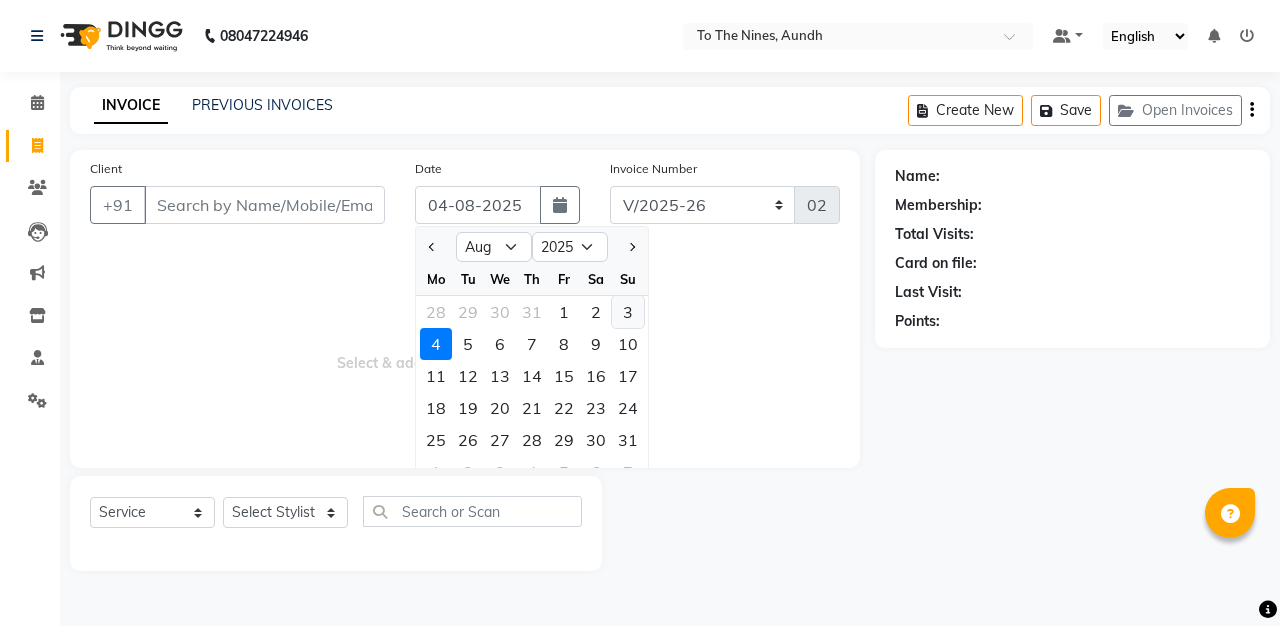 click on "3" 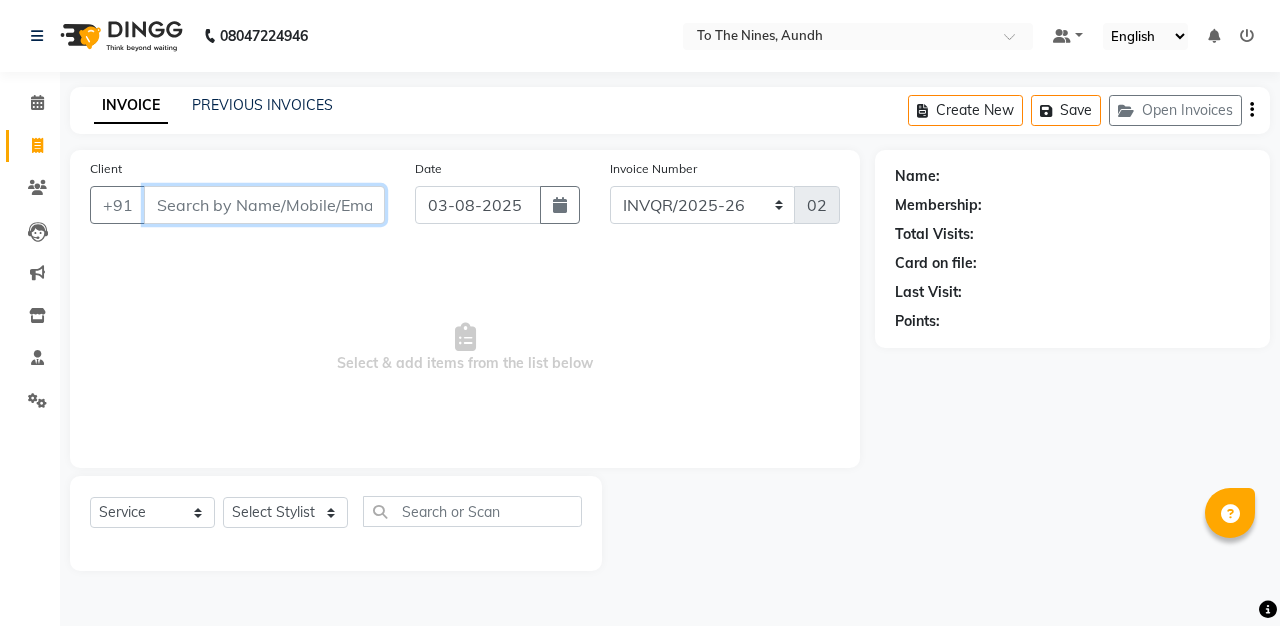 click on "Client" at bounding box center (264, 205) 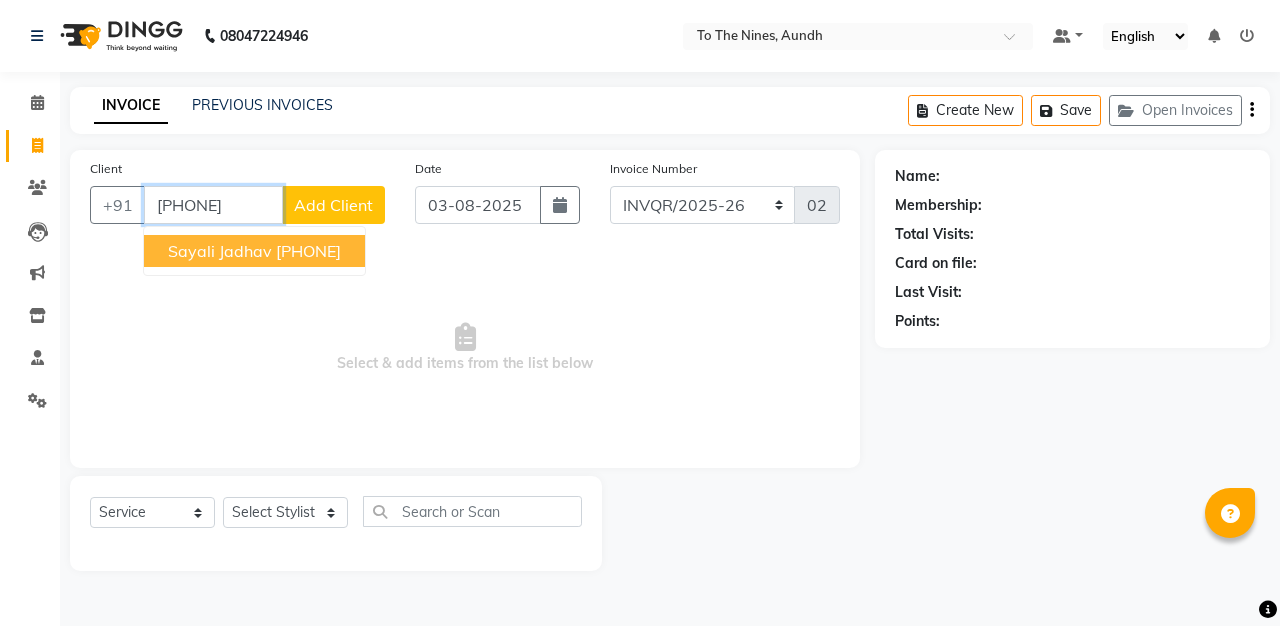 click on "[PHONE]" at bounding box center [308, 251] 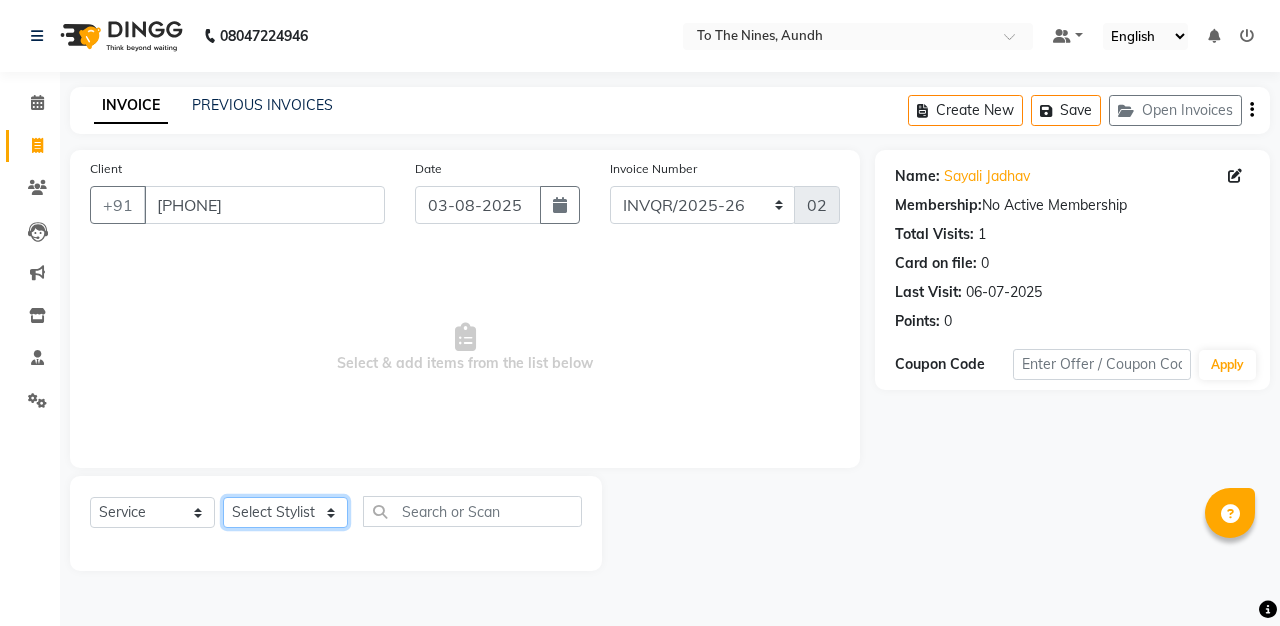 click on "Select Stylist Imtiaz Imtiaz client Nano Pritam  Pushpa Reception Sajal Subir  Sujit" 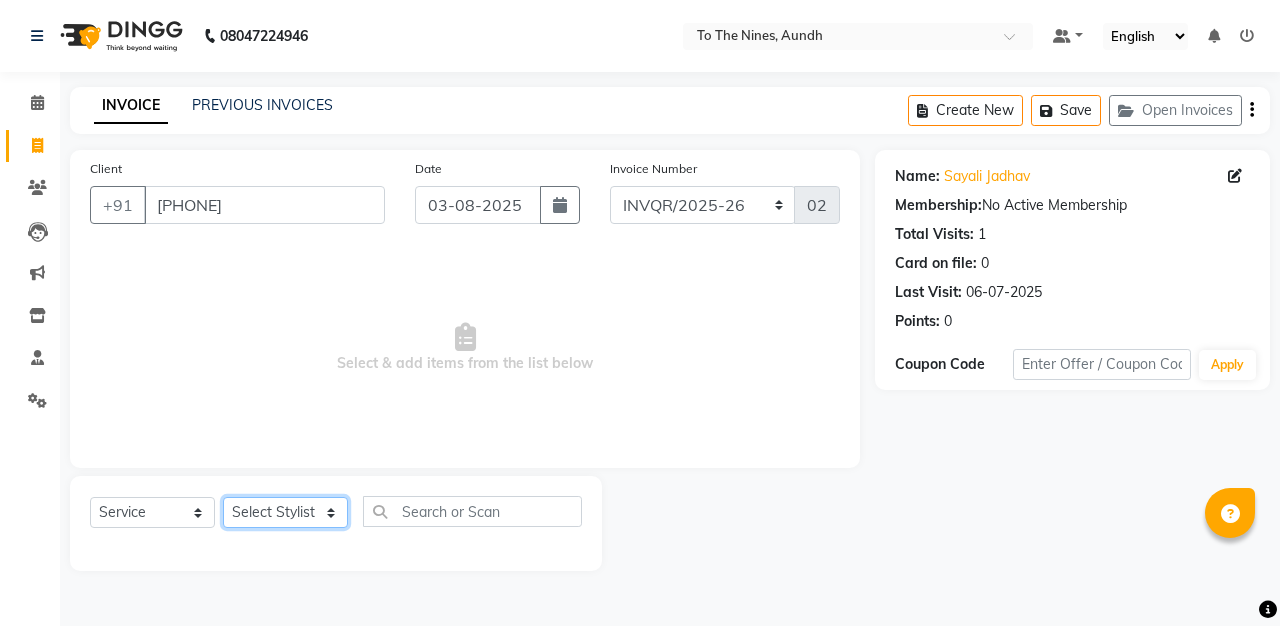 select on "59105" 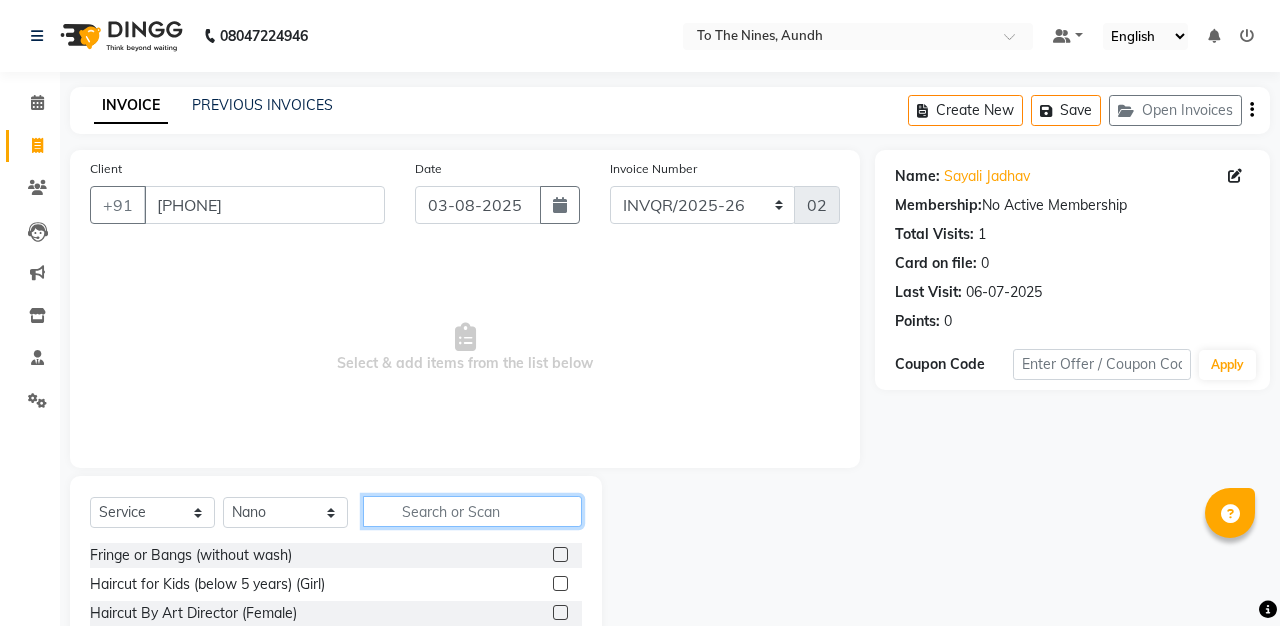 click 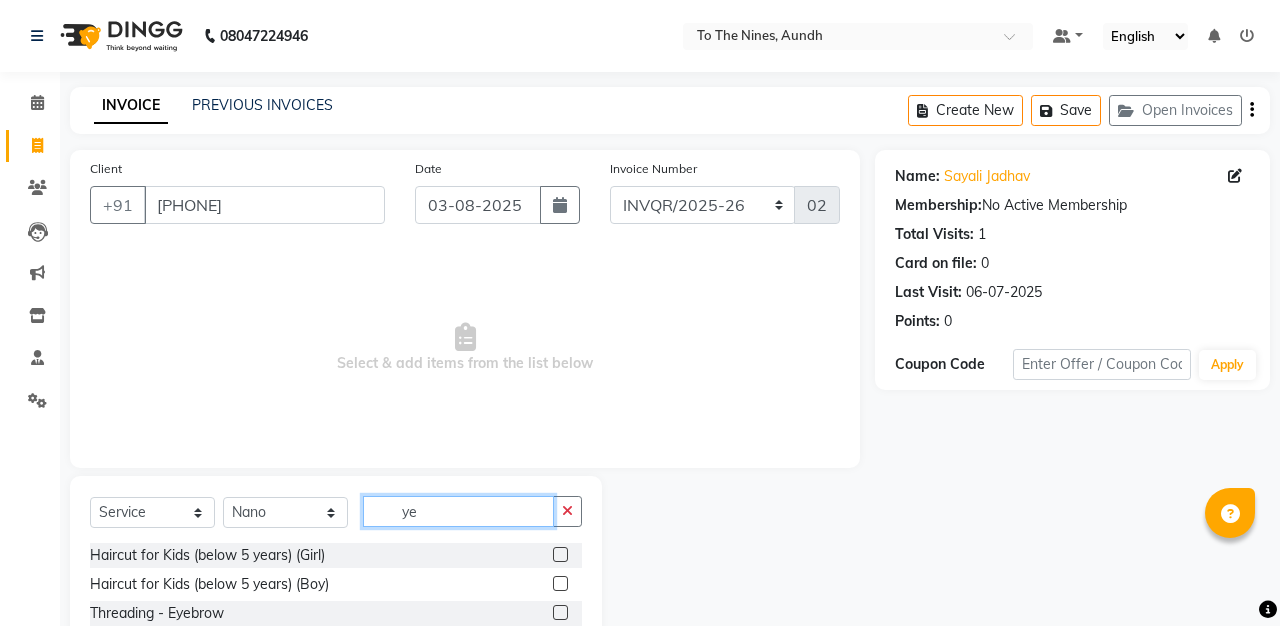type on "ye" 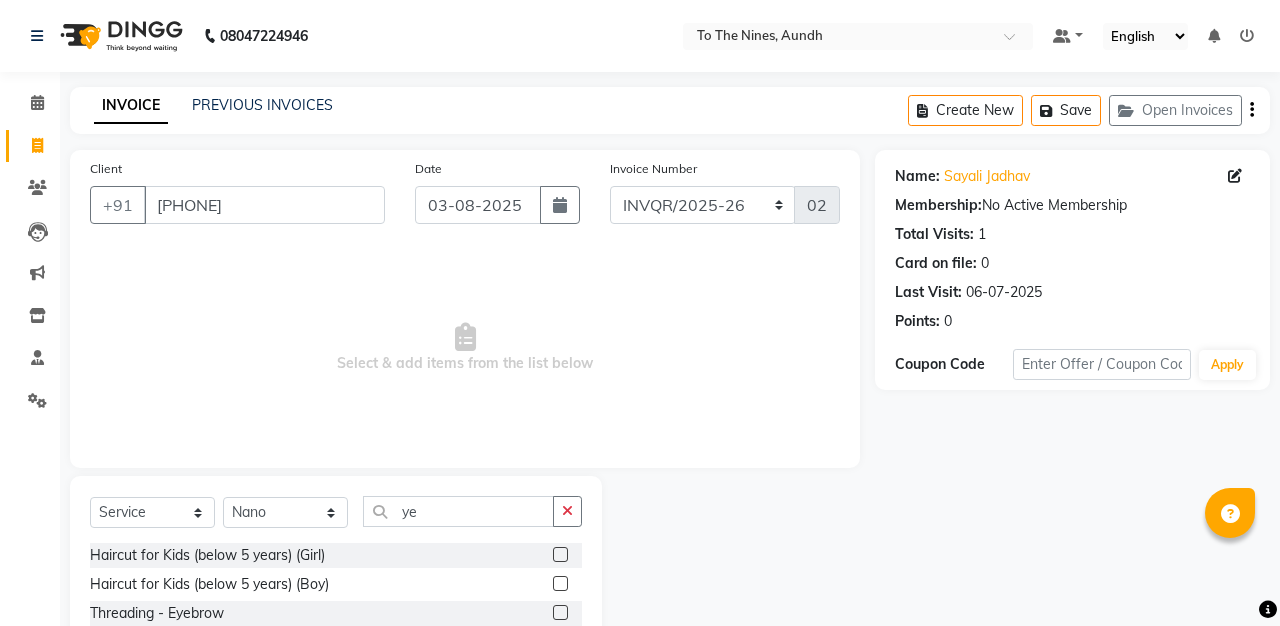 click 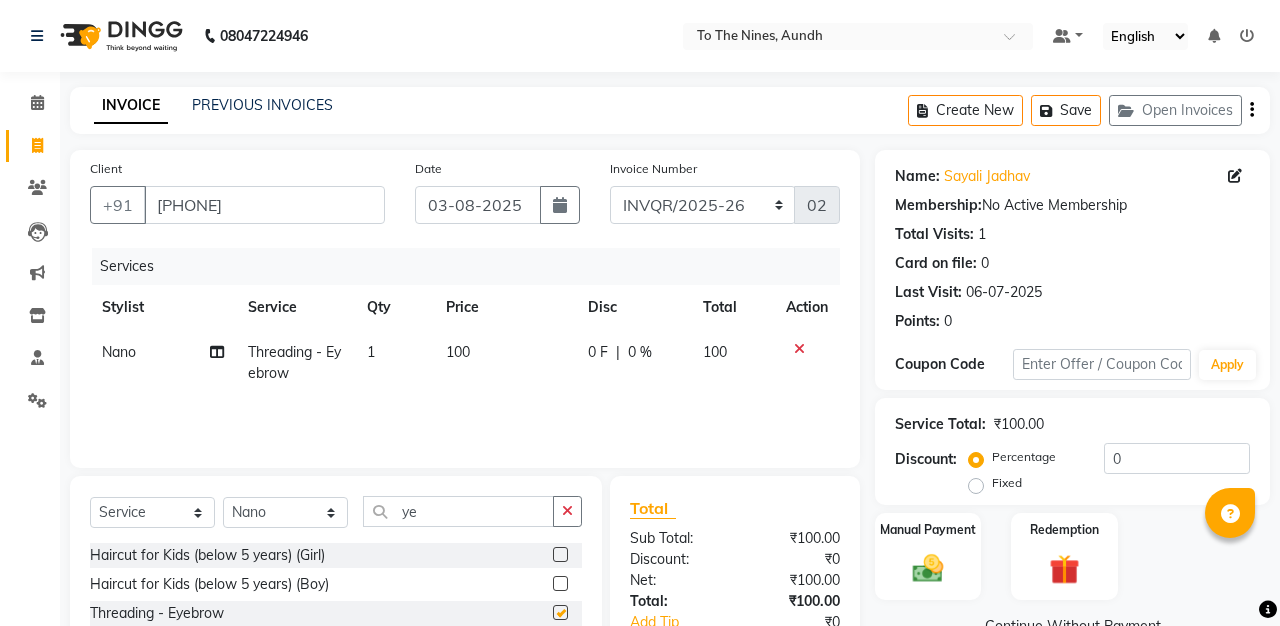checkbox on "false" 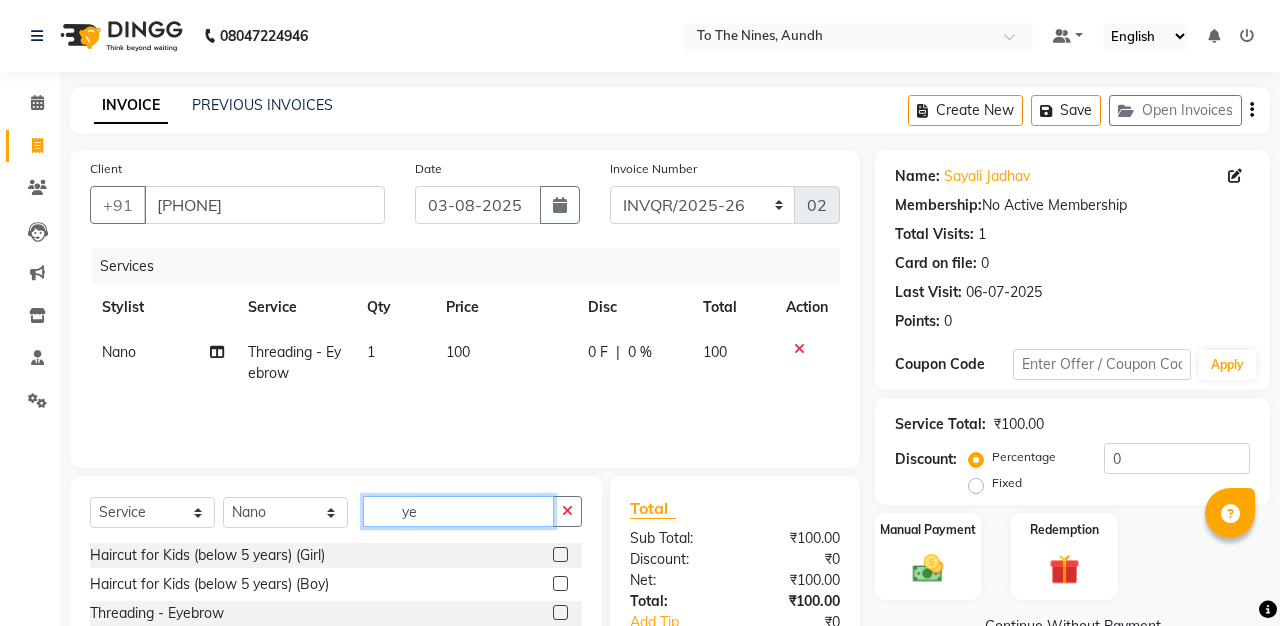 click on "ye" 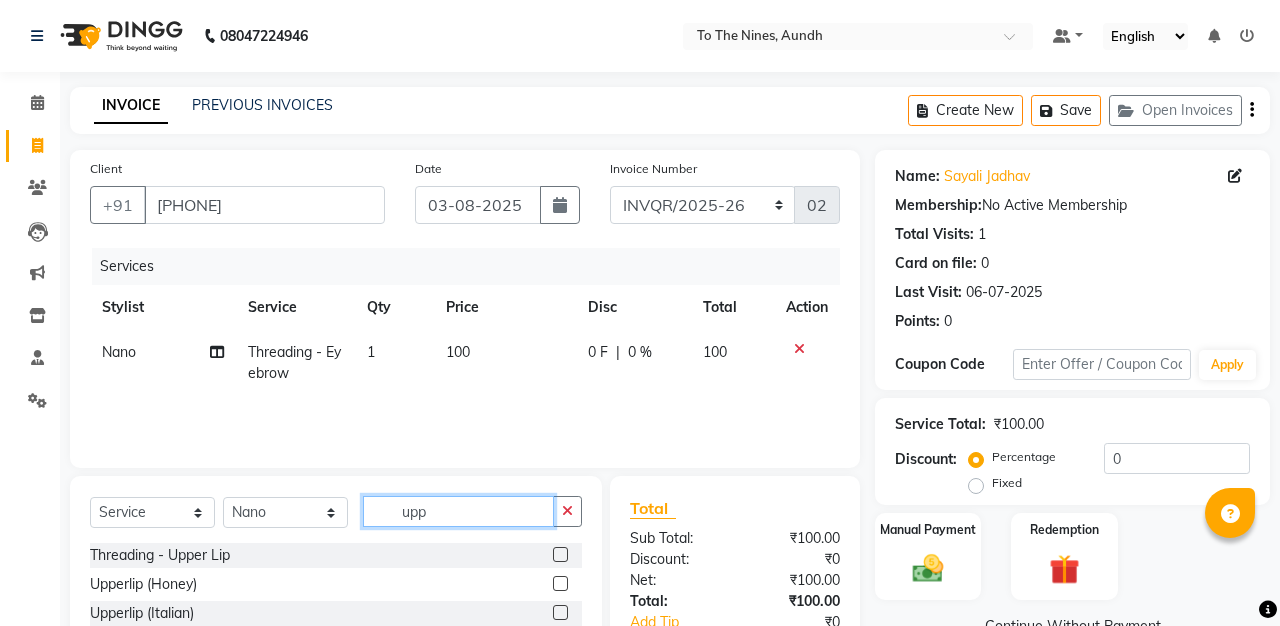 type on "upp" 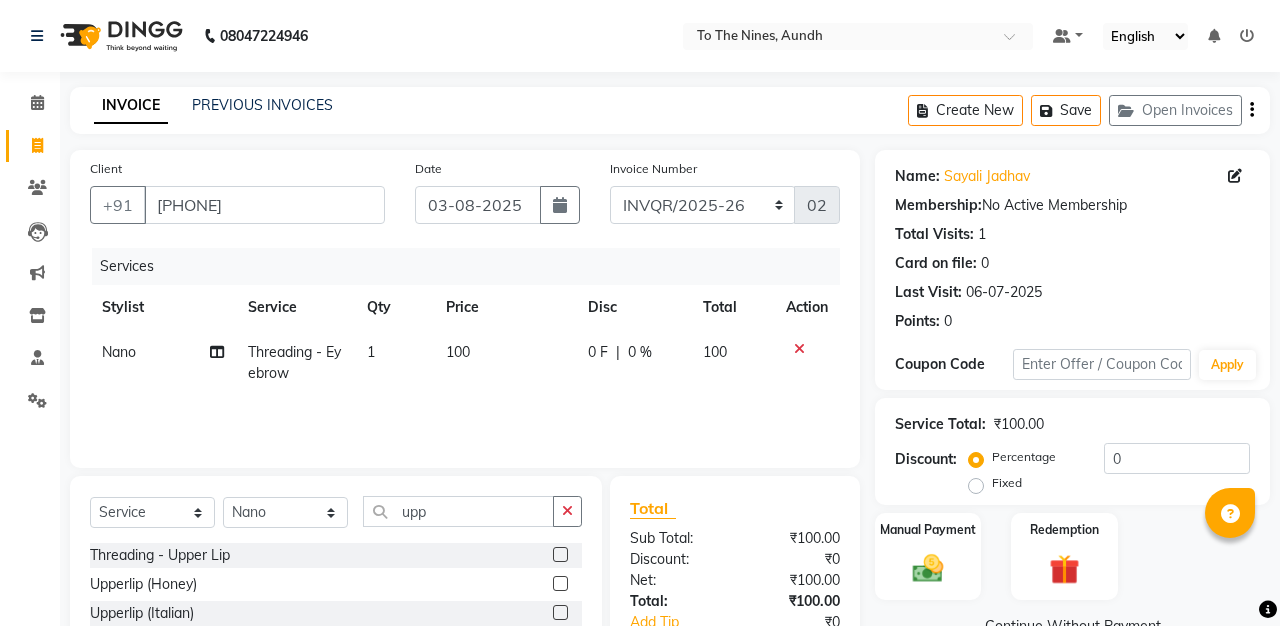 click 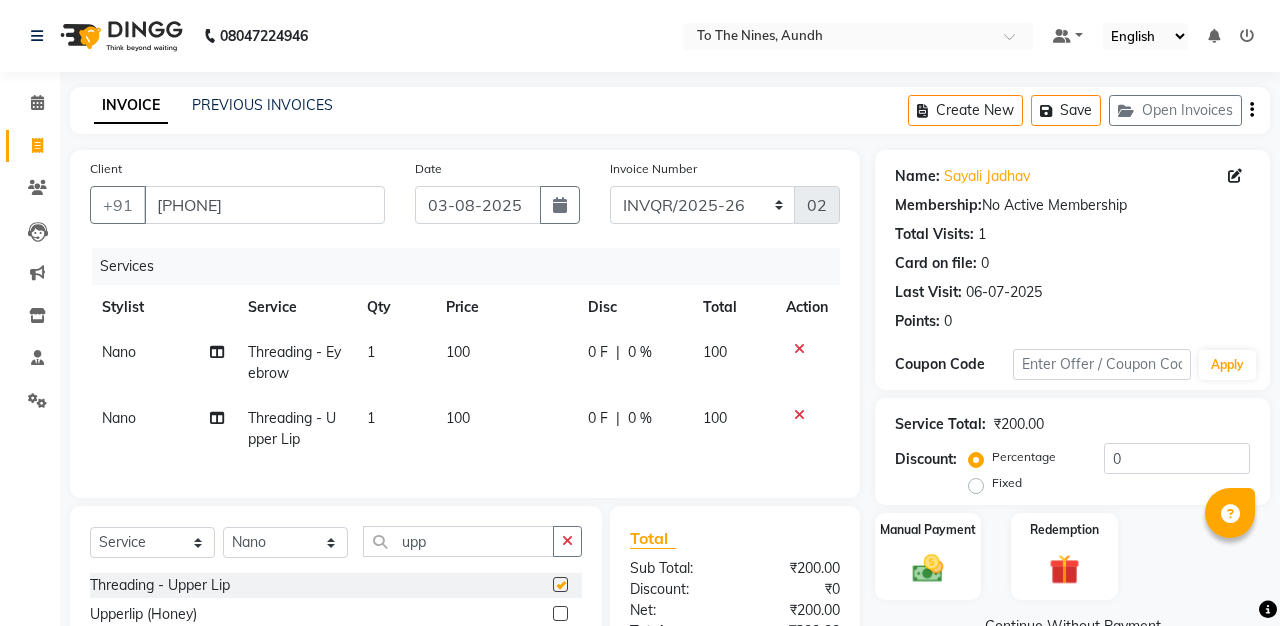 checkbox on "false" 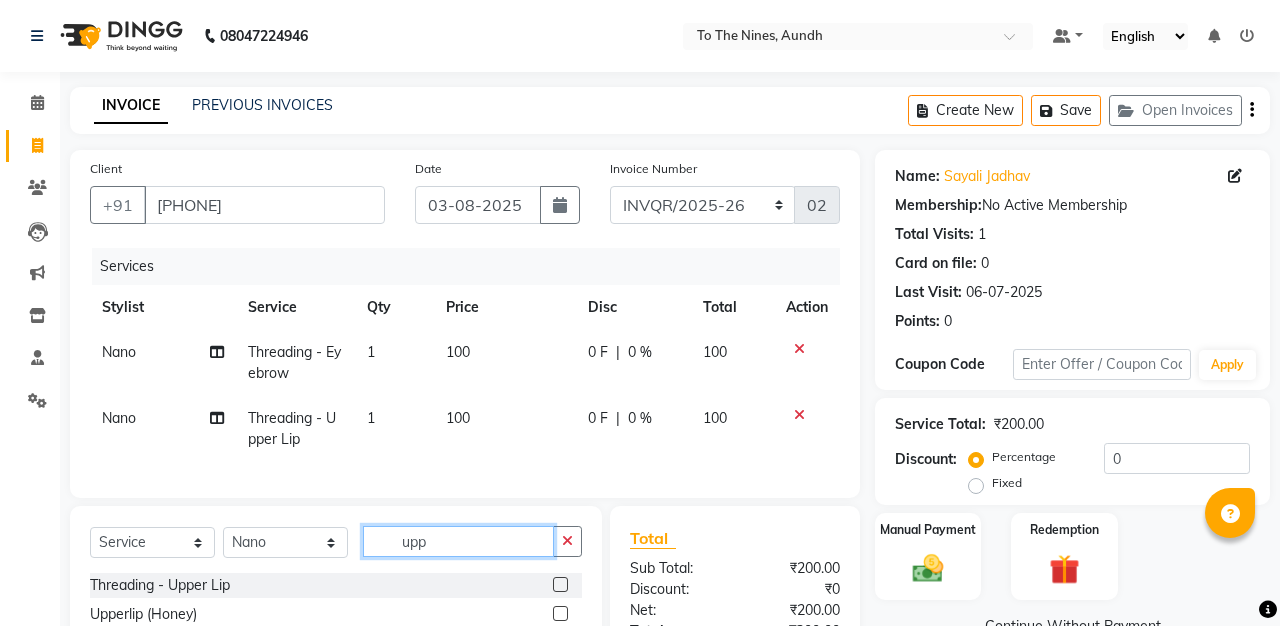 click on "upp" 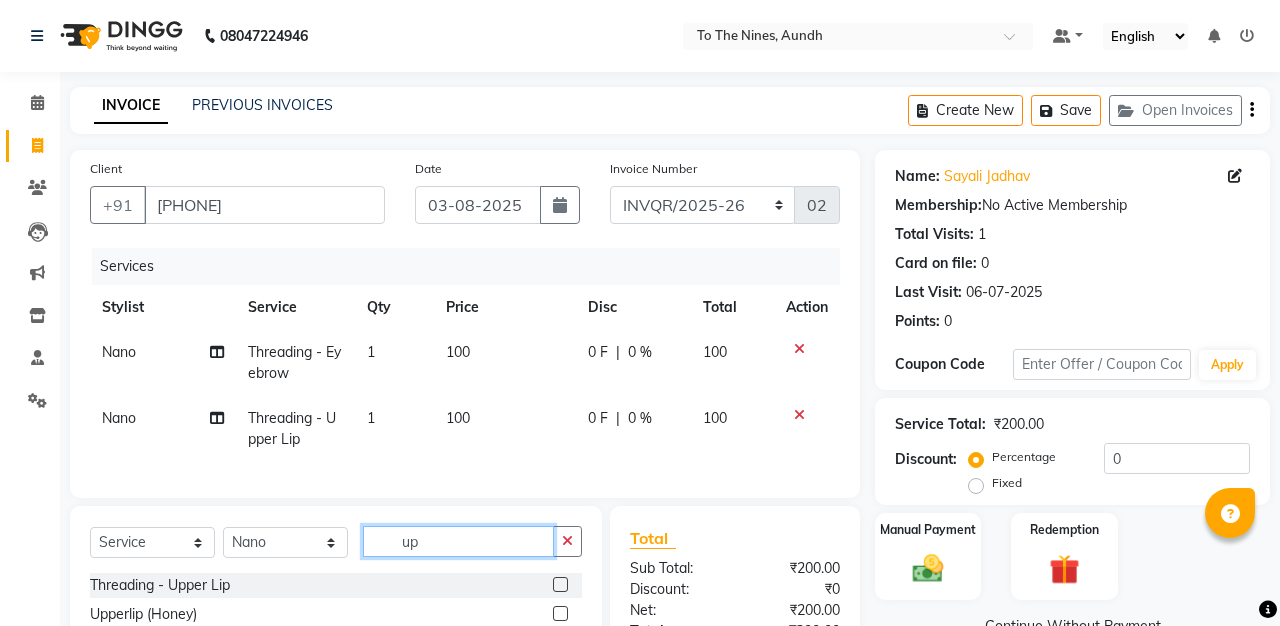 type on "u" 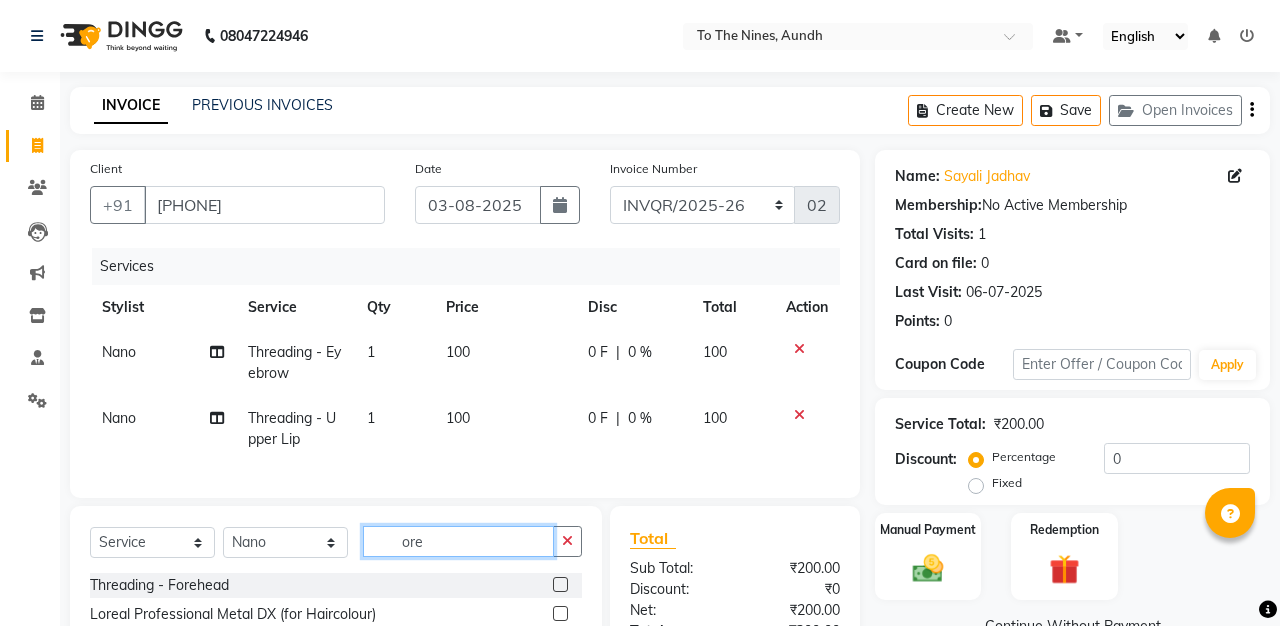 type on "ore" 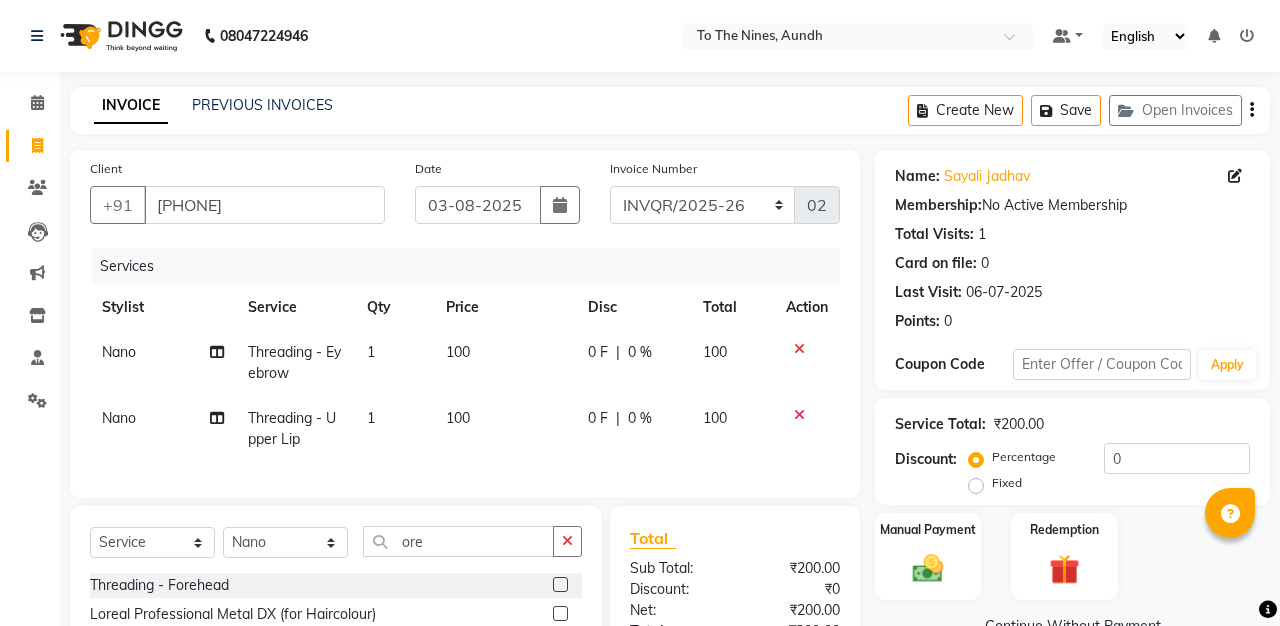click 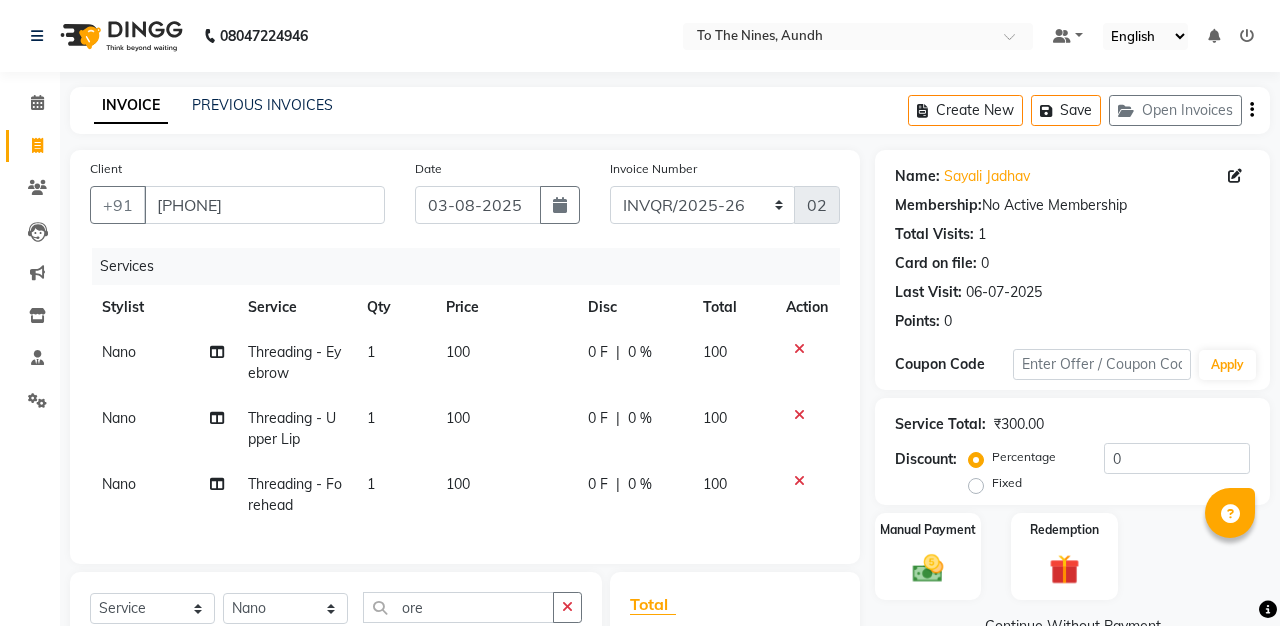 checkbox on "false" 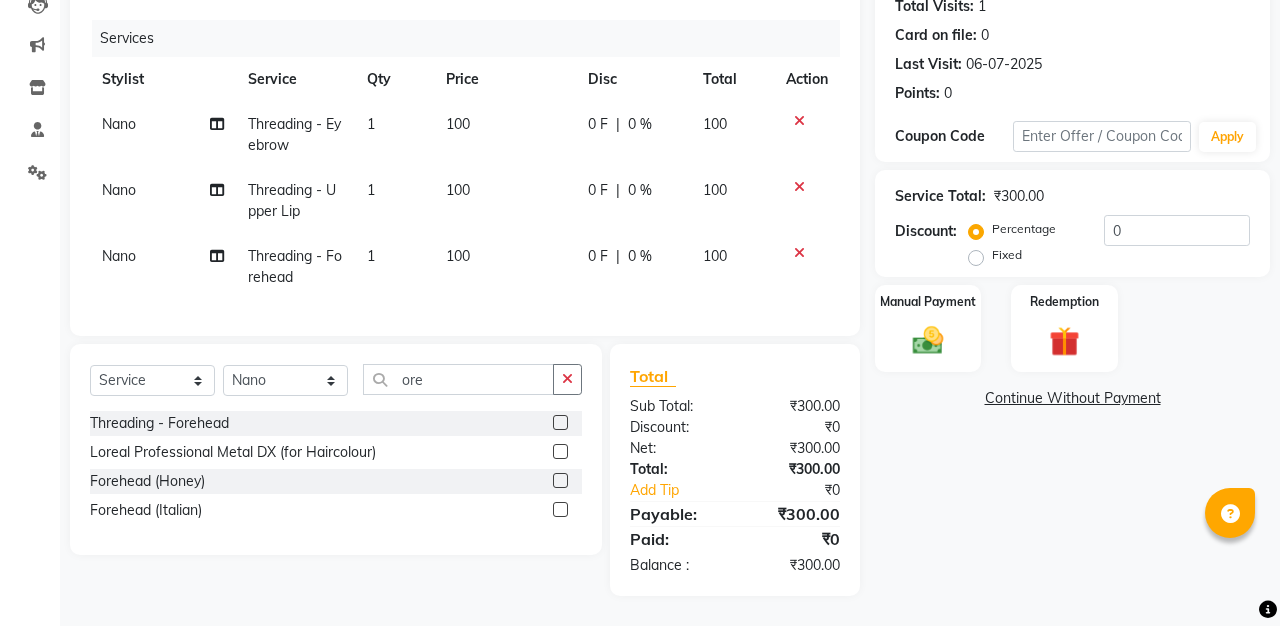 scroll, scrollTop: 228, scrollLeft: 0, axis: vertical 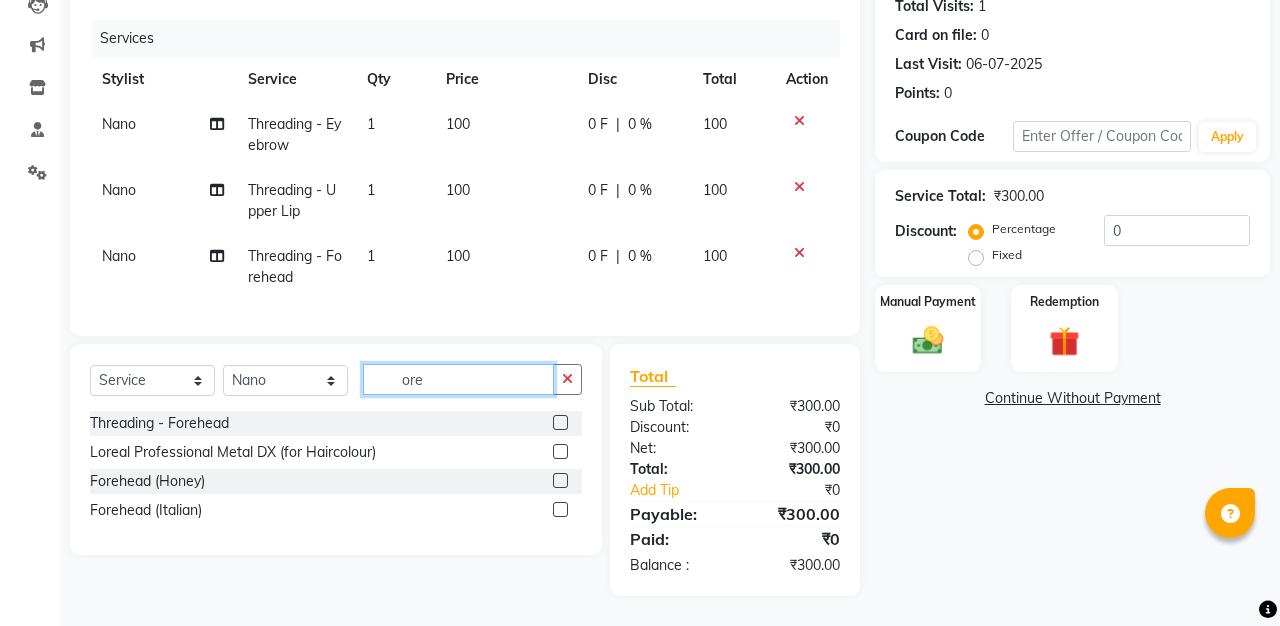 click on "ore" 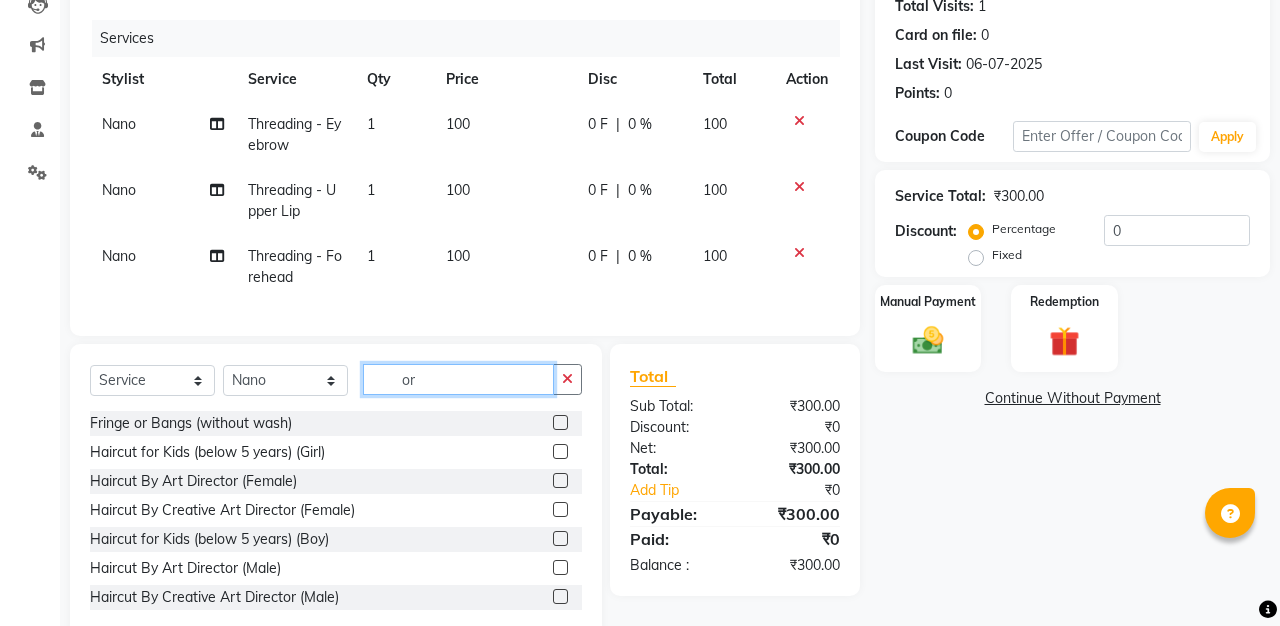 type on "o" 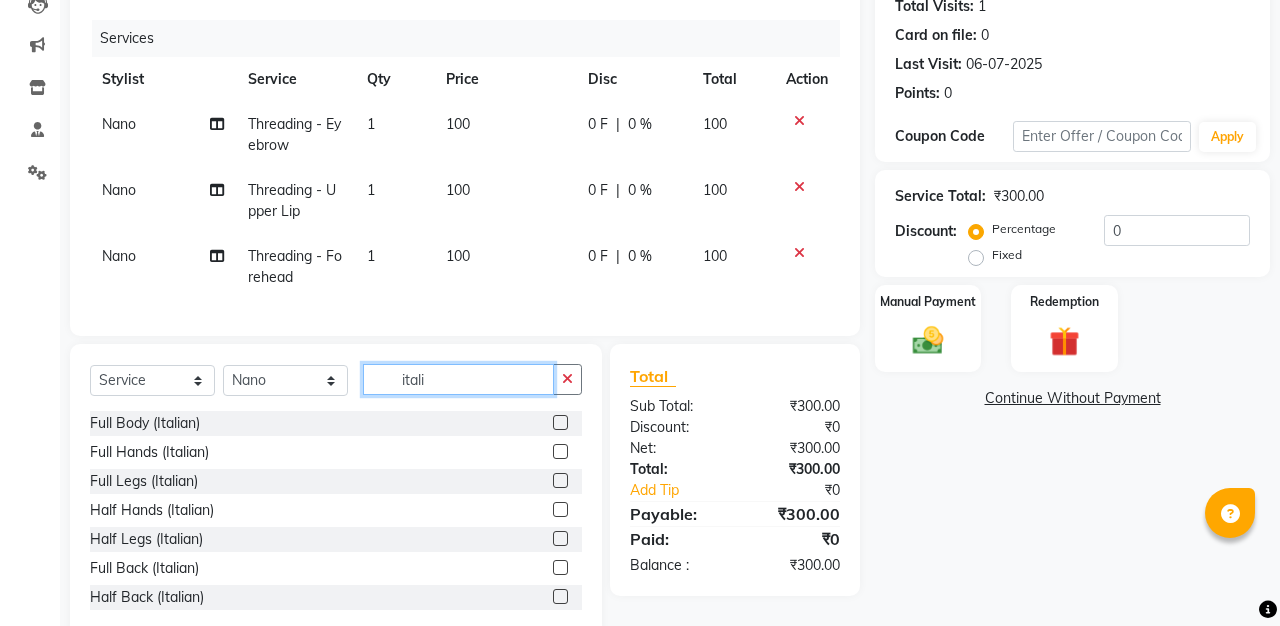type on "itali" 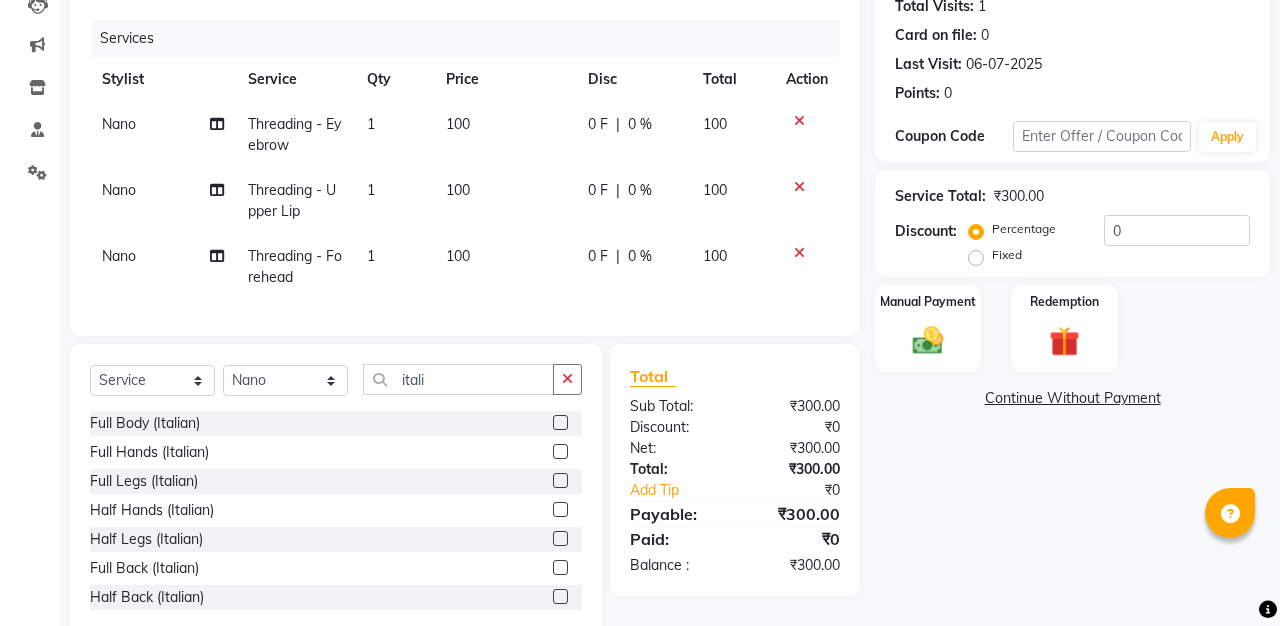 click 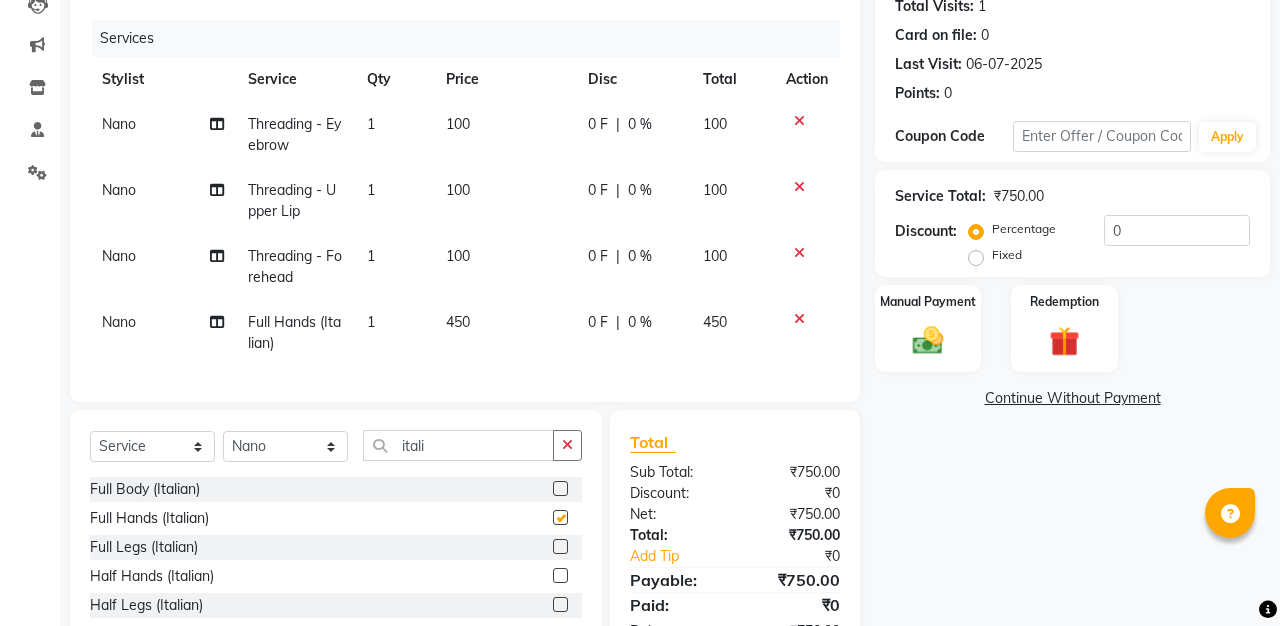 checkbox on "false" 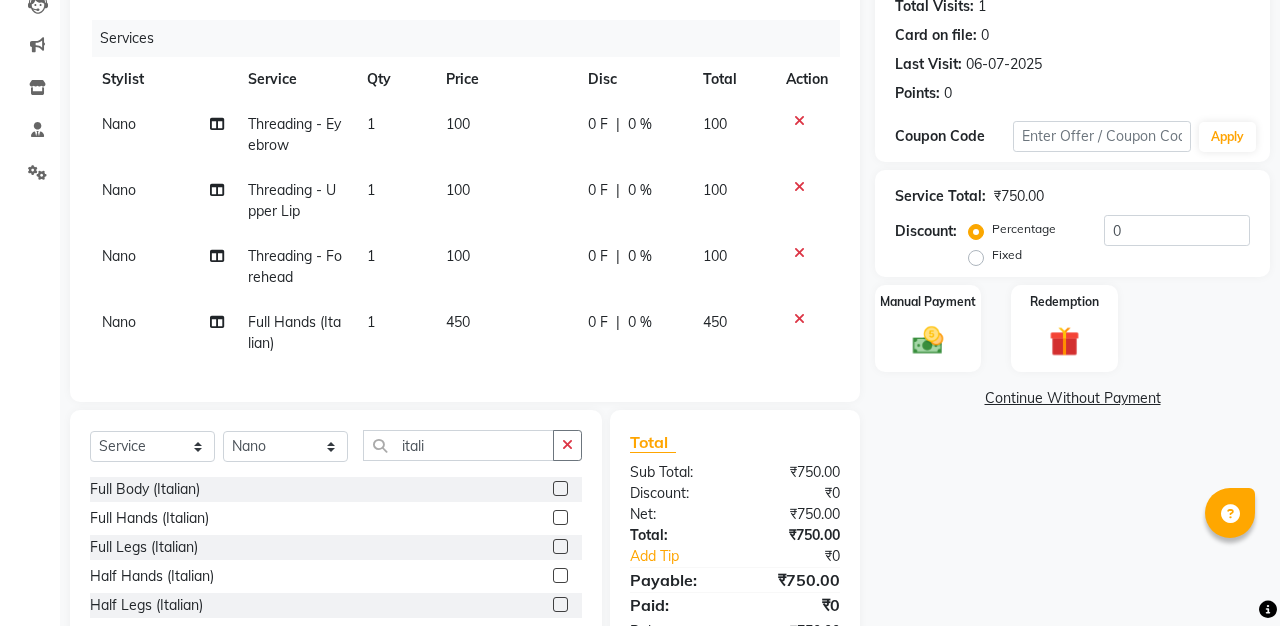 click 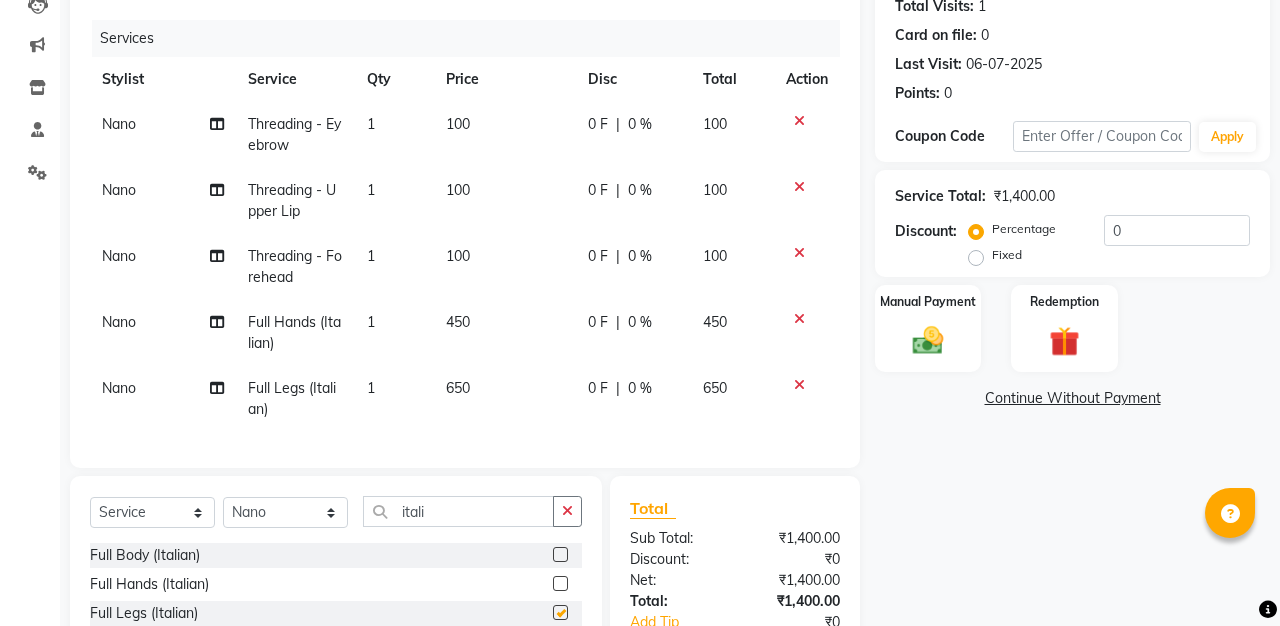 checkbox on "false" 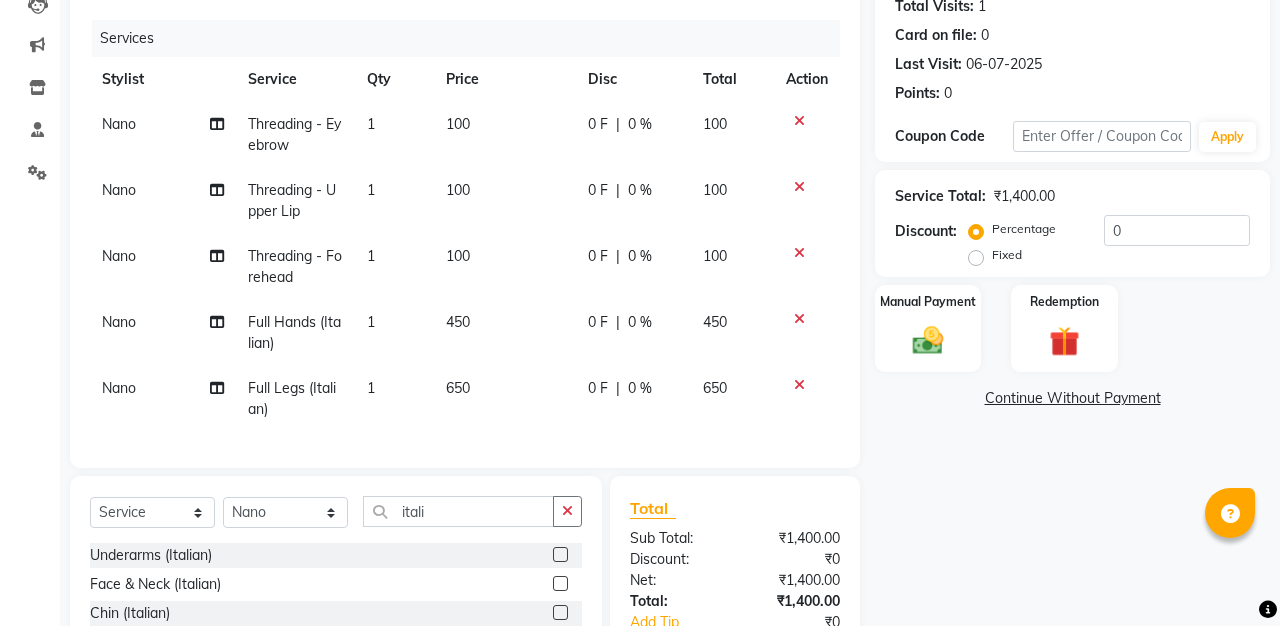 scroll, scrollTop: 291, scrollLeft: 0, axis: vertical 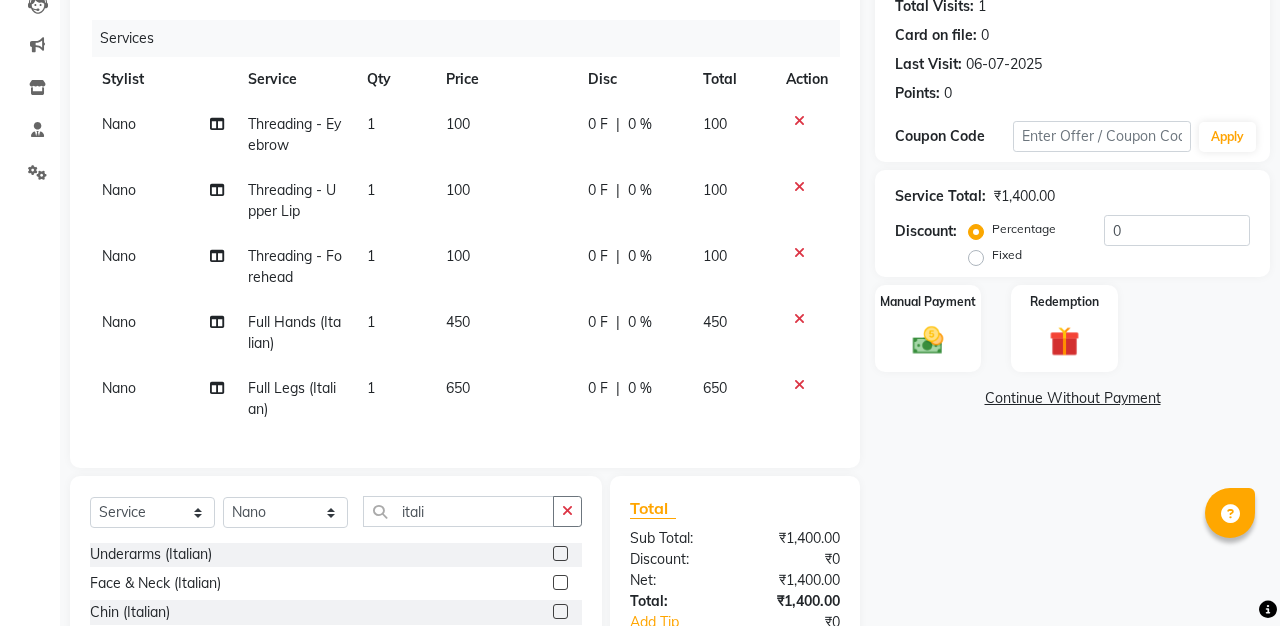 click 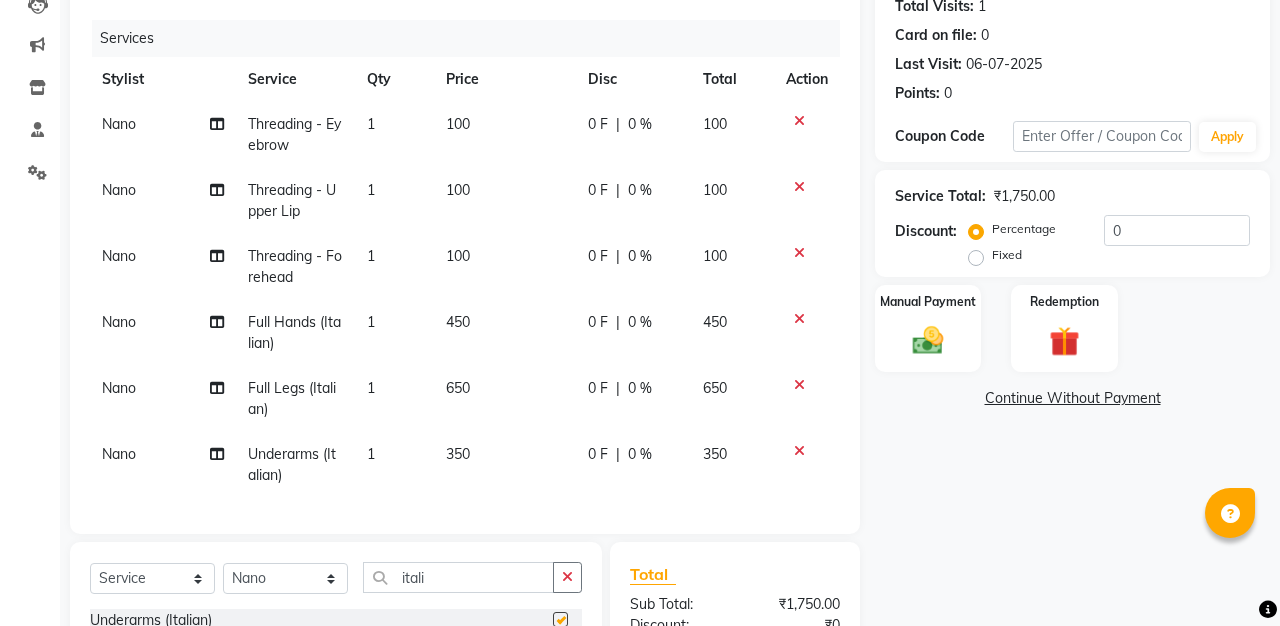 checkbox on "false" 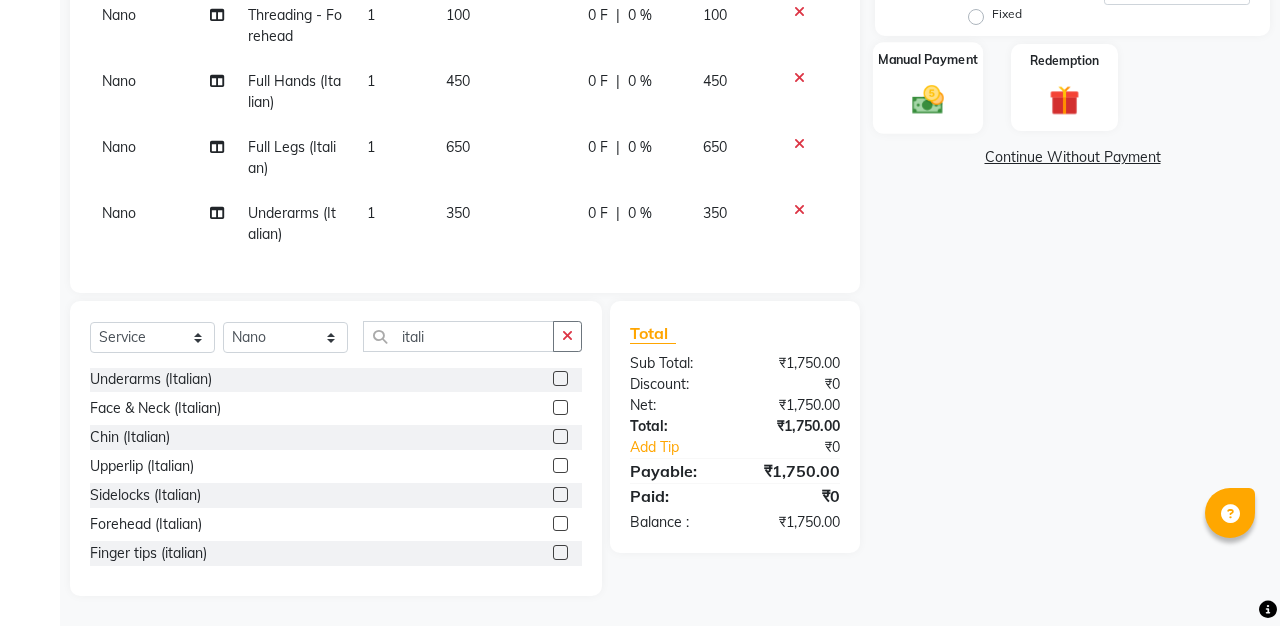 scroll, scrollTop: 469, scrollLeft: 0, axis: vertical 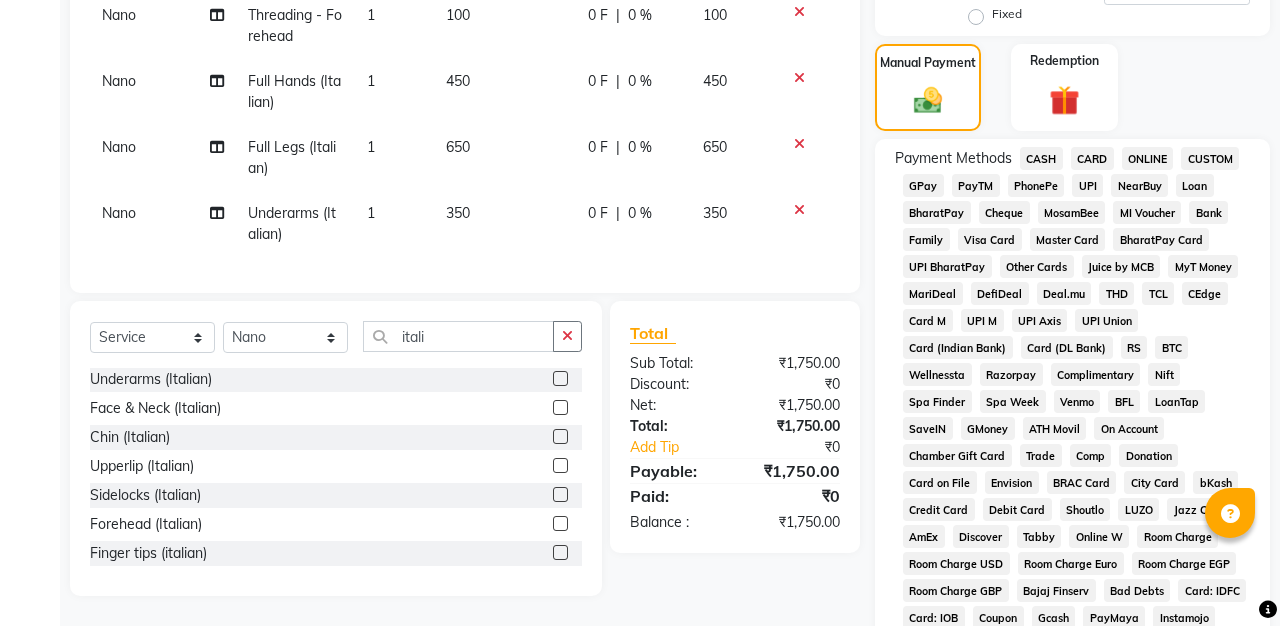 click on "GPay" 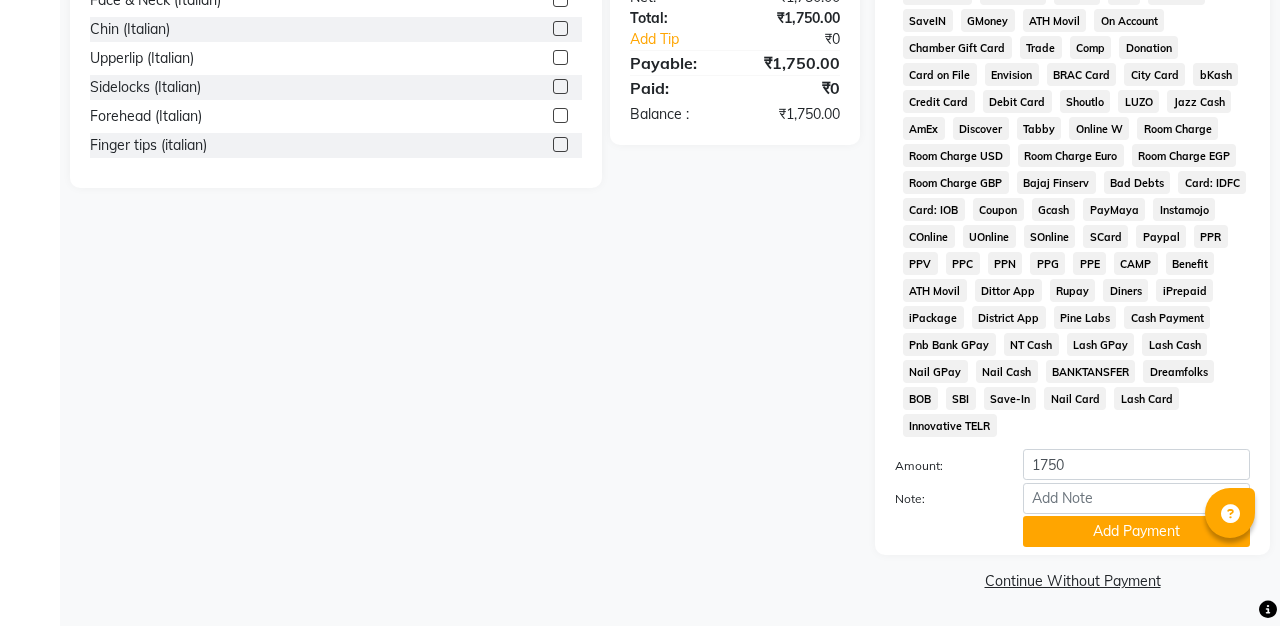 scroll, scrollTop: 876, scrollLeft: 0, axis: vertical 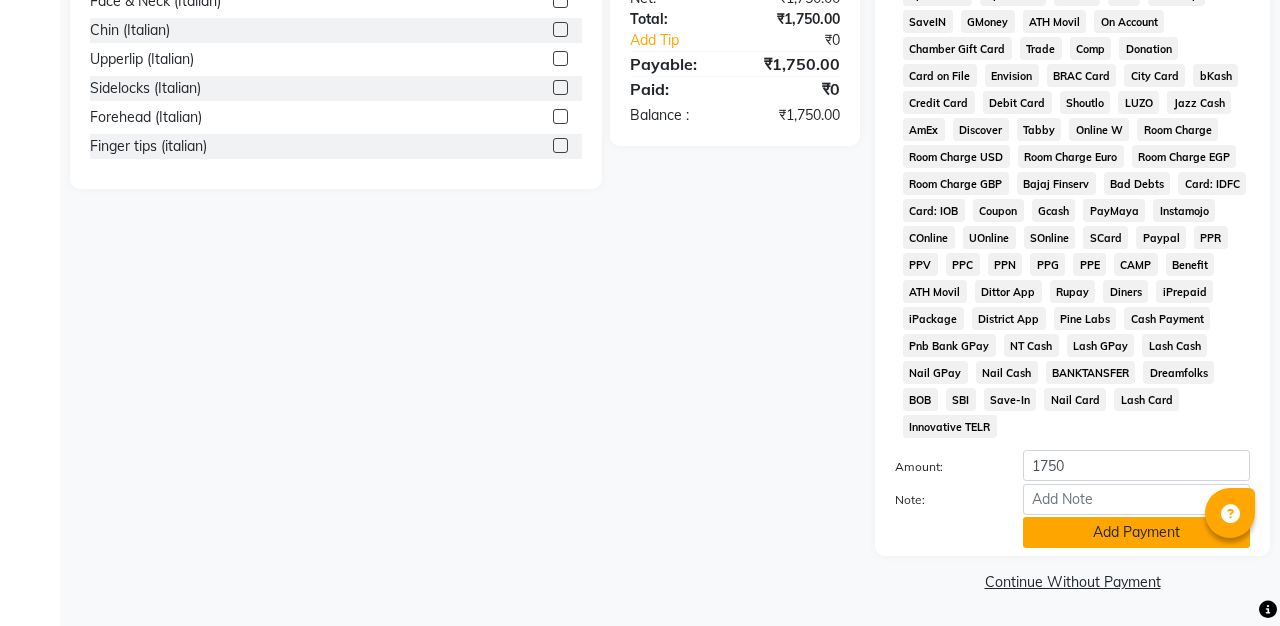 click on "Add Payment" 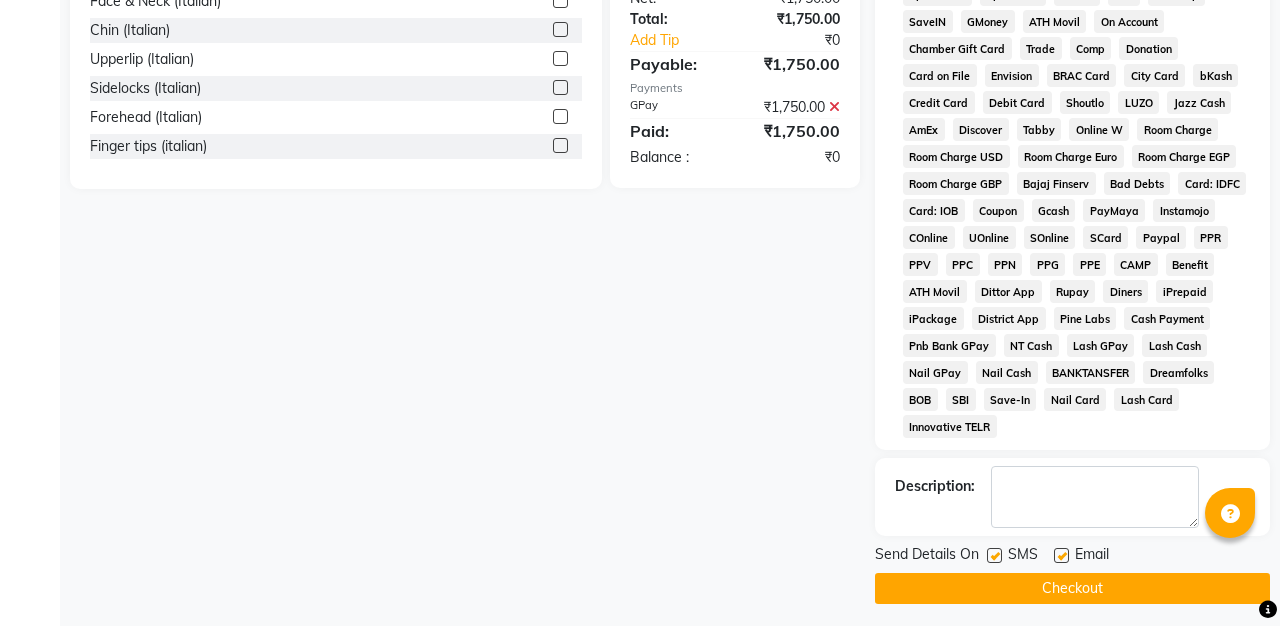 click on "Checkout" 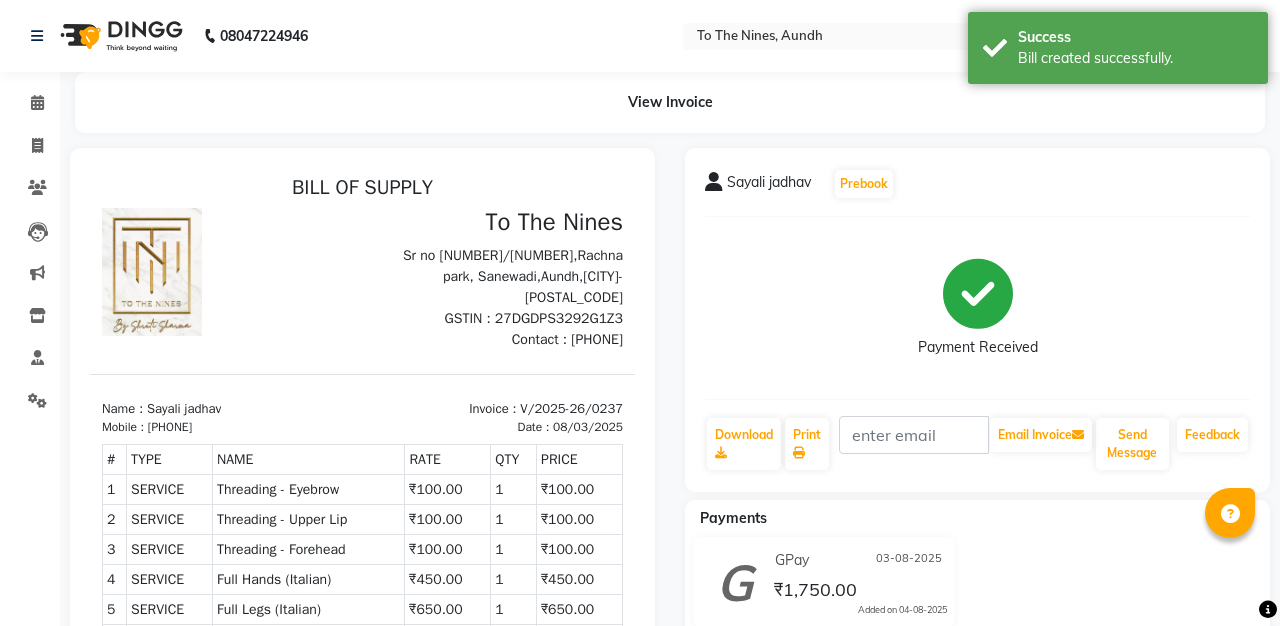 scroll, scrollTop: 0, scrollLeft: 0, axis: both 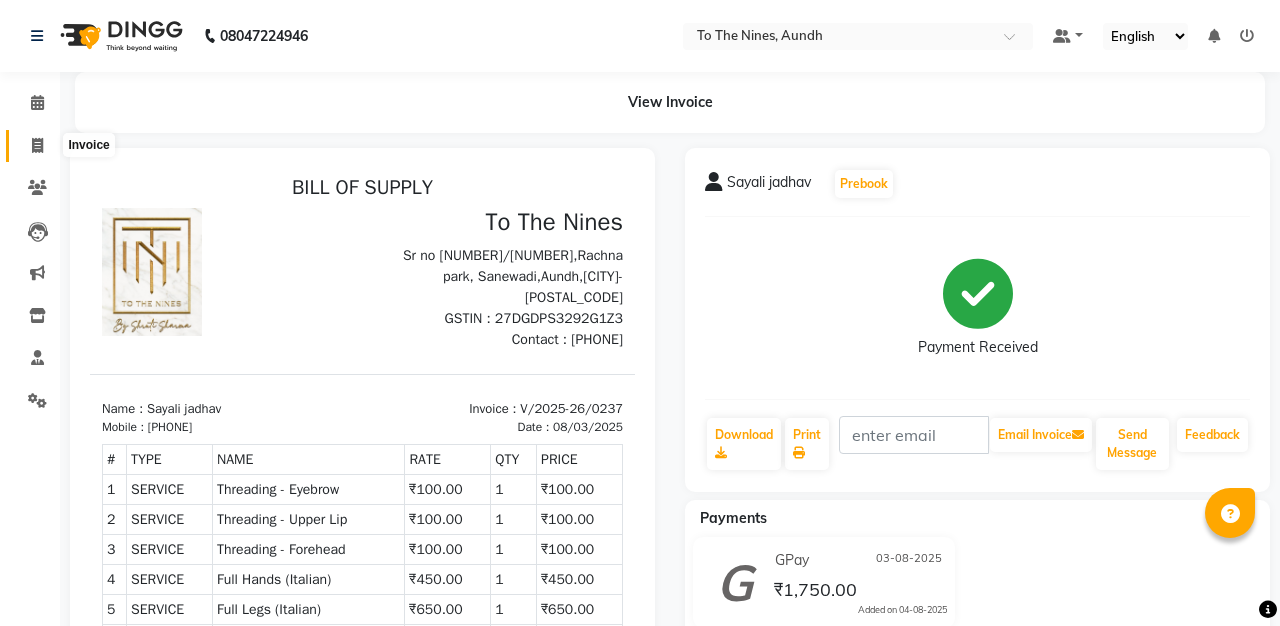 click 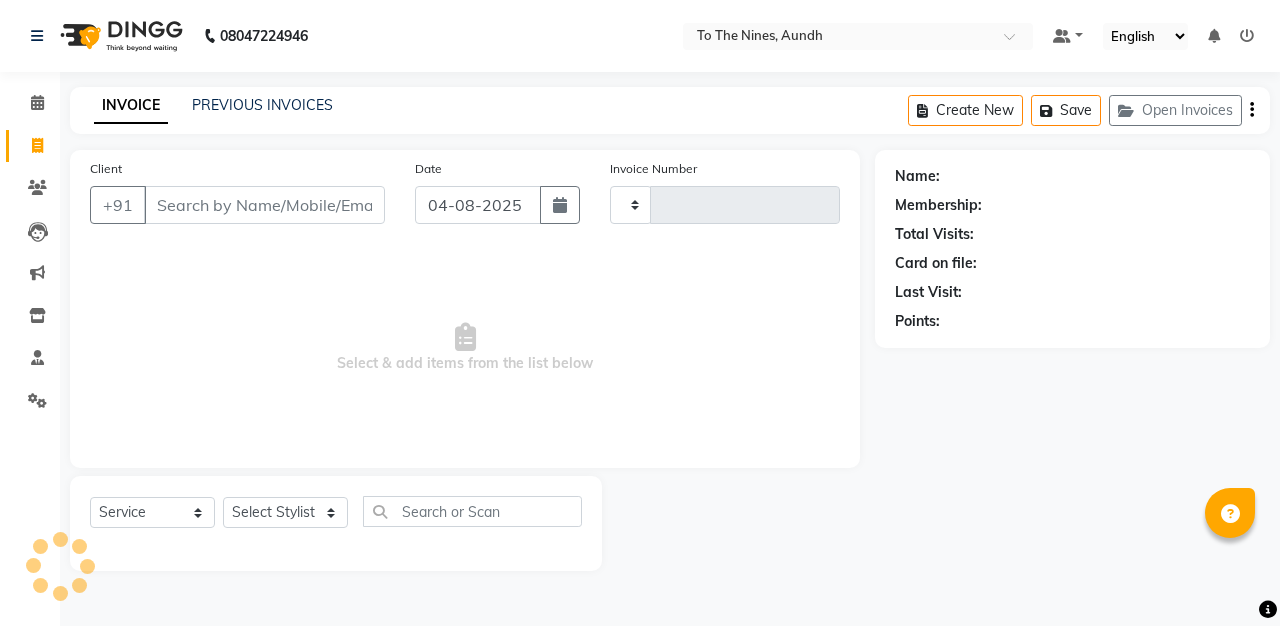 type on "0238" 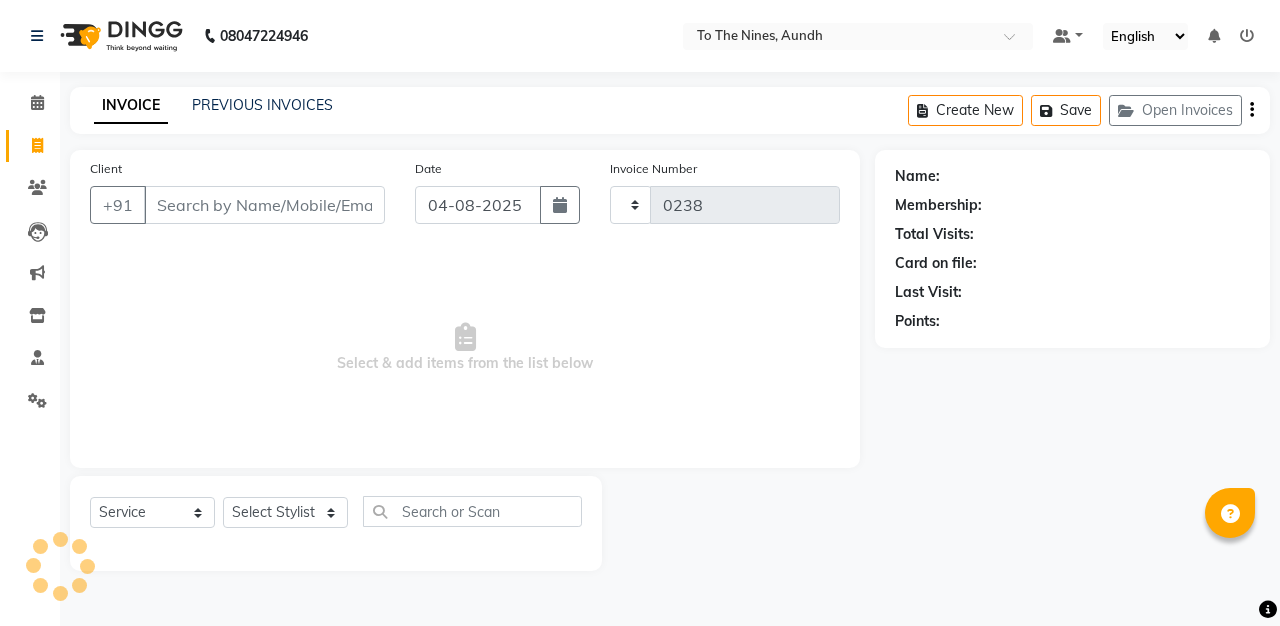 select on "614" 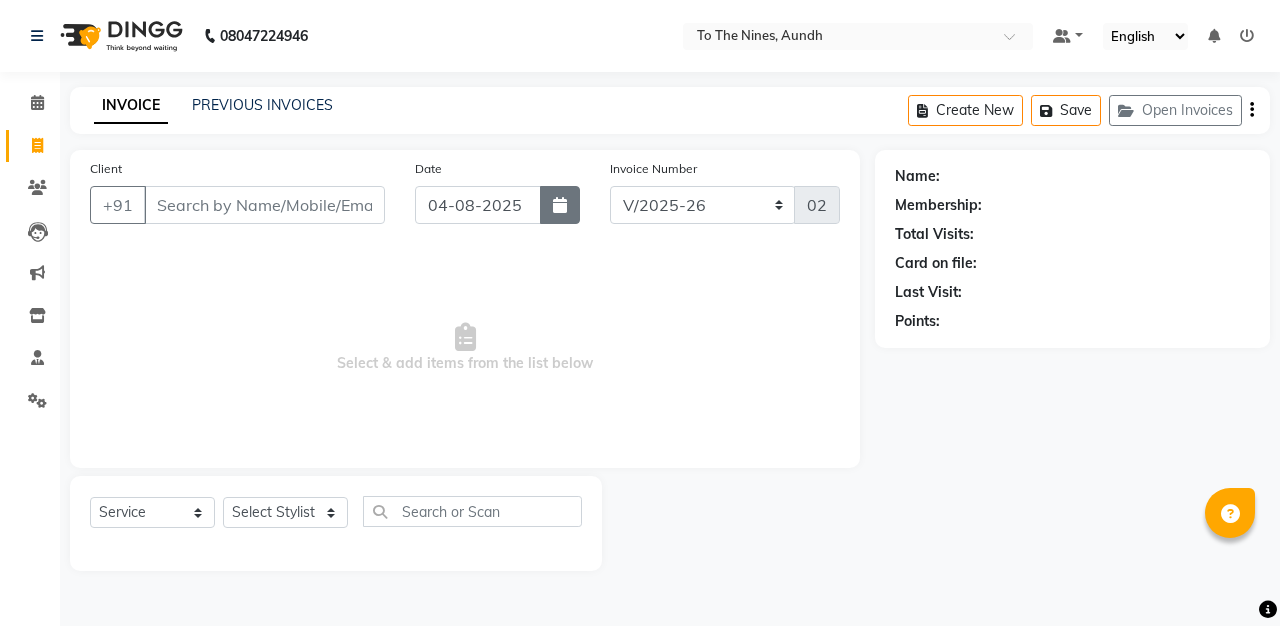 click 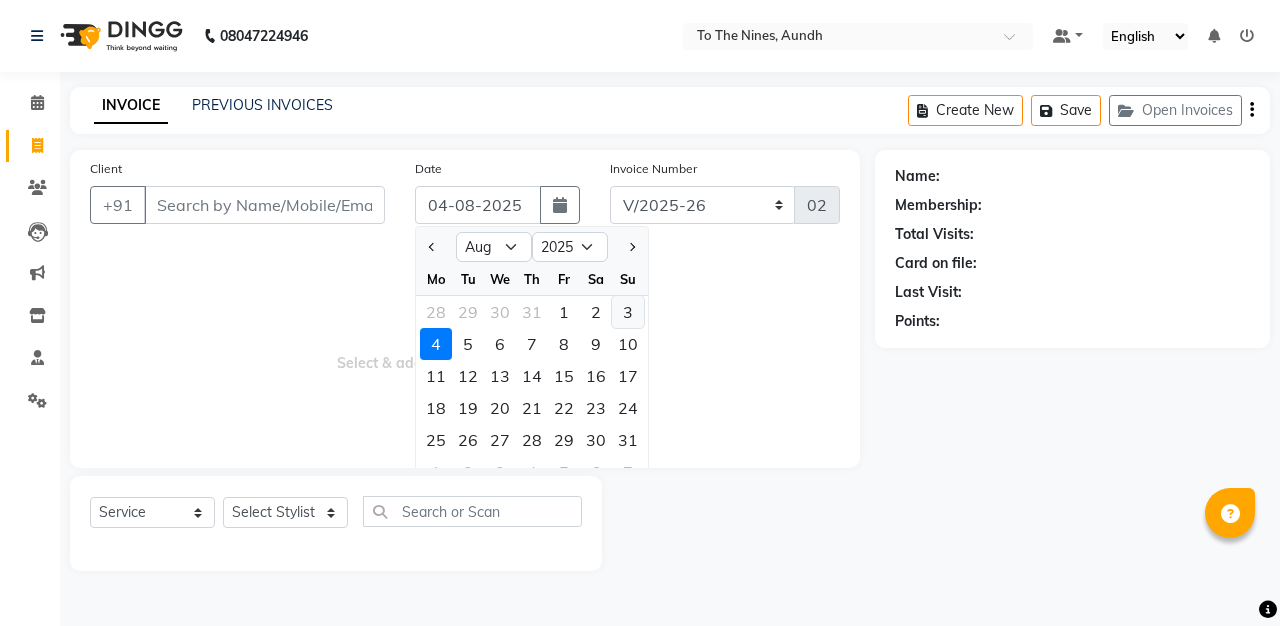 click on "3" 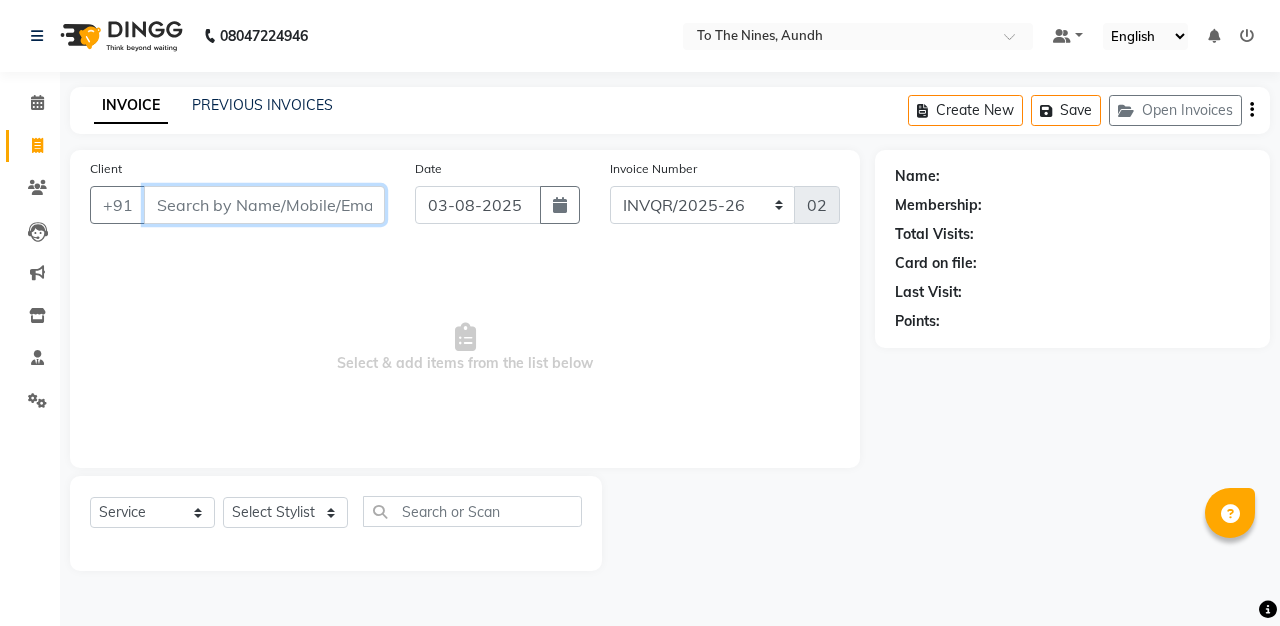 click on "Client" at bounding box center (264, 205) 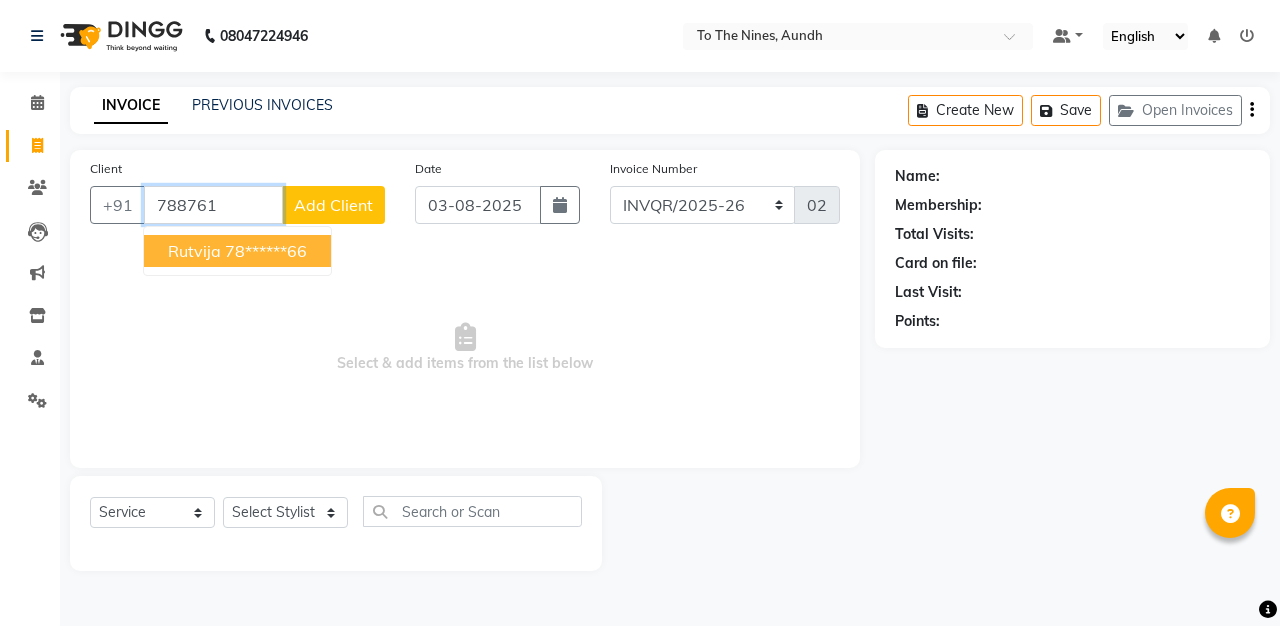 click on "78******66" at bounding box center (266, 251) 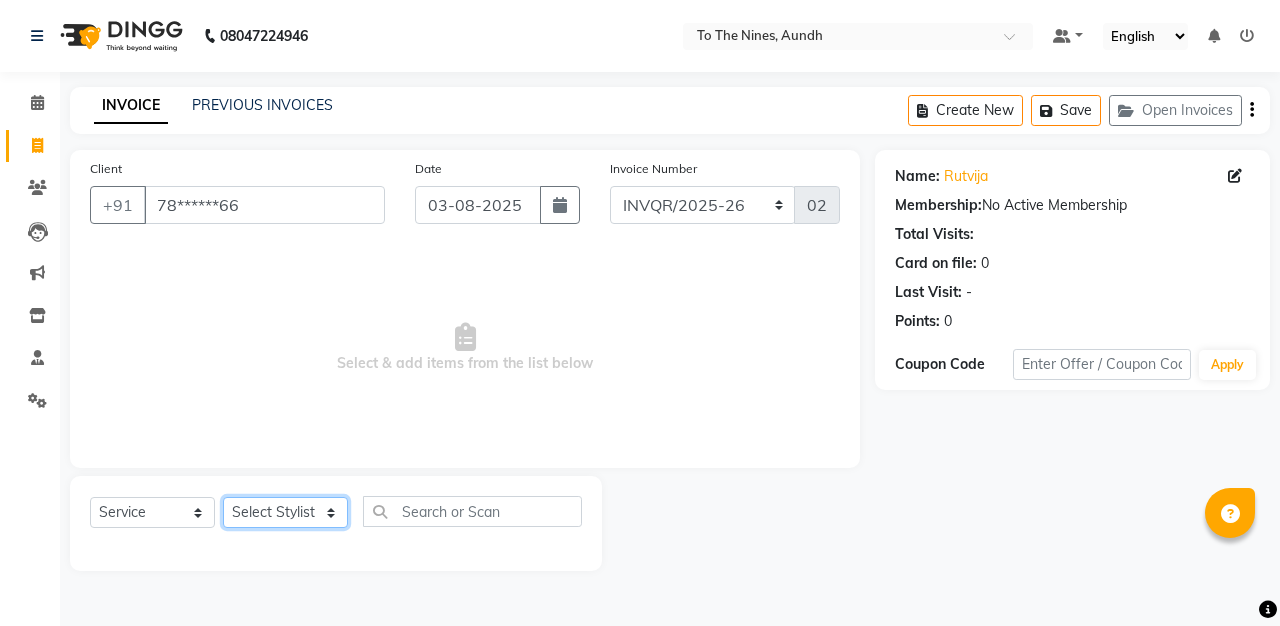 select on "55207" 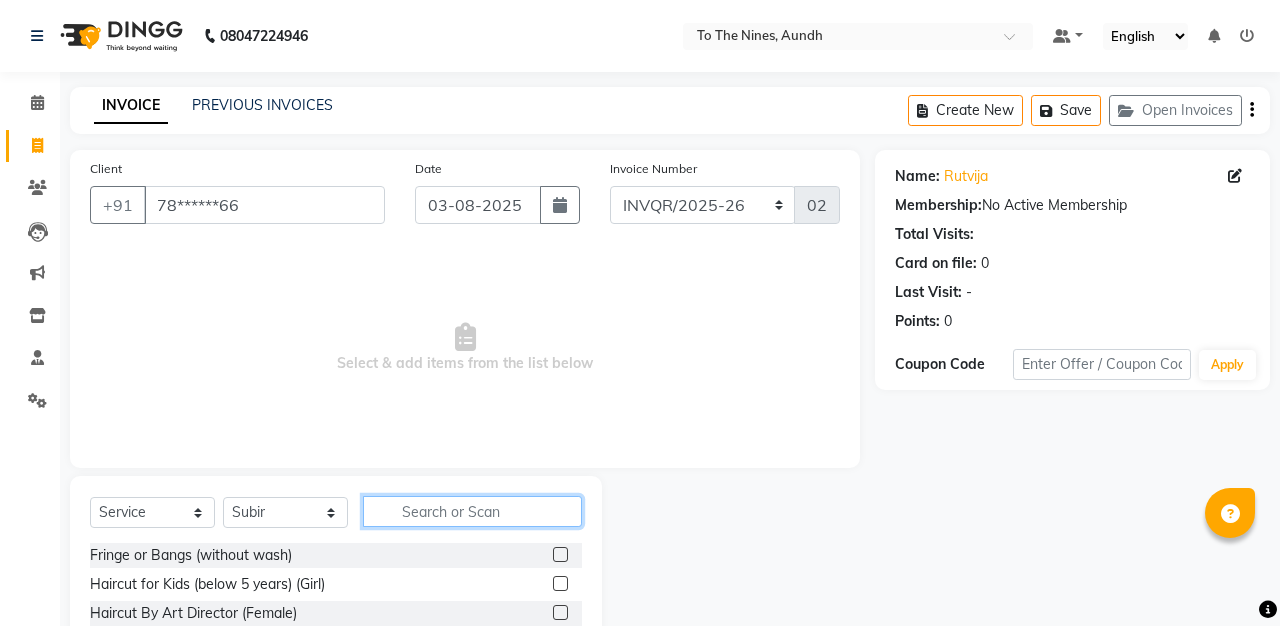 click 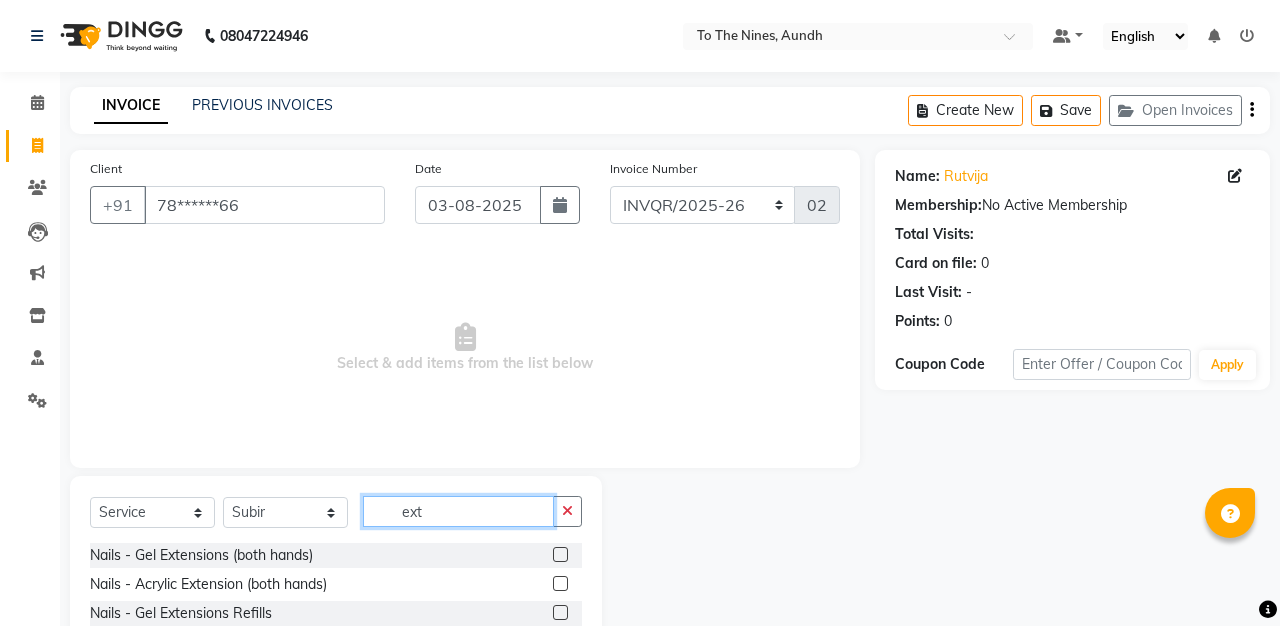 type on "ext" 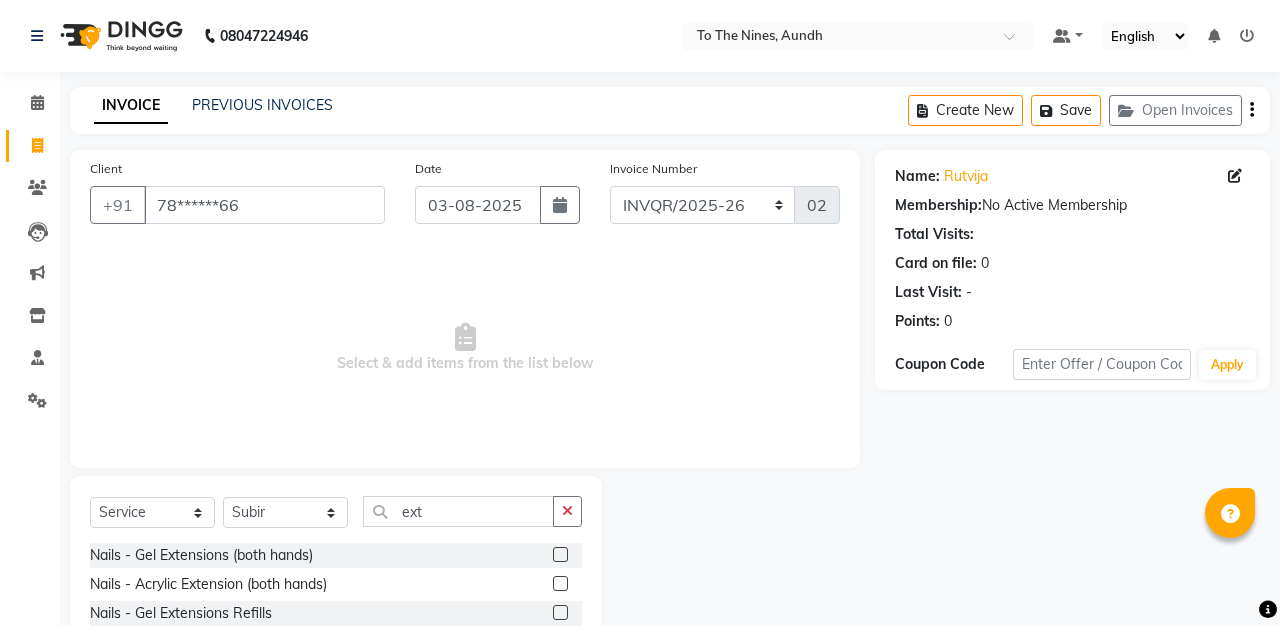 click 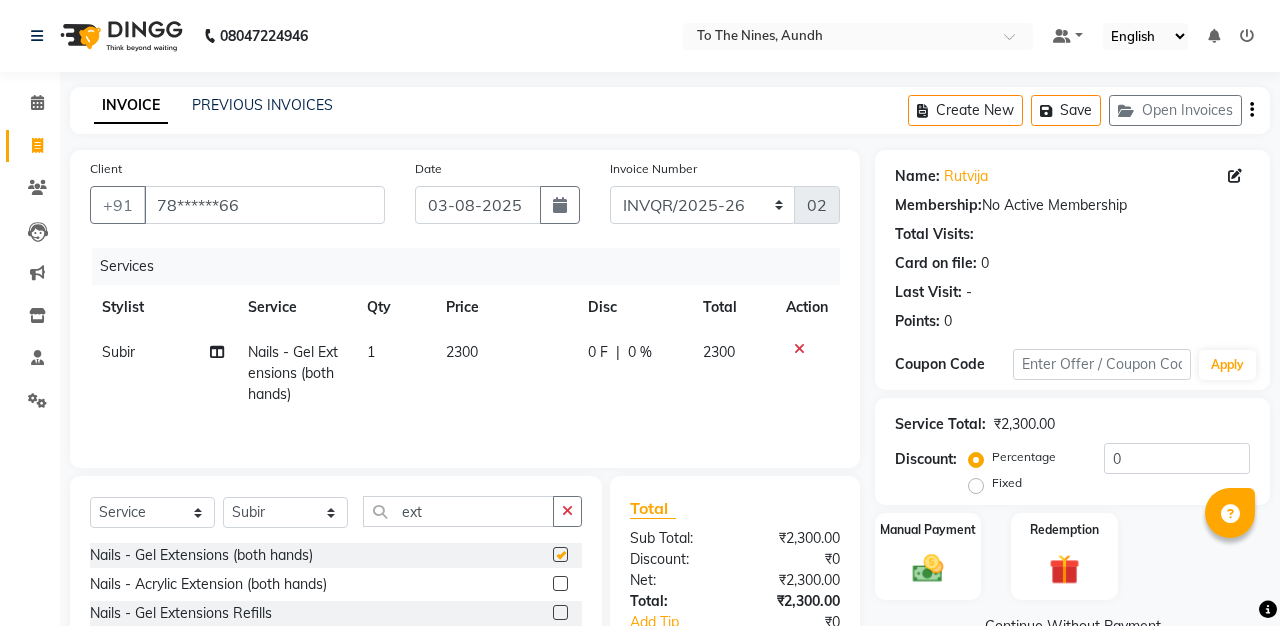 checkbox on "false" 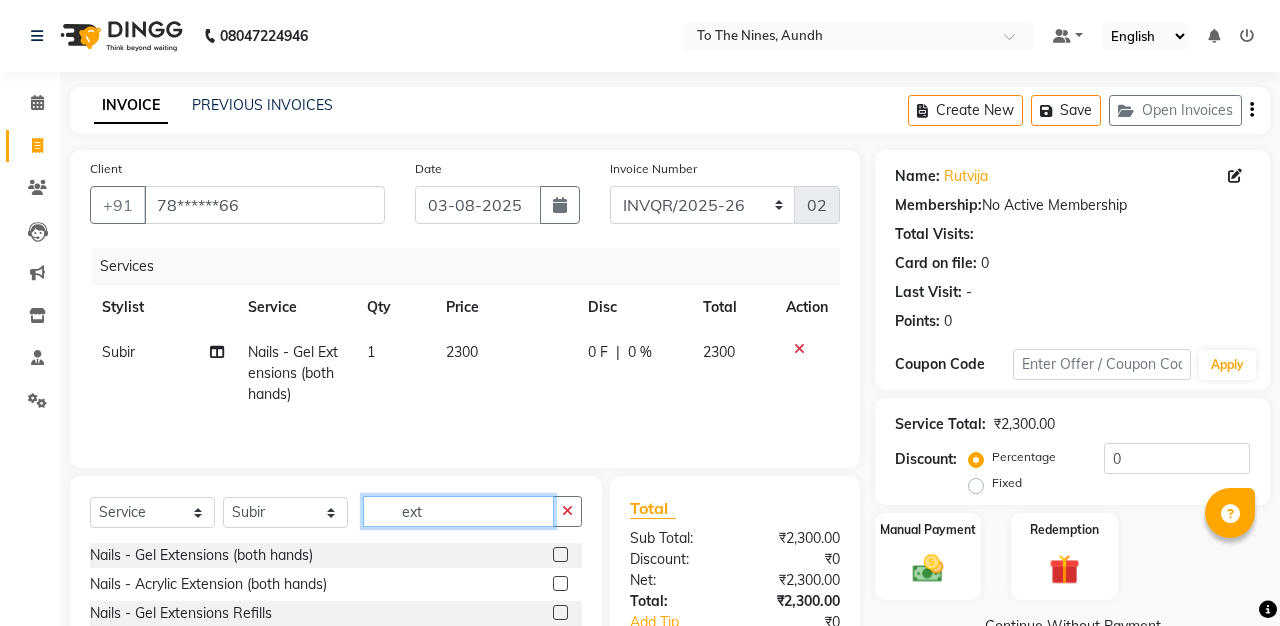 click on "ext" 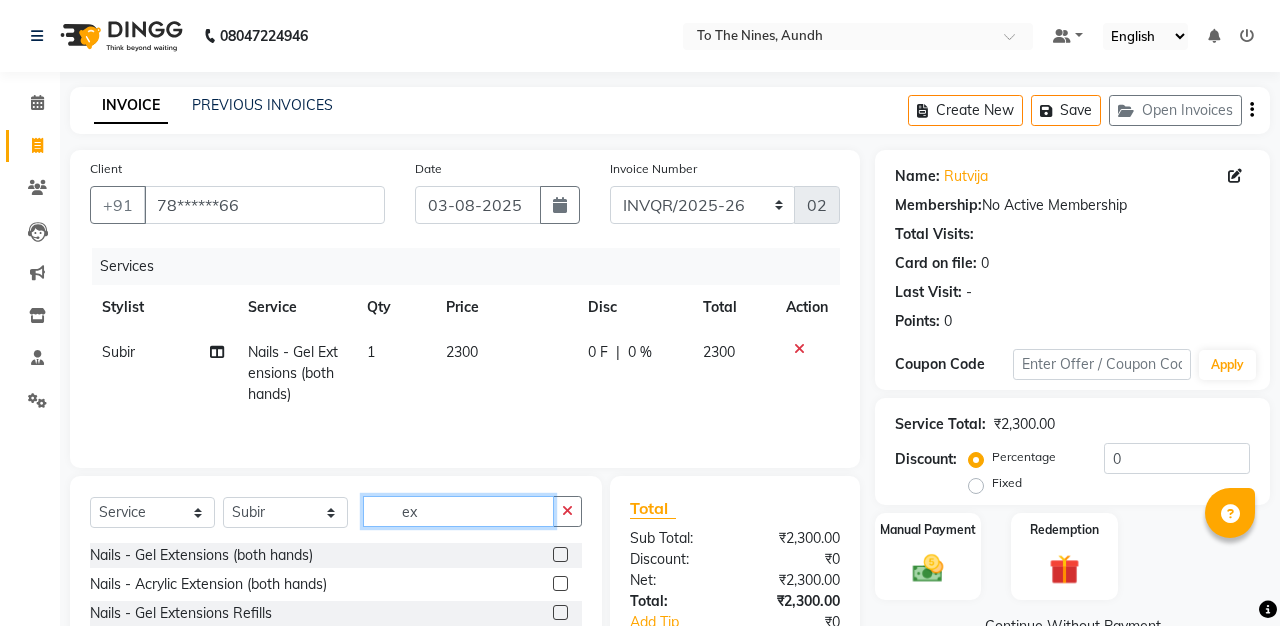 type on "e" 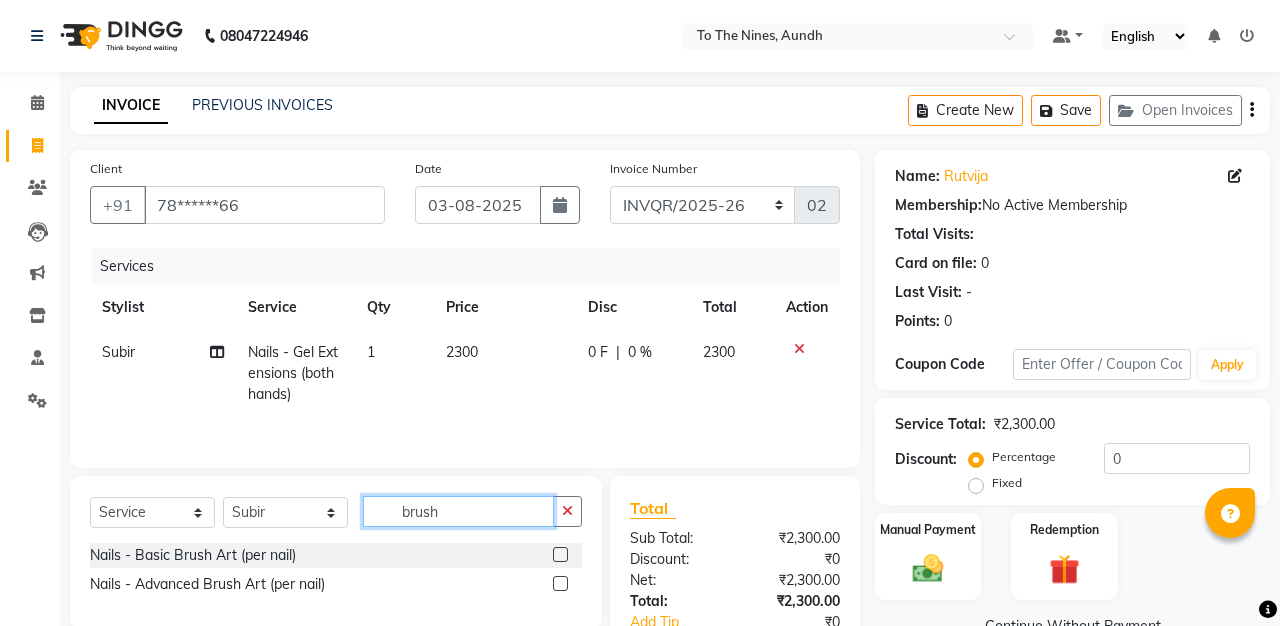 type on "brush" 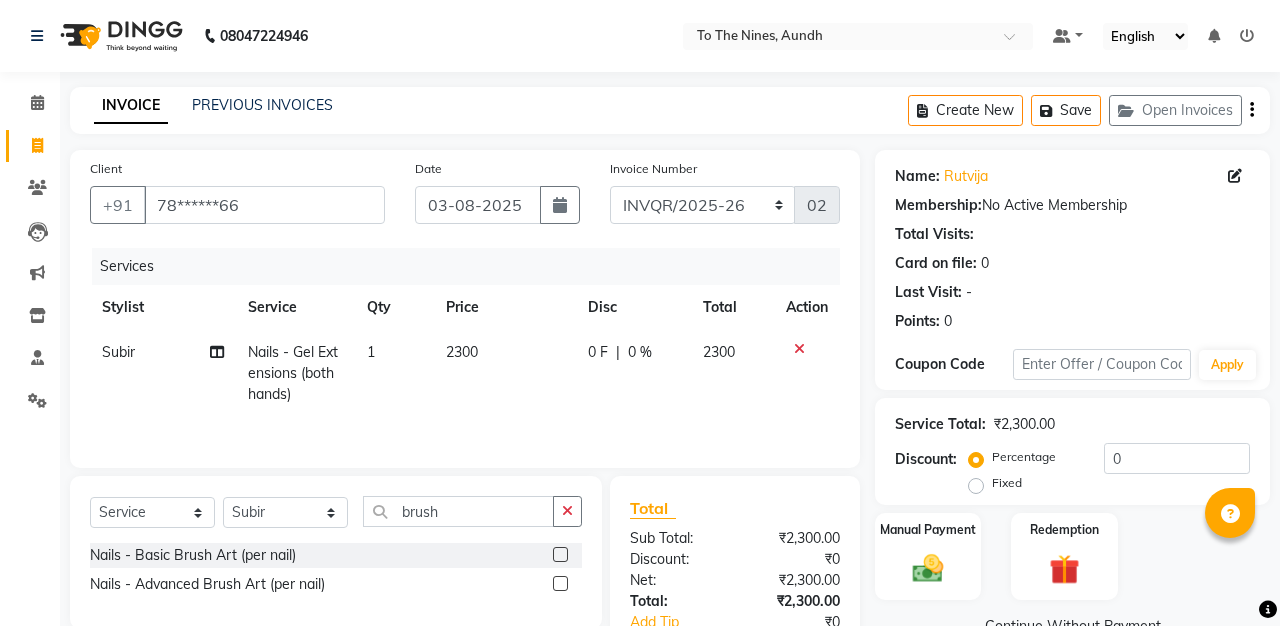 click 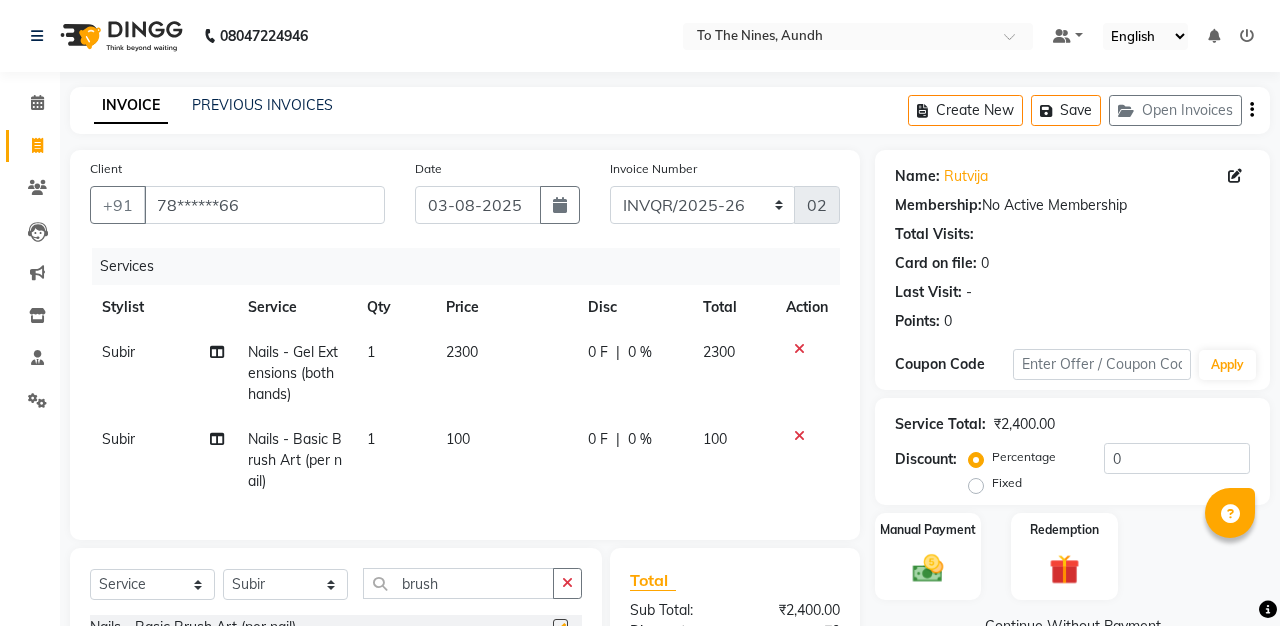checkbox on "false" 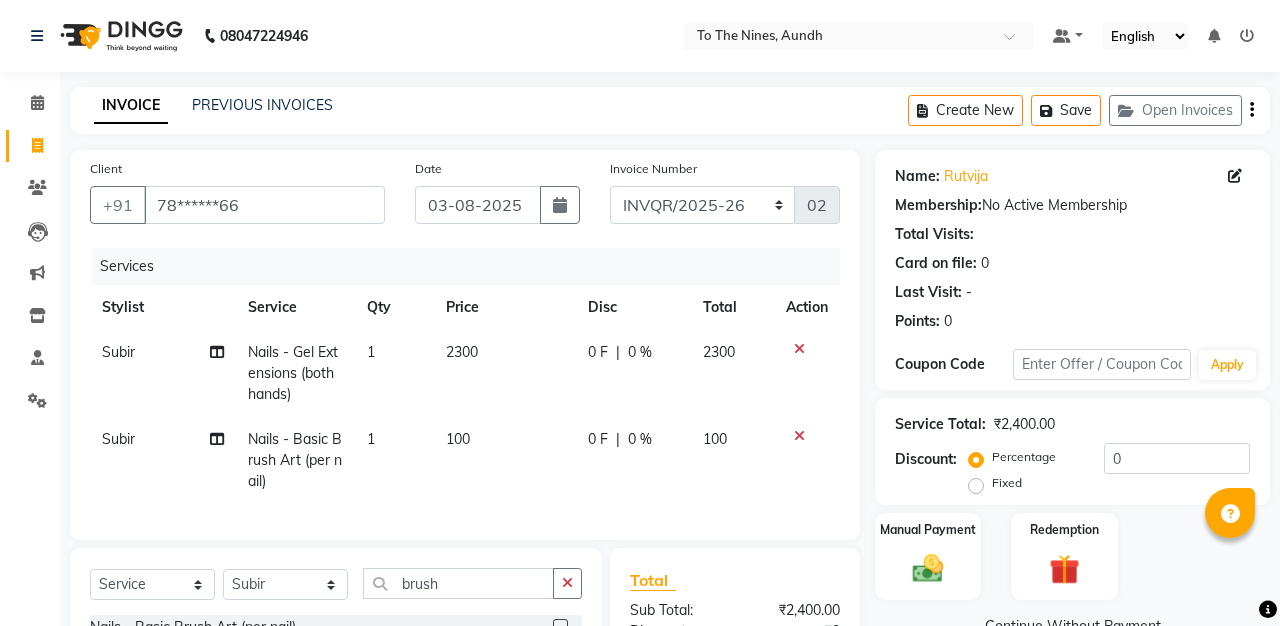 click on "1" 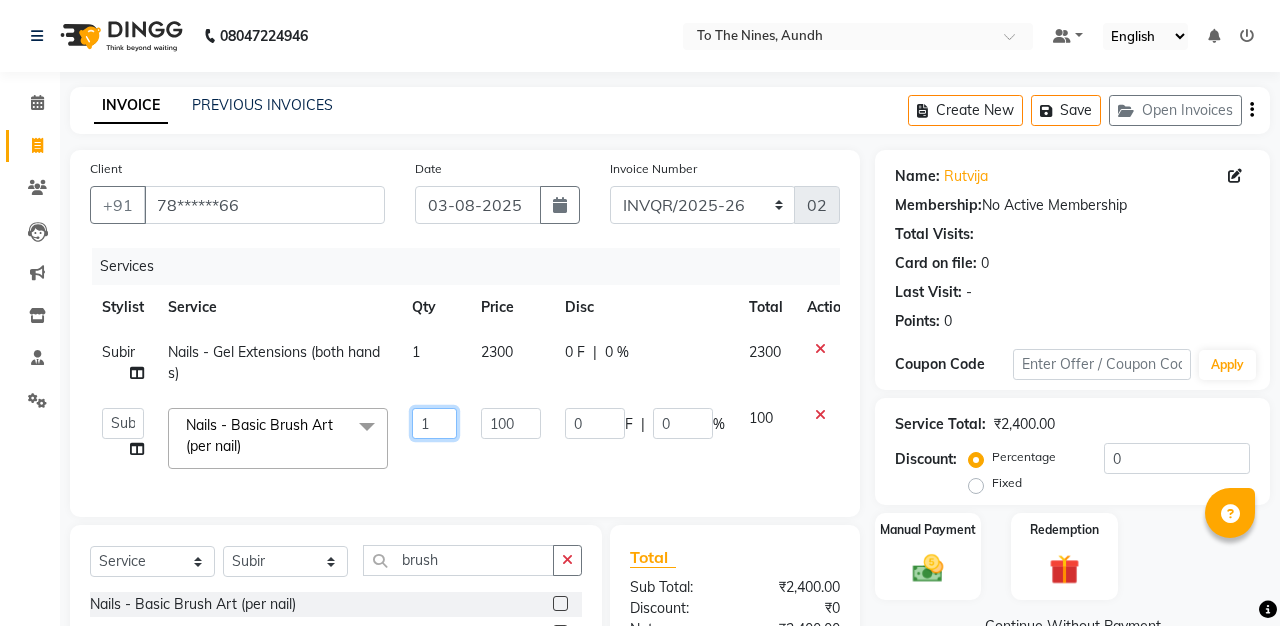 click on "1" 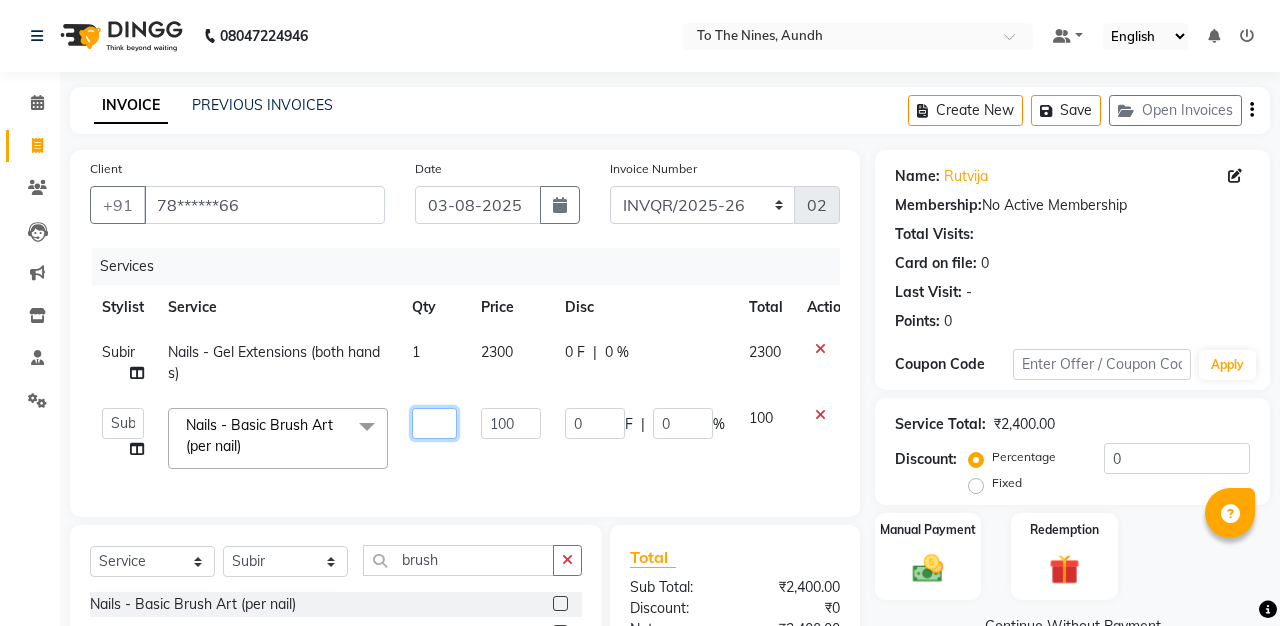 type on "2" 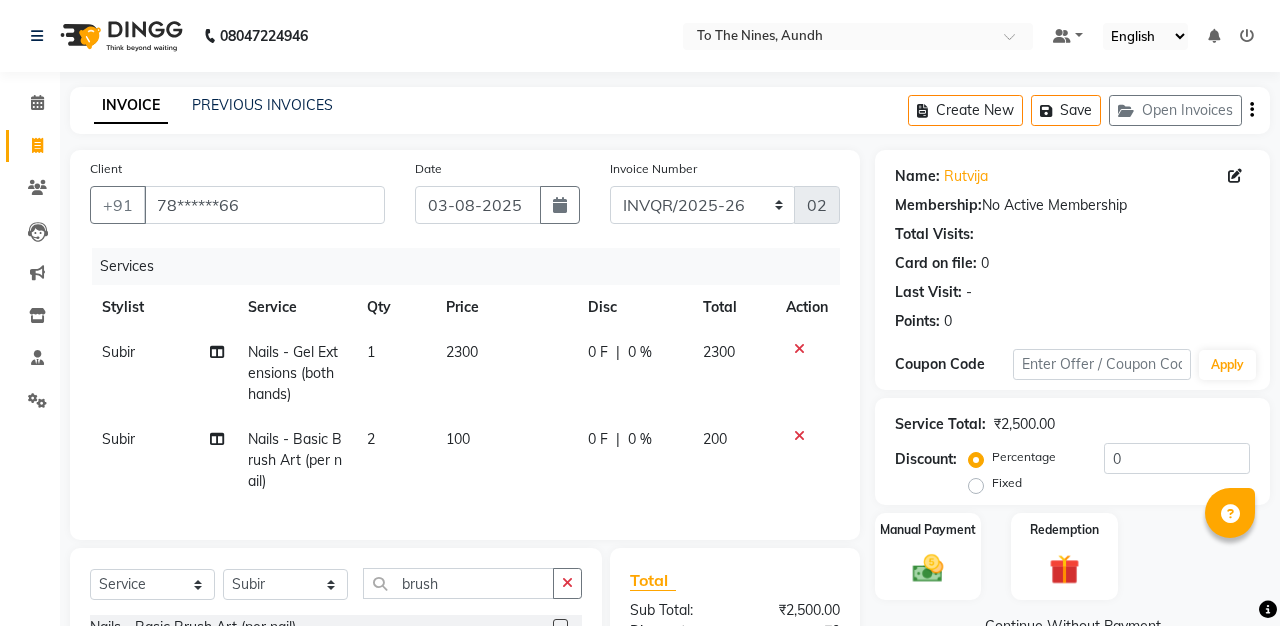 click on "100" 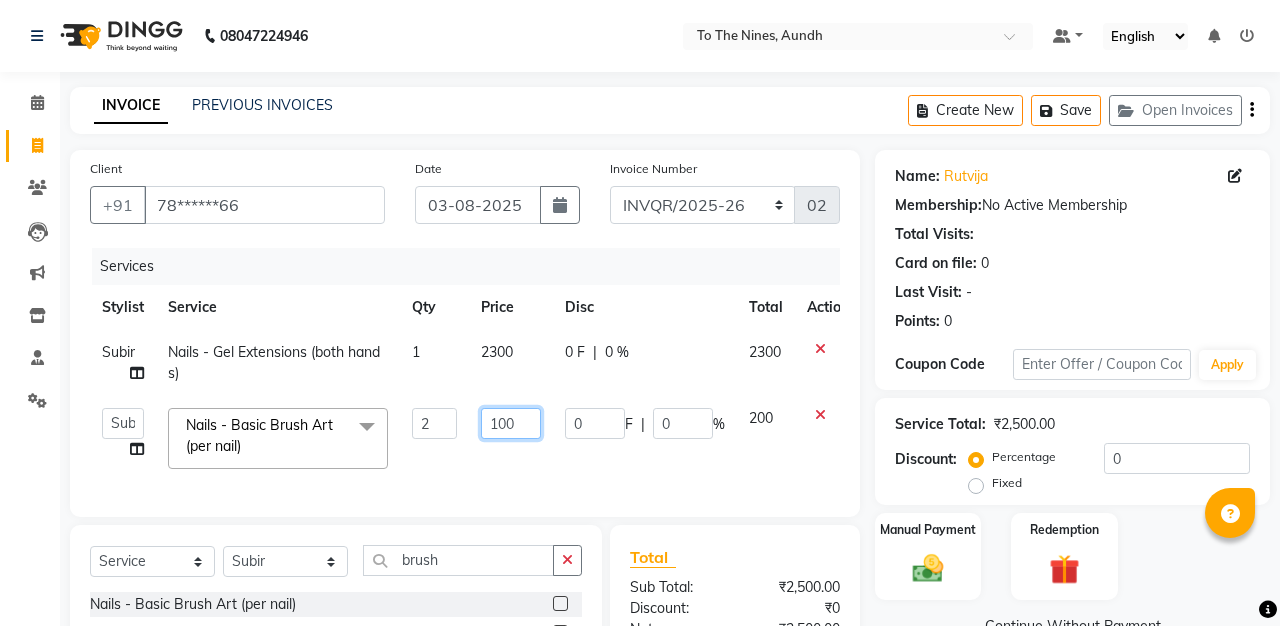 click on "100" 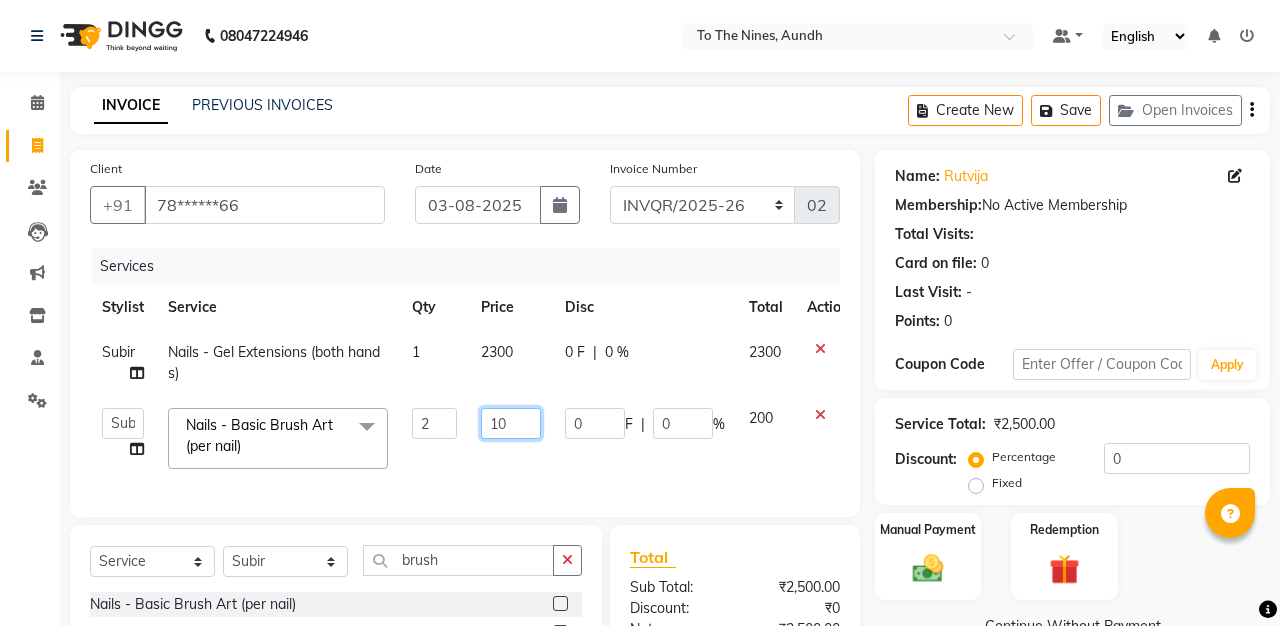 type on "1" 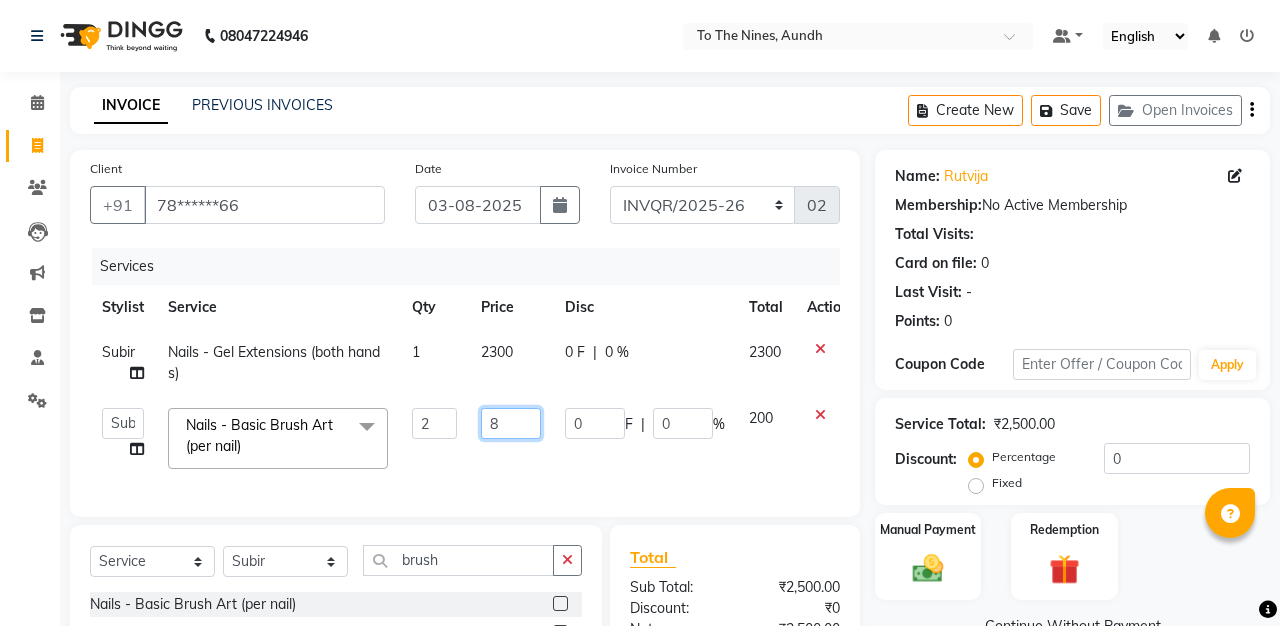 type on "80" 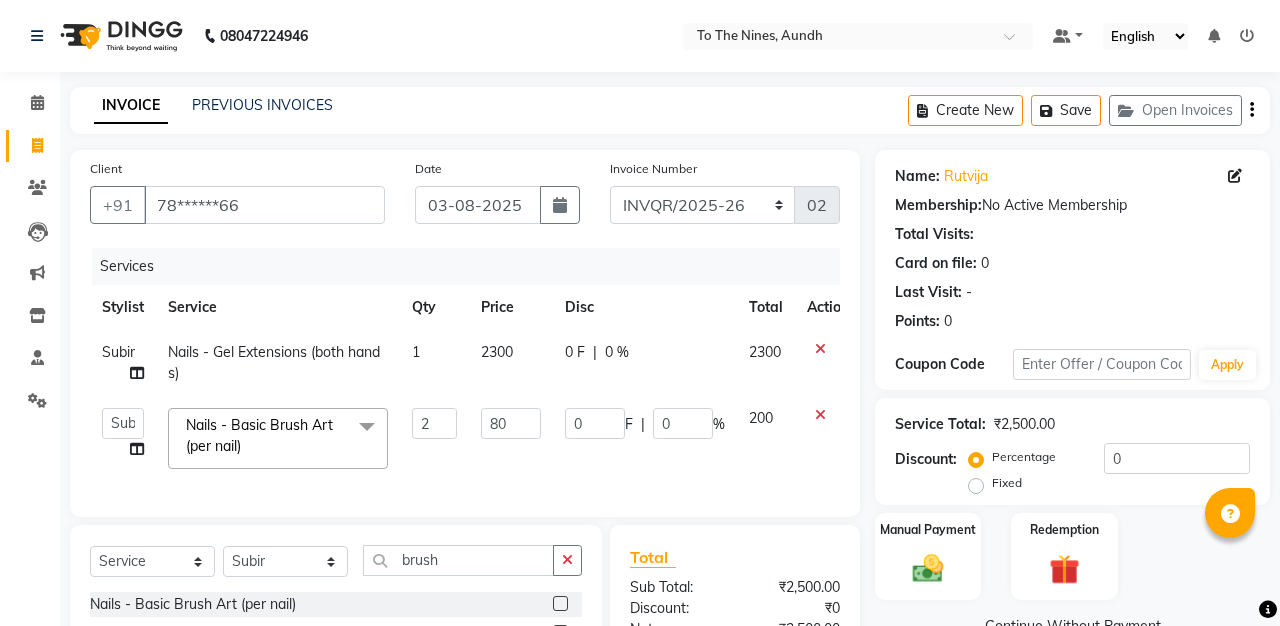 click on "Services" 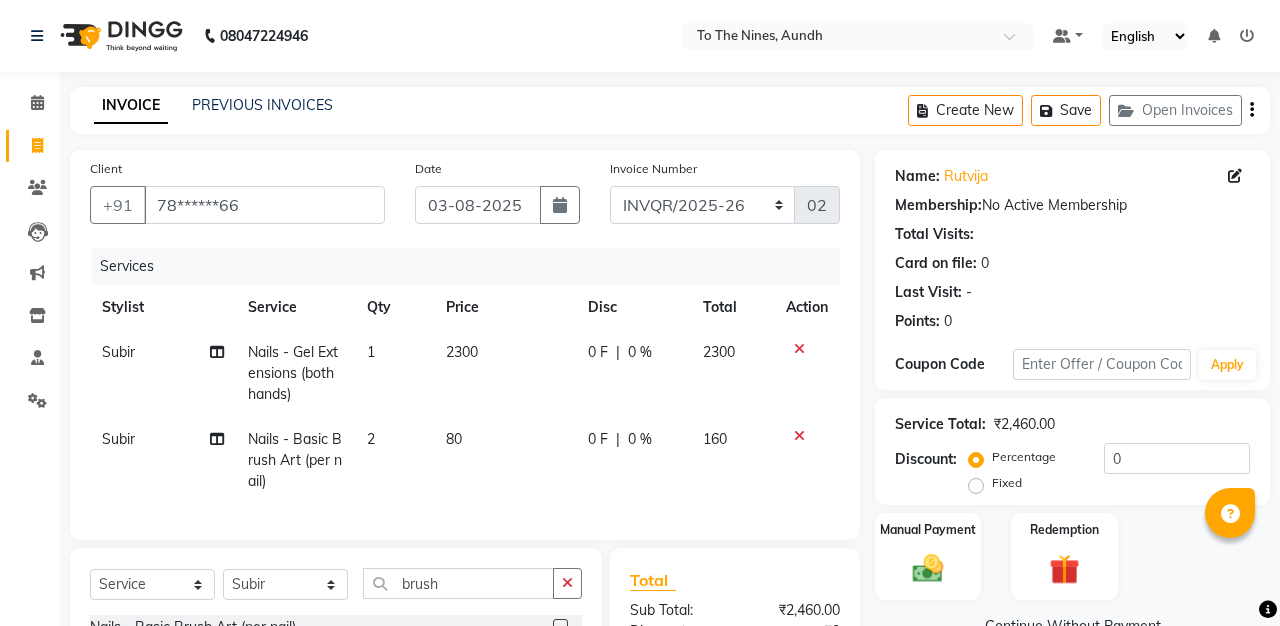 click on "0 F" 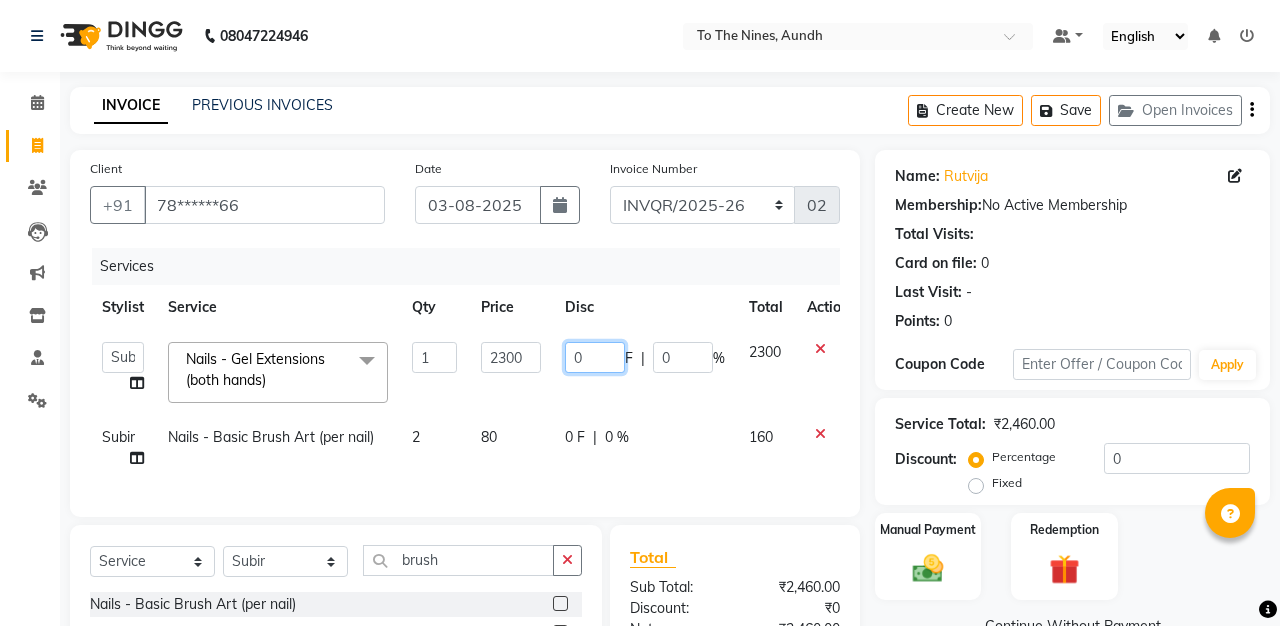 click on "0" 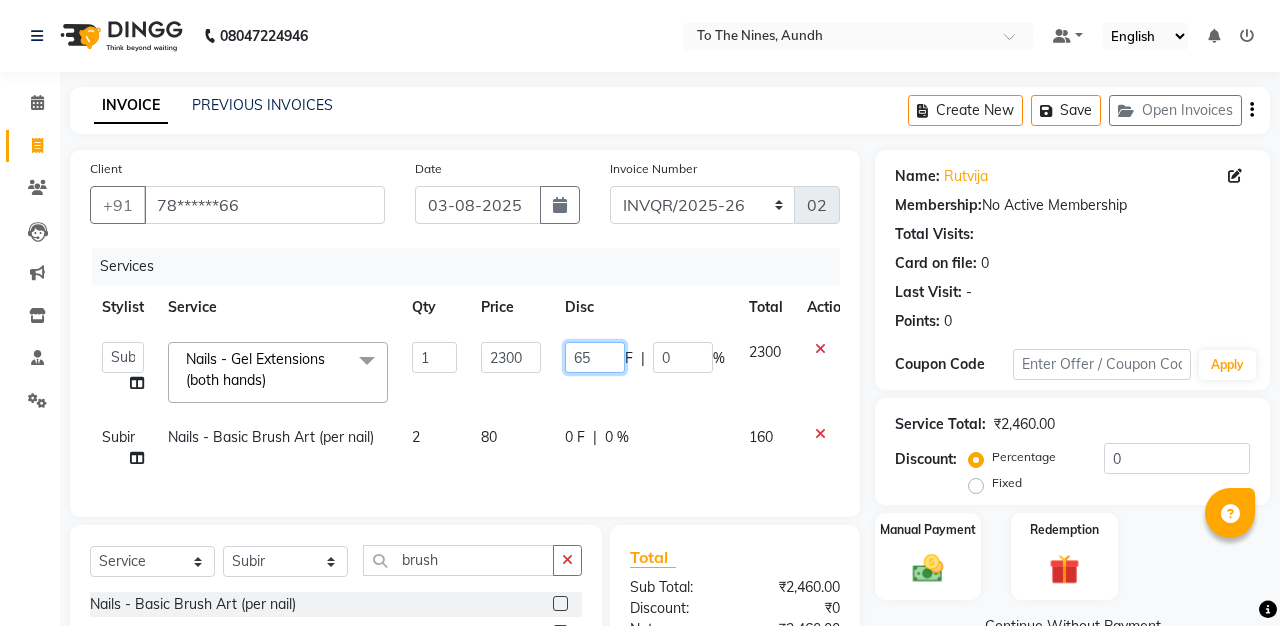 type on "650" 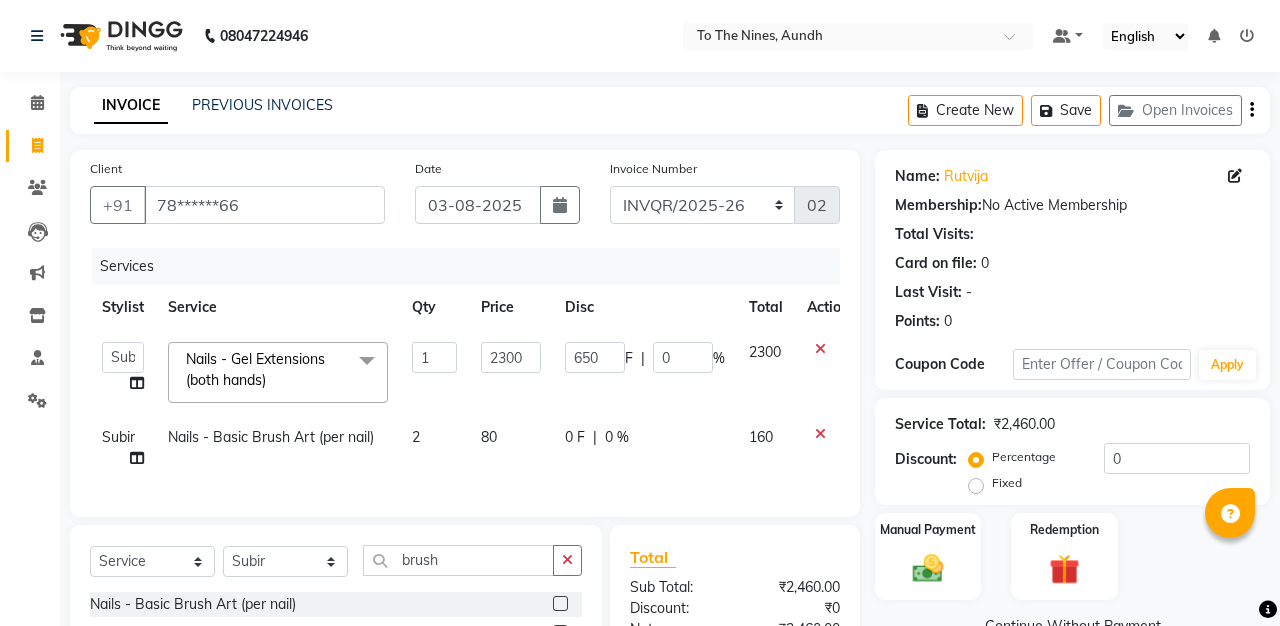 click on "INVOICE PREVIOUS INVOICES Create New   Save   Open Invoices" 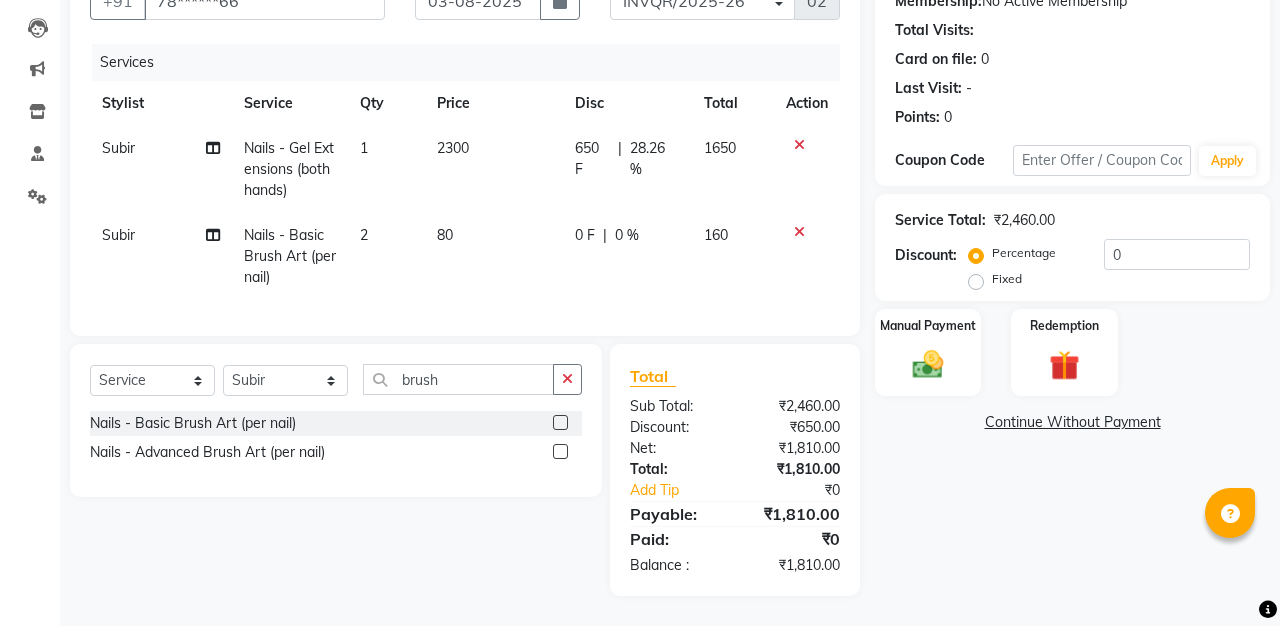 scroll, scrollTop: 204, scrollLeft: 0, axis: vertical 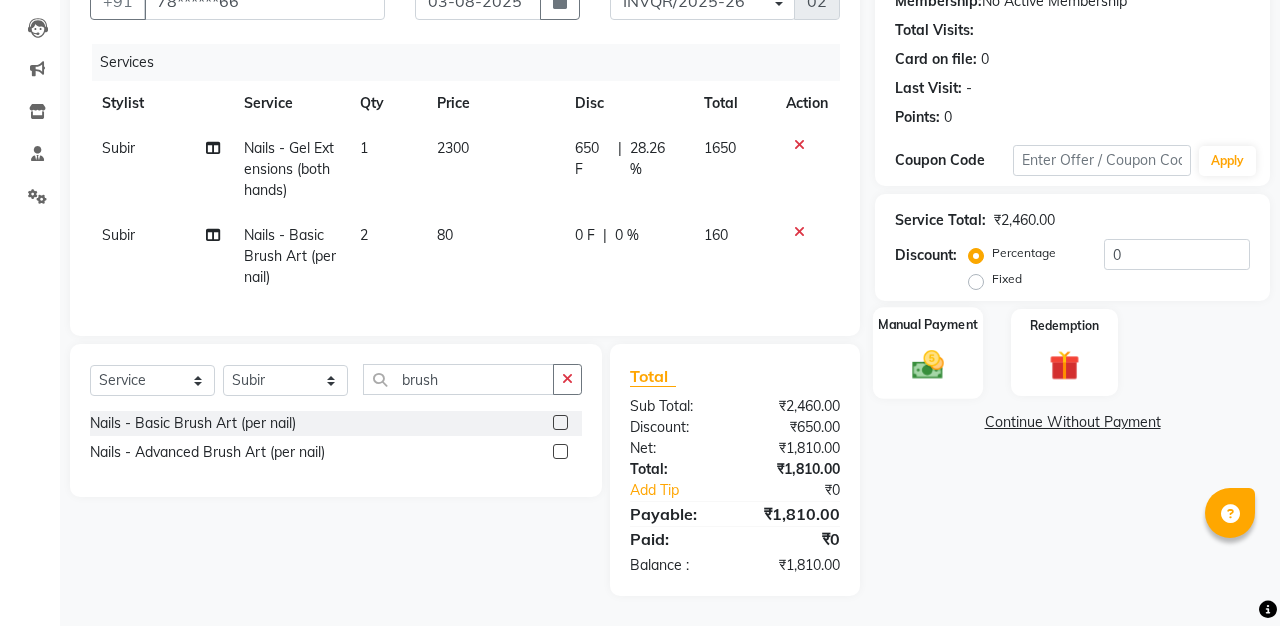 click 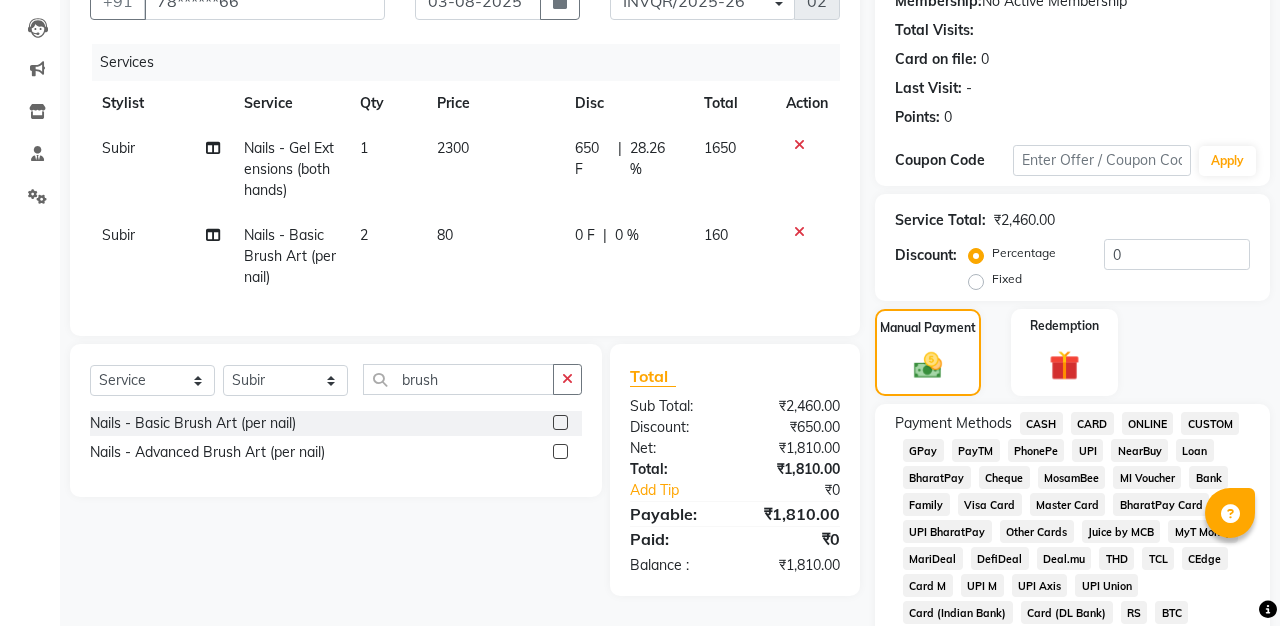 click on "GPay" 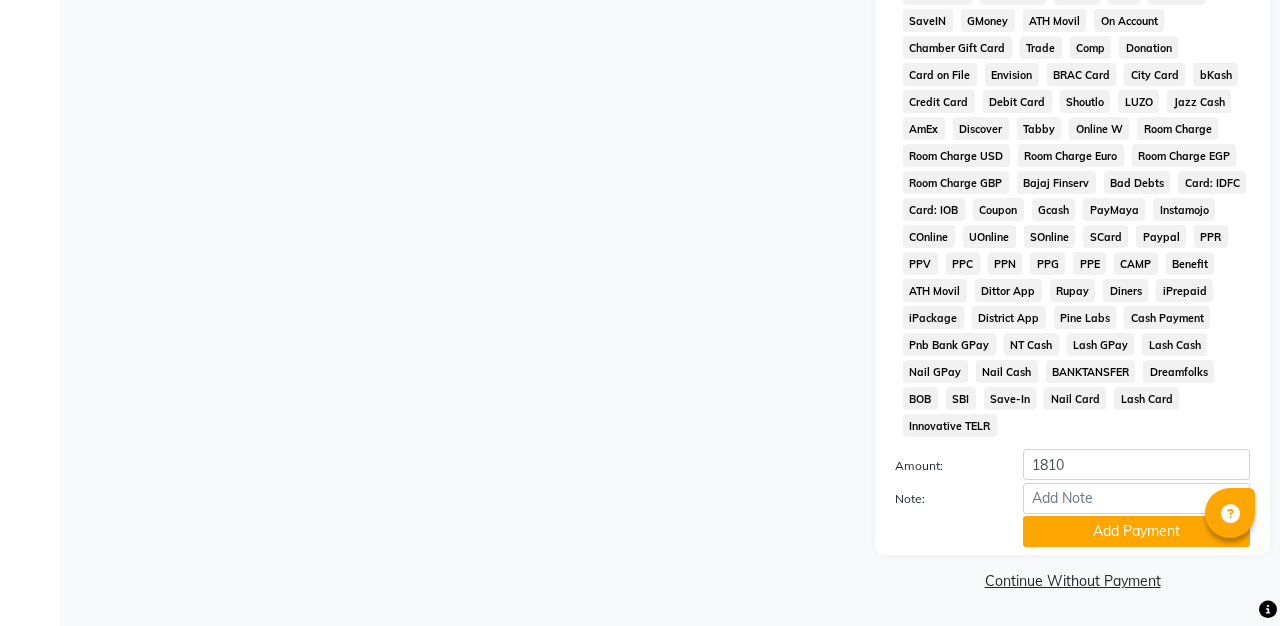 scroll, scrollTop: 876, scrollLeft: 0, axis: vertical 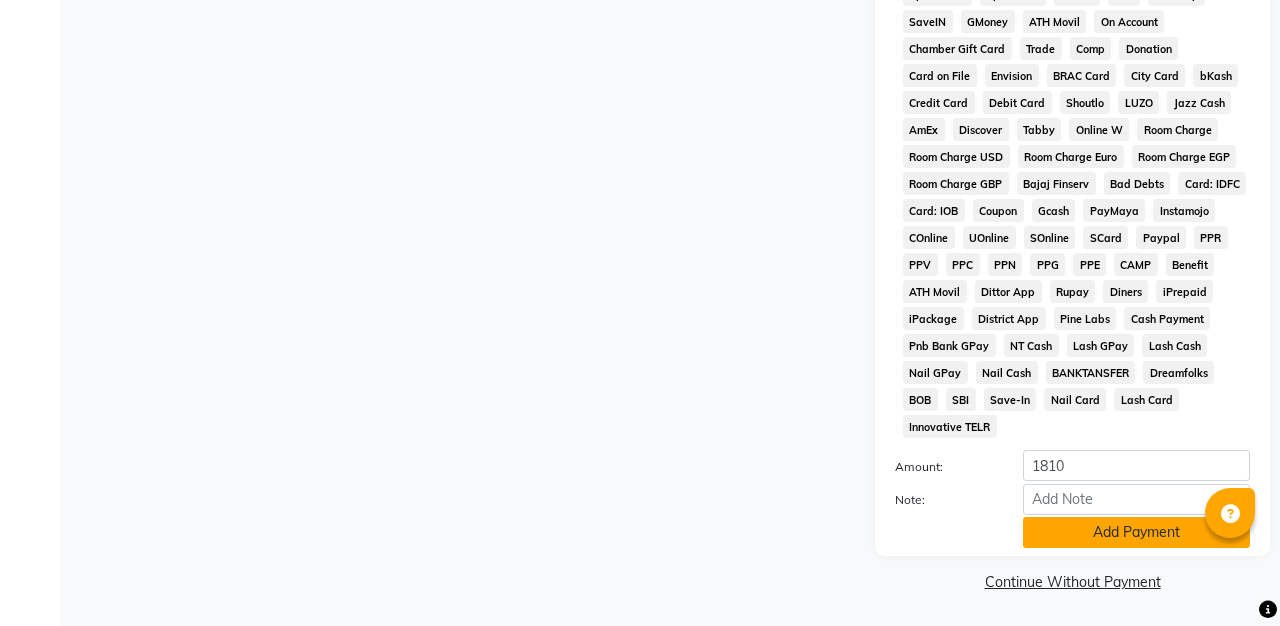 click on "Add Payment" 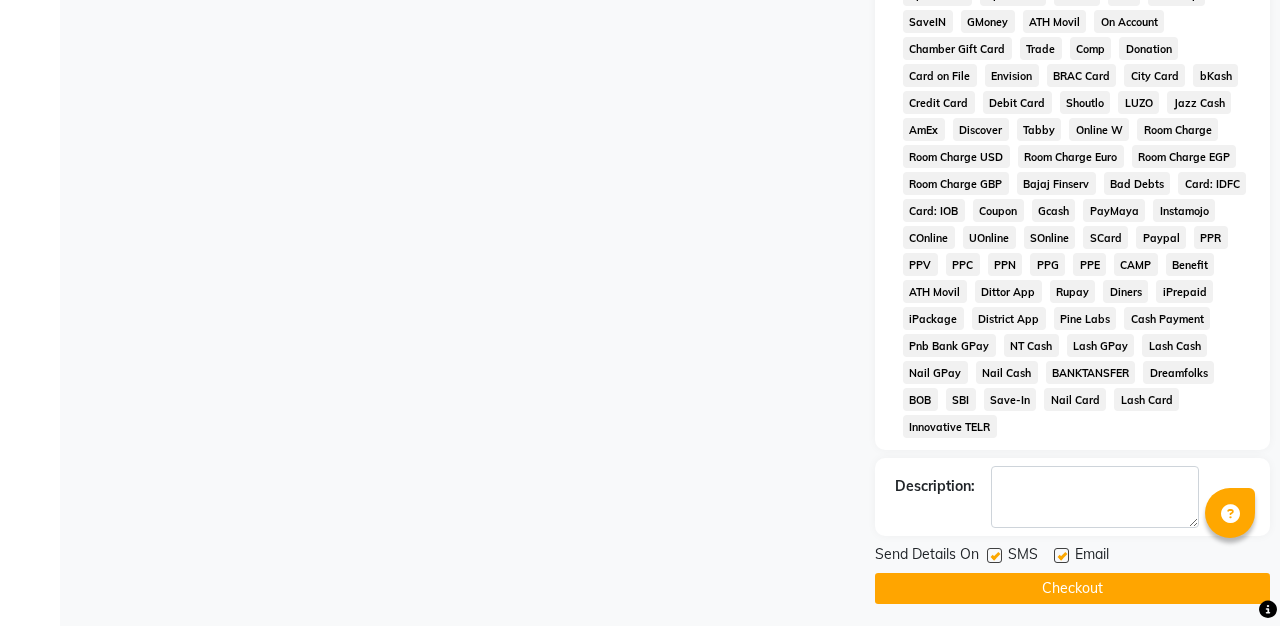 click on "Checkout" 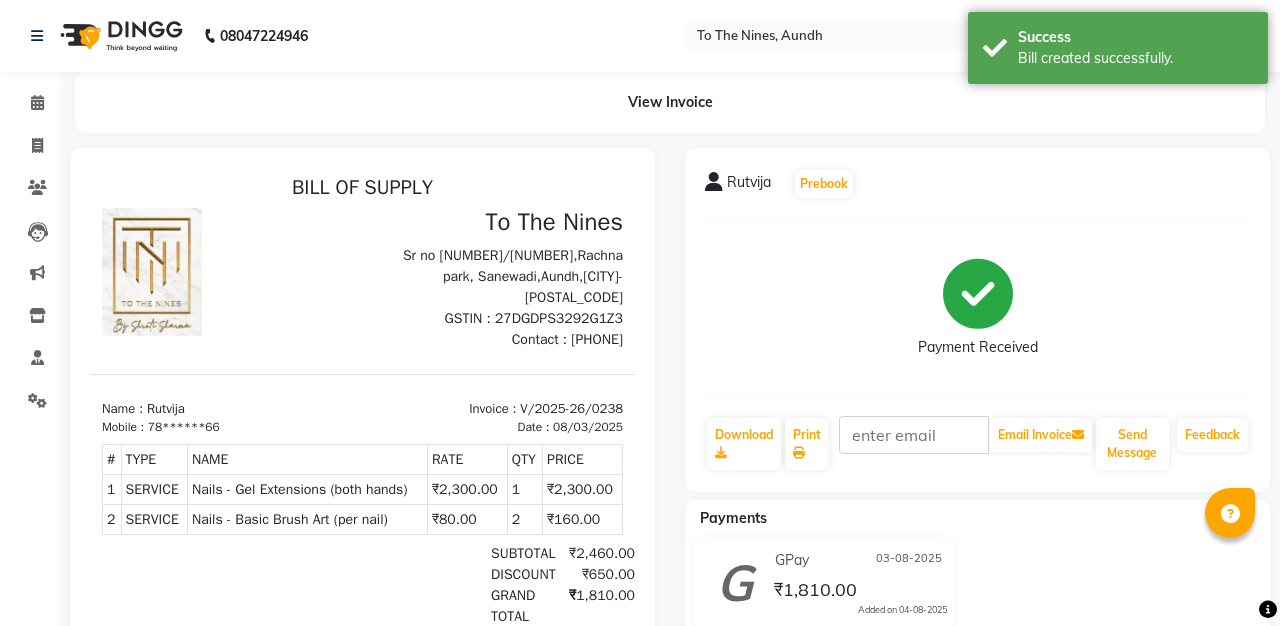 scroll, scrollTop: 0, scrollLeft: 0, axis: both 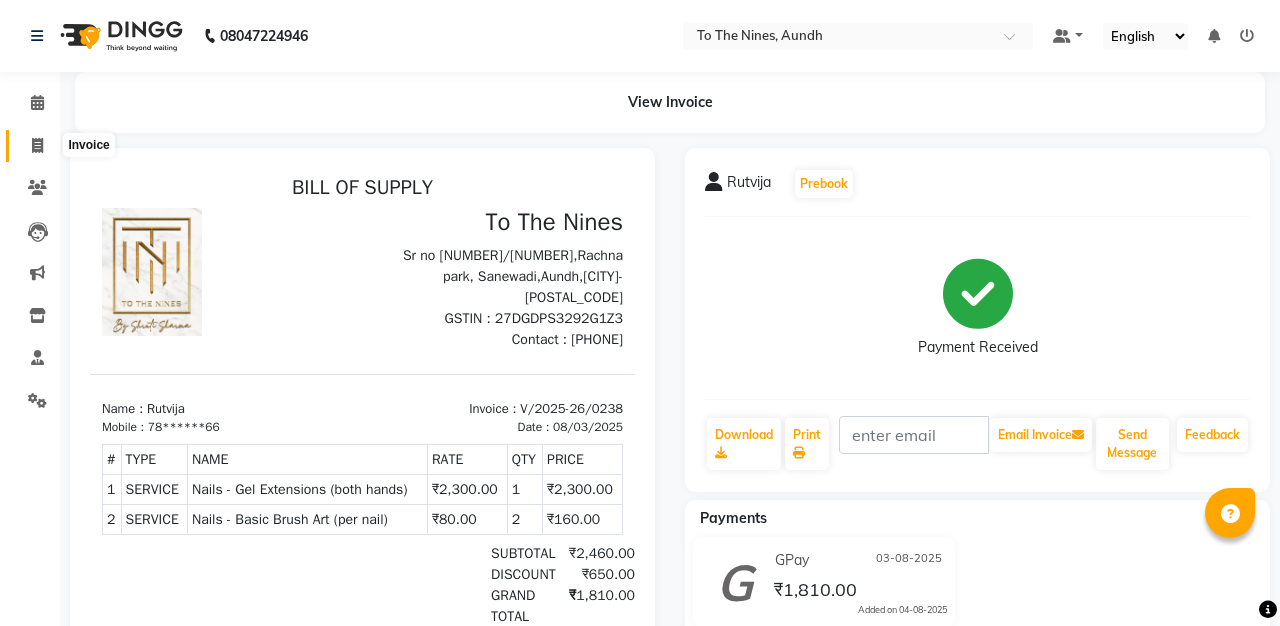 click 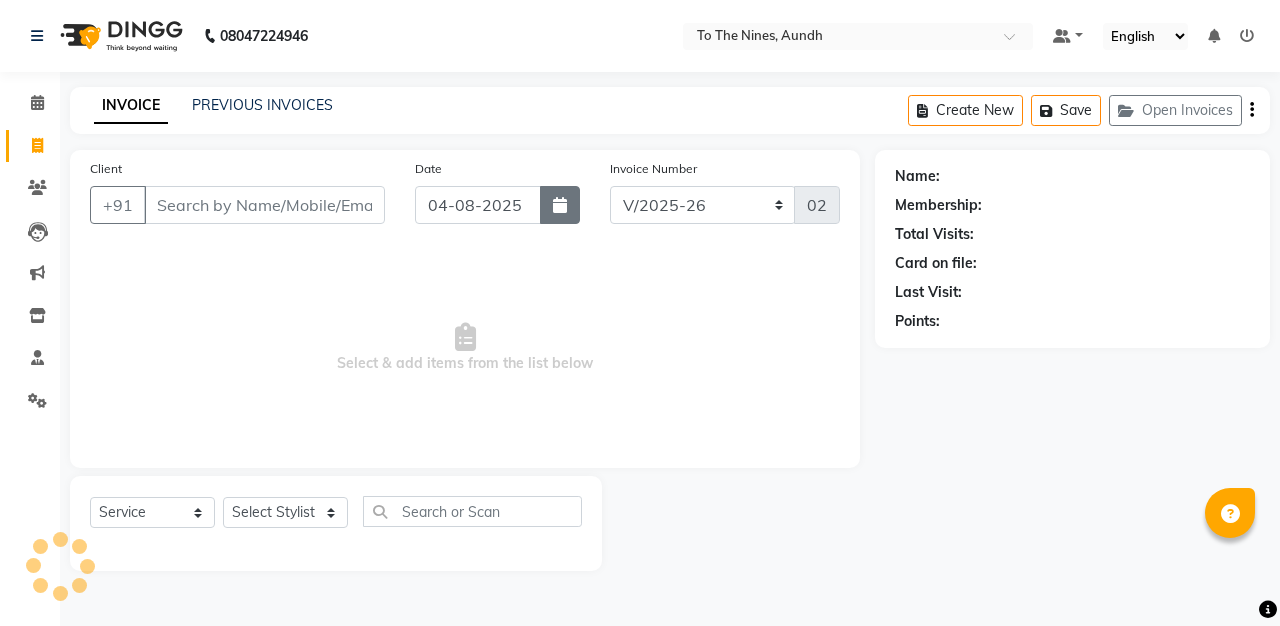 click 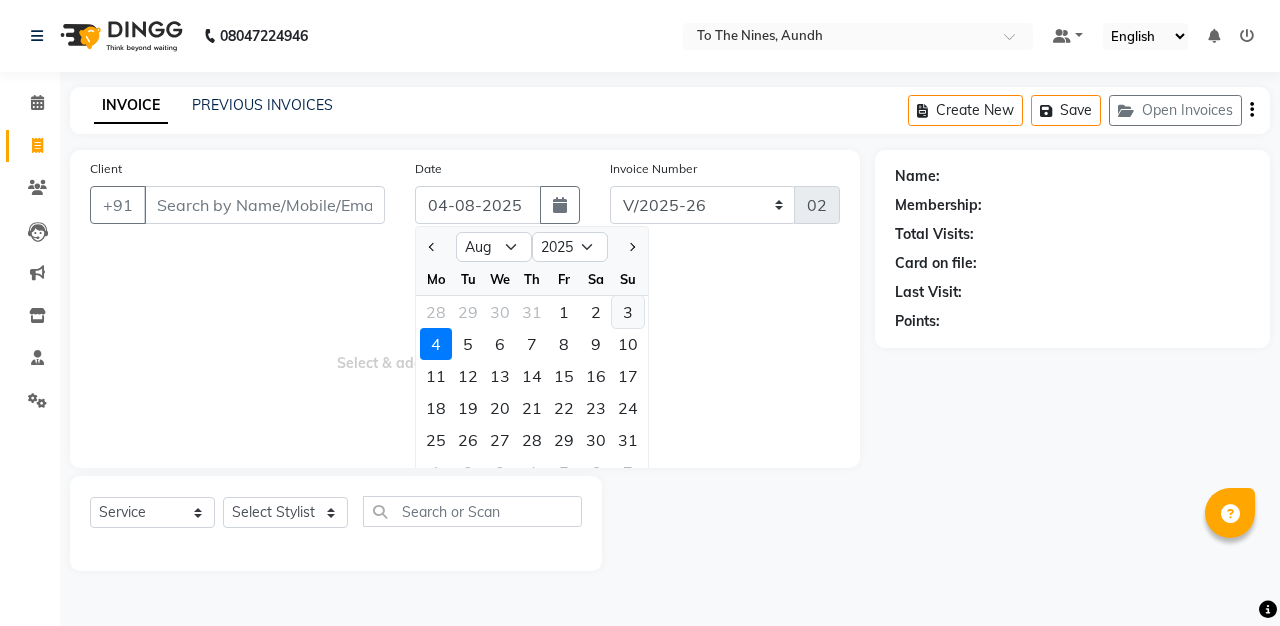click on "3" 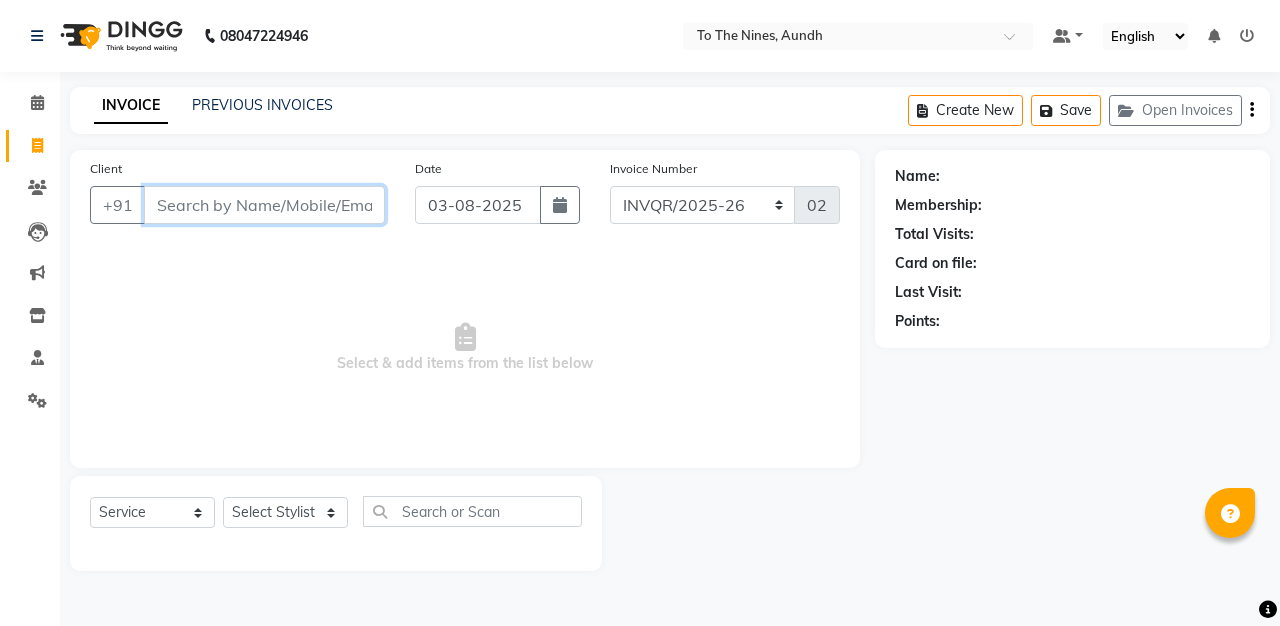 click on "Client" at bounding box center (264, 205) 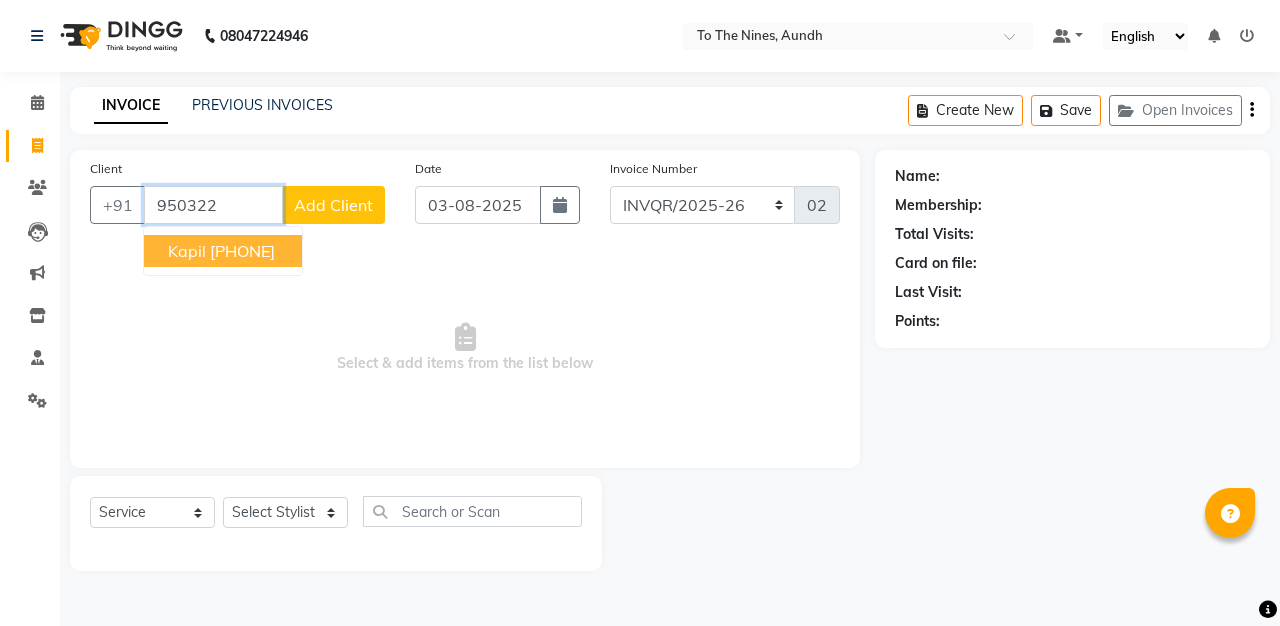click on "Kapil  [PHONE]" at bounding box center [223, 251] 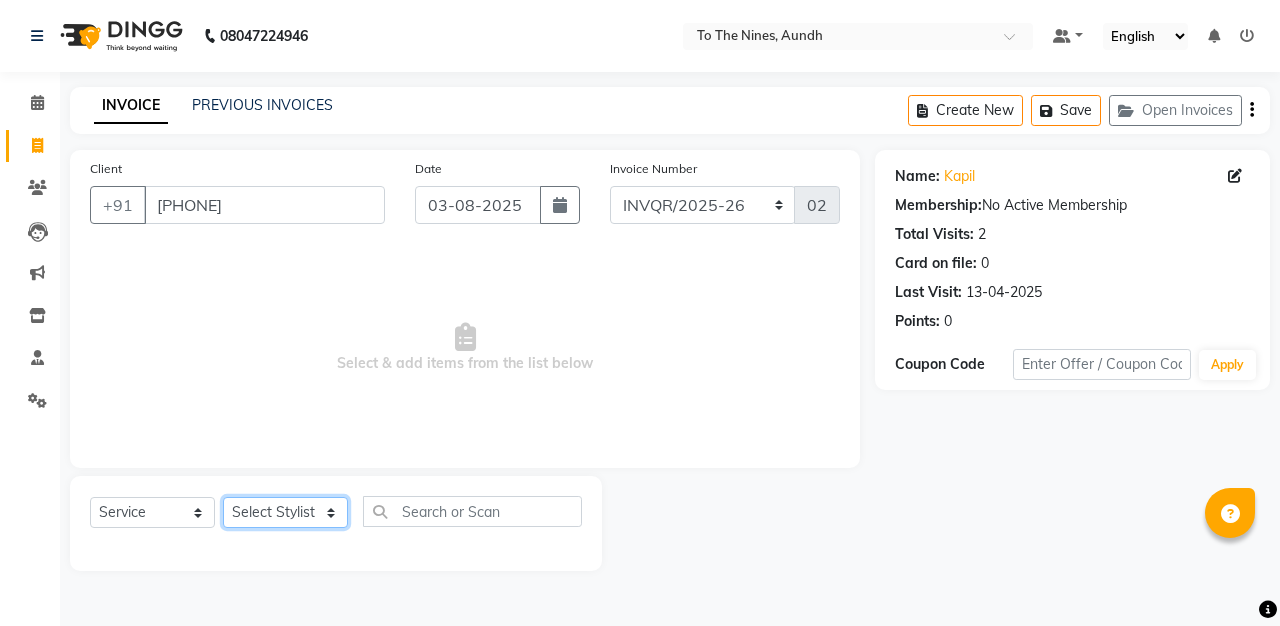 select on "55206" 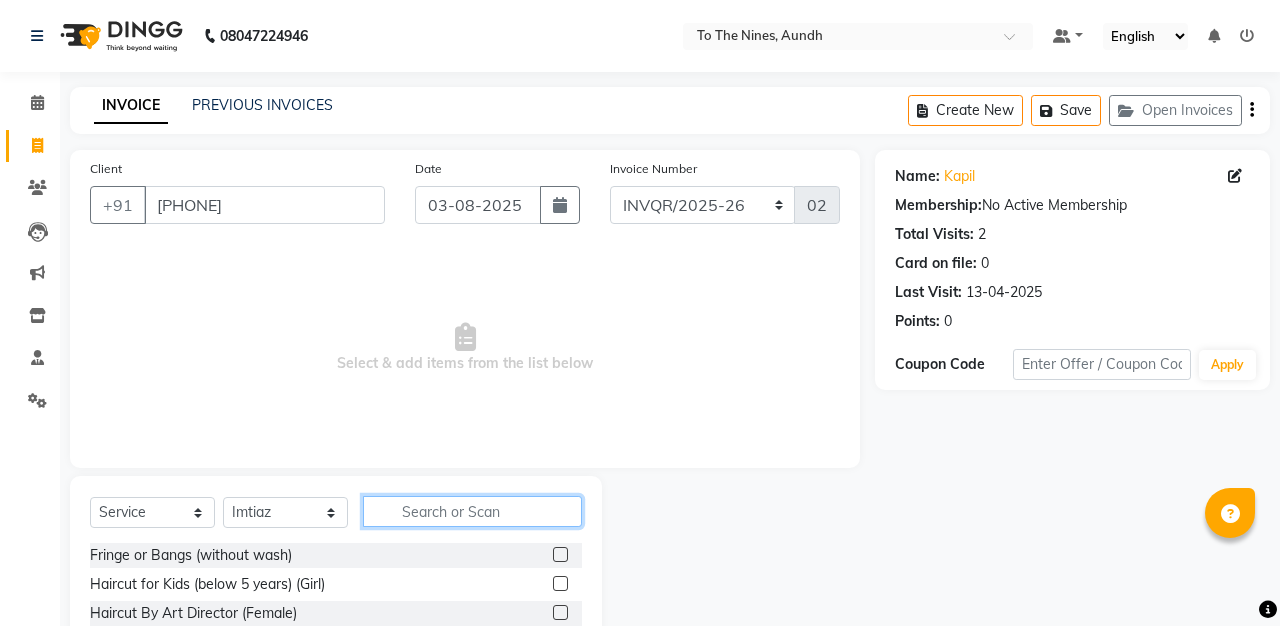 click 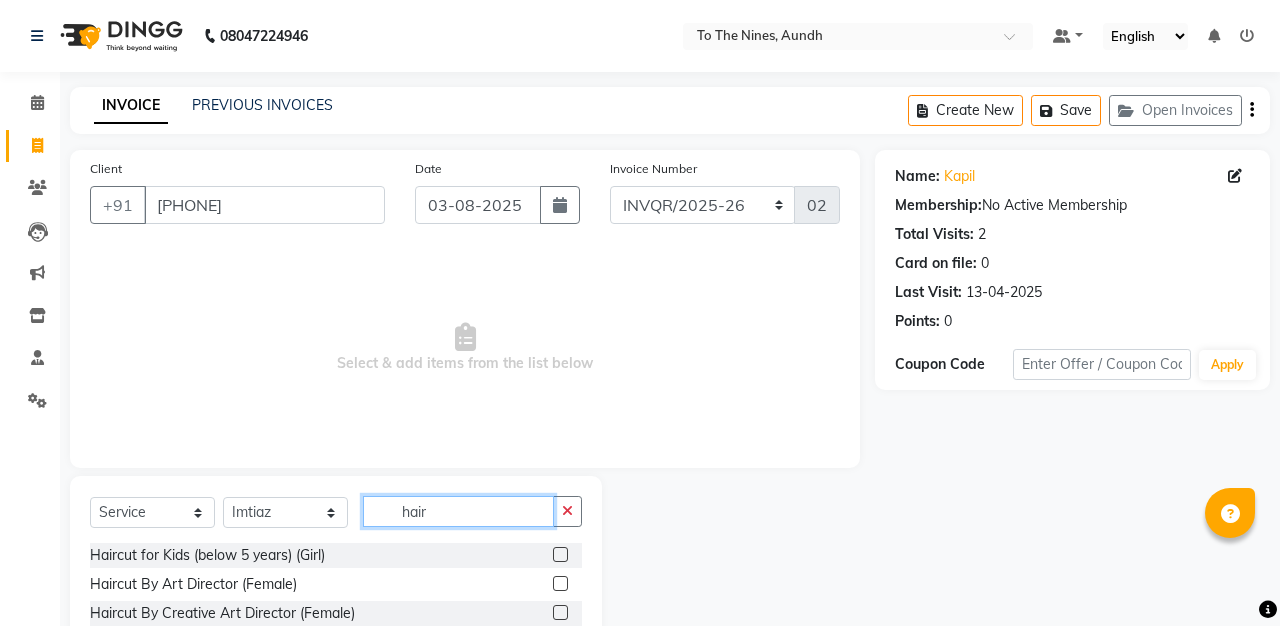 scroll, scrollTop: 0, scrollLeft: 0, axis: both 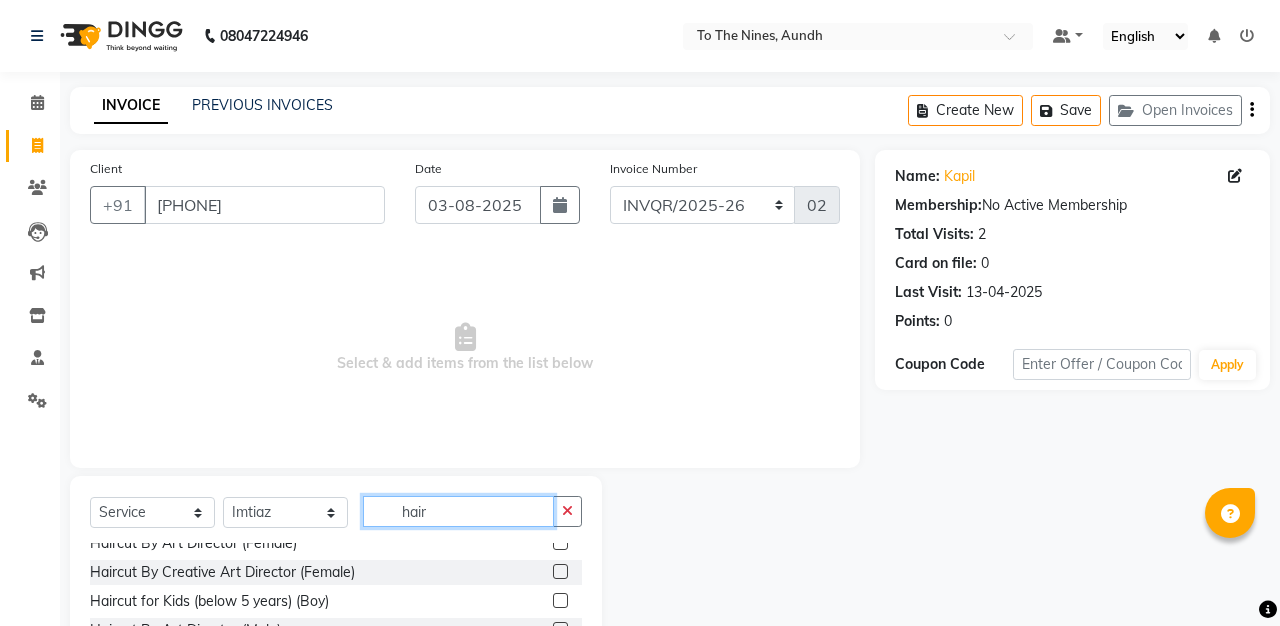 type on "hair" 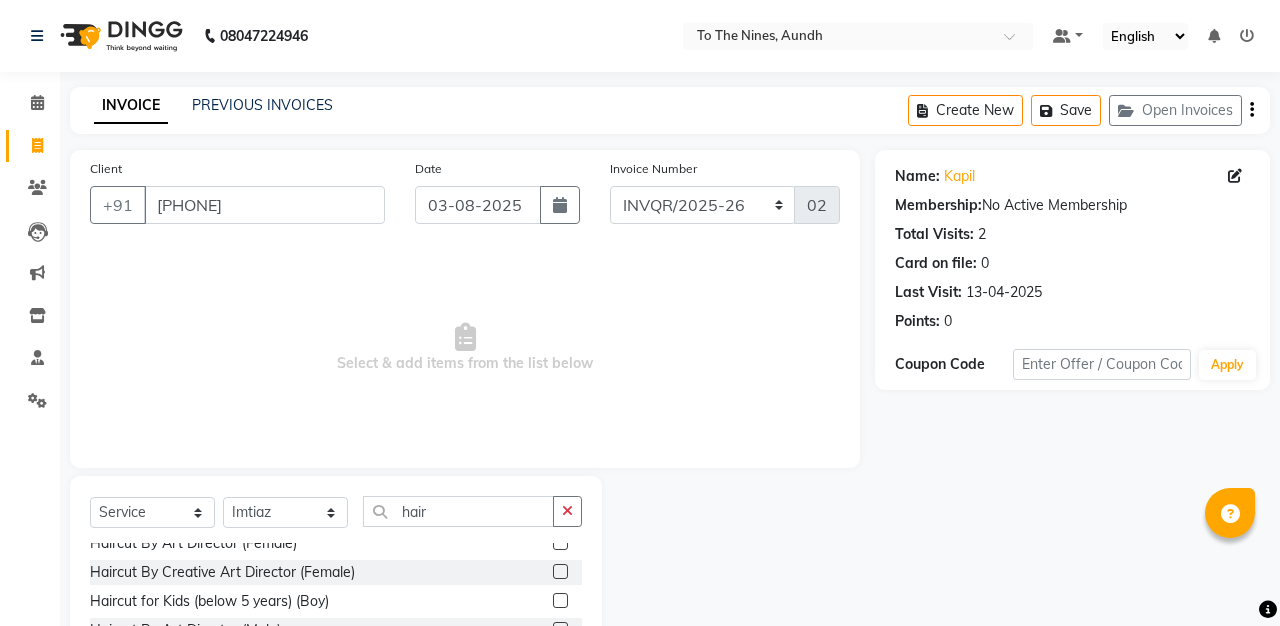 click 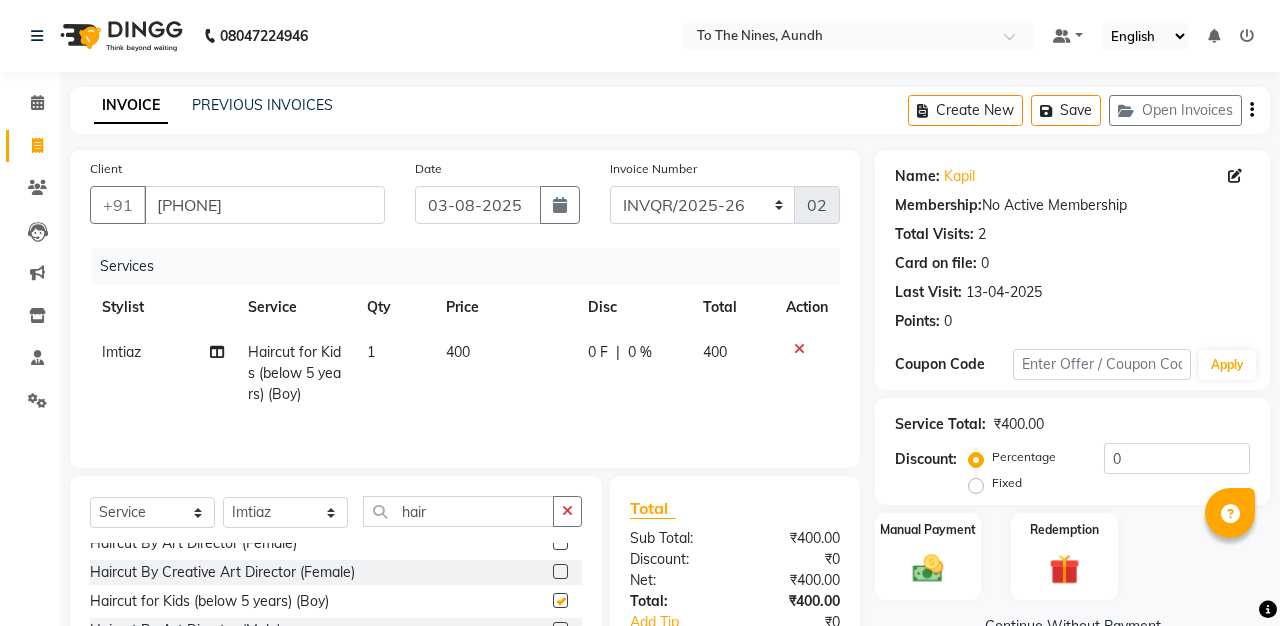 checkbox on "false" 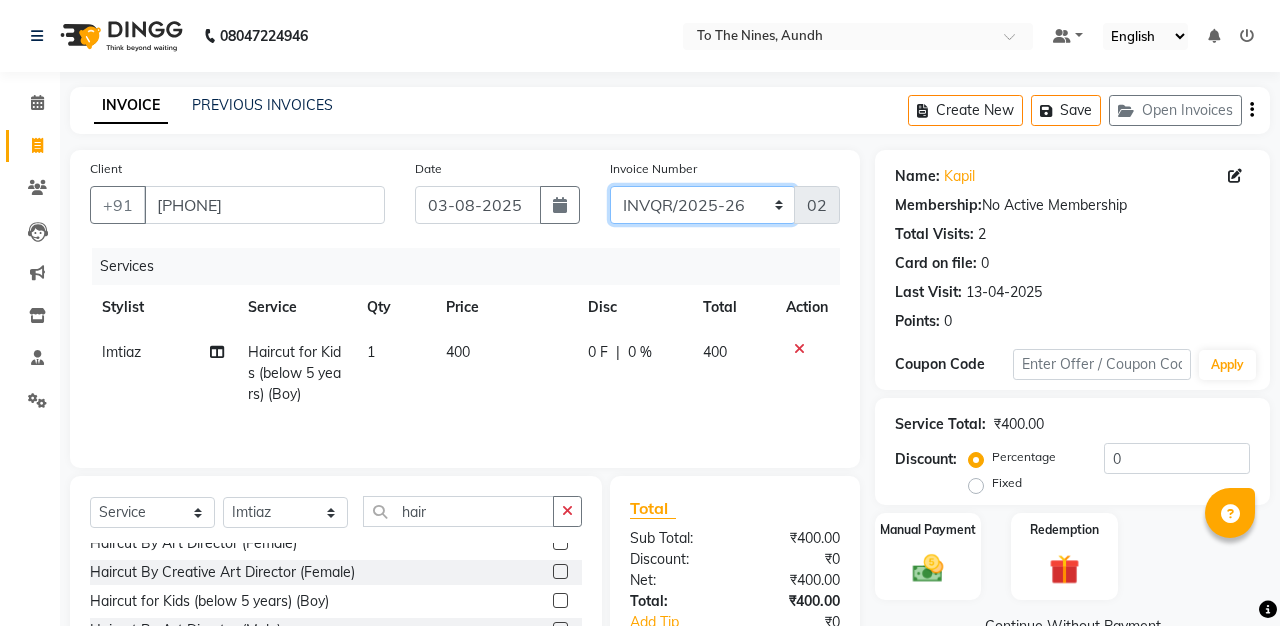 click on "INVQR/2025-26 INVCASH/2025-26 V/2025 V/2025-26" 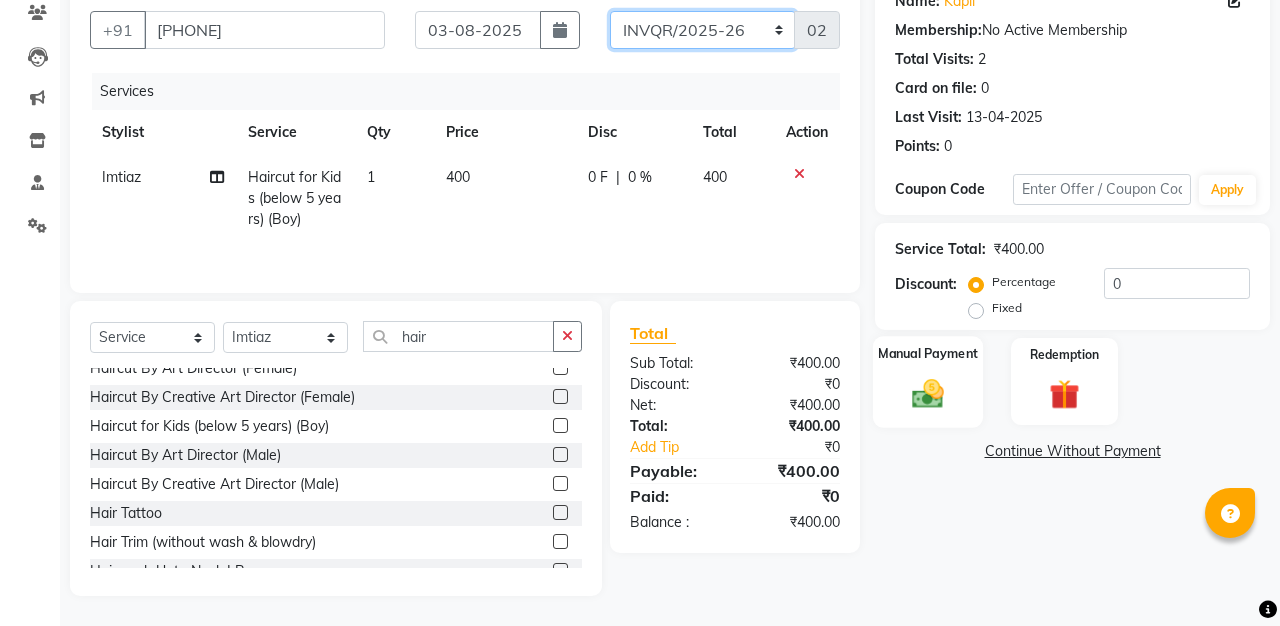 scroll, scrollTop: 175, scrollLeft: 0, axis: vertical 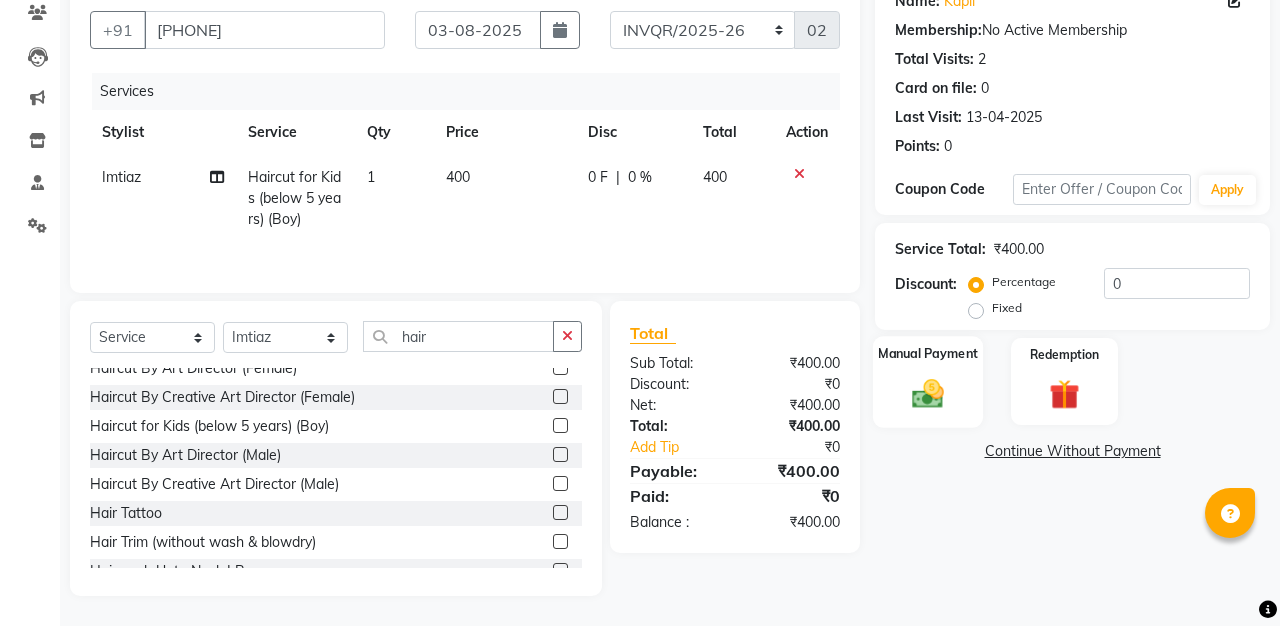 click 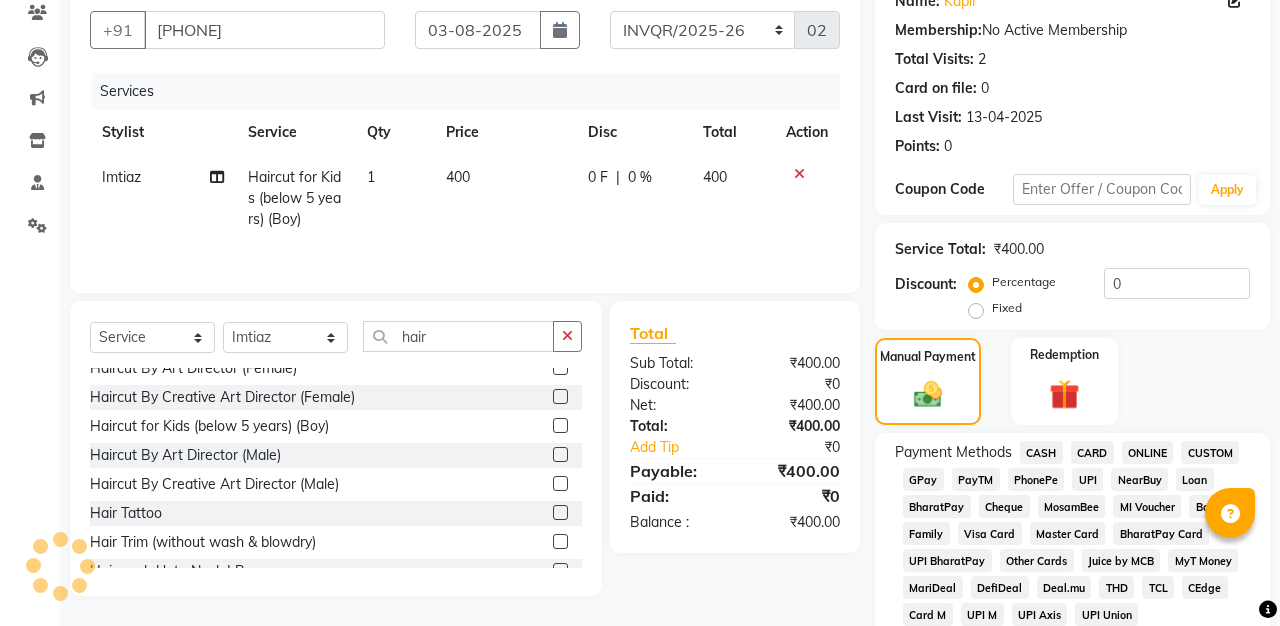 click on "GPay" 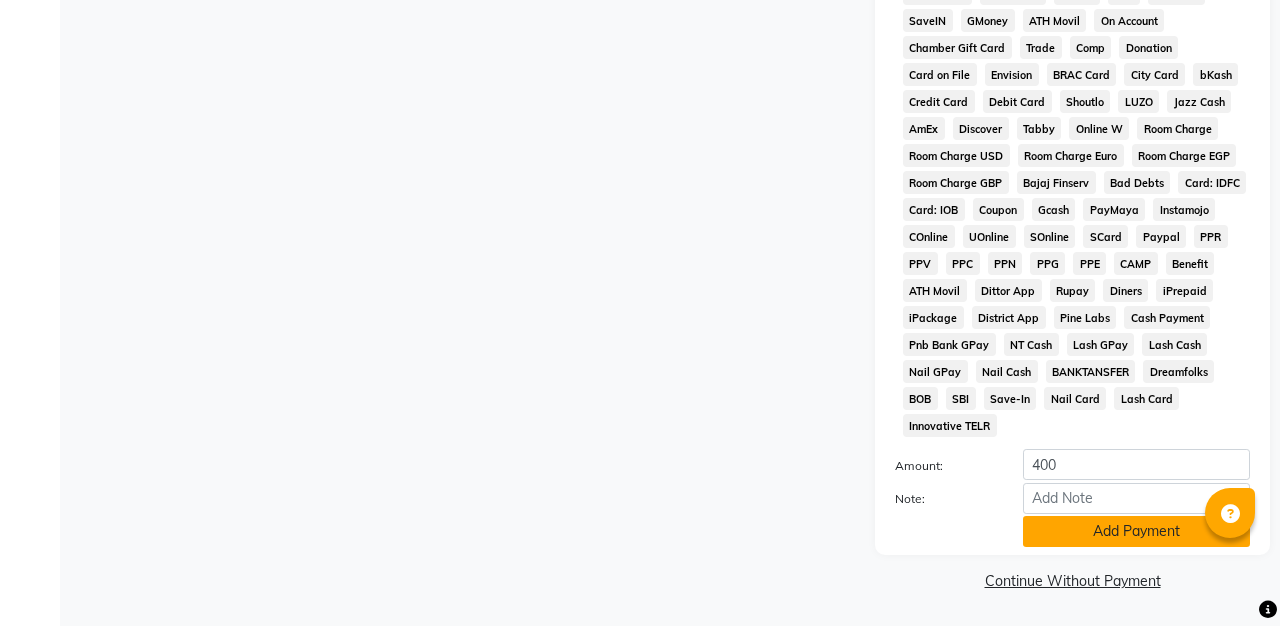scroll, scrollTop: 876, scrollLeft: 0, axis: vertical 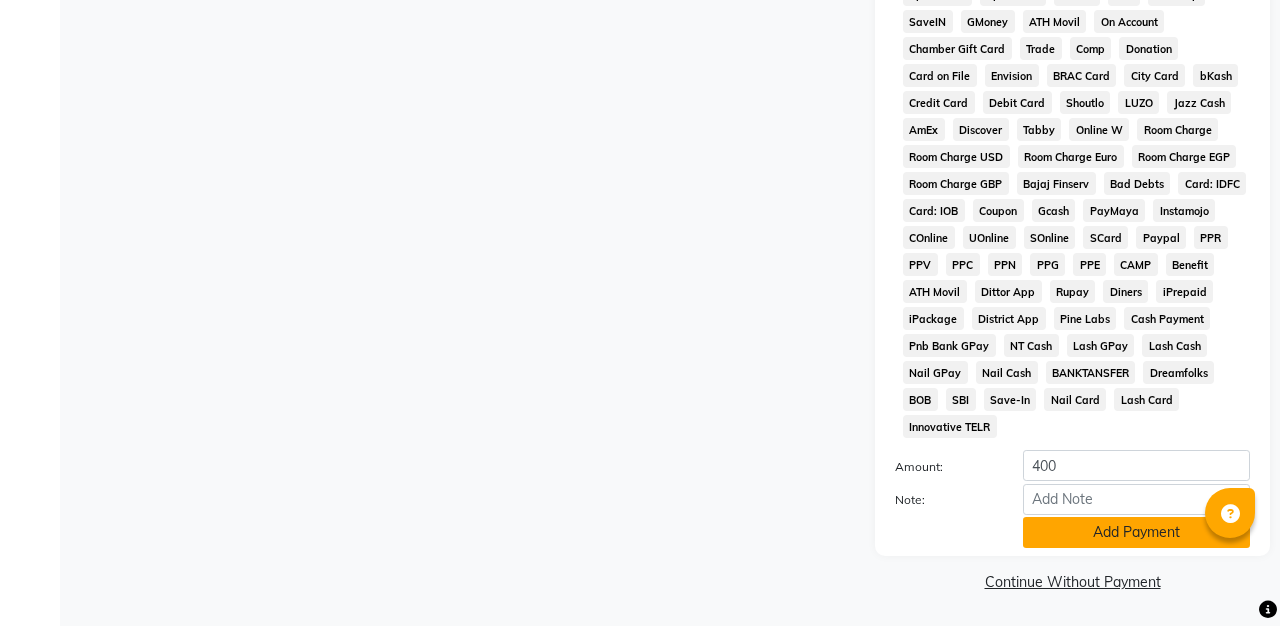 click on "Add Payment" 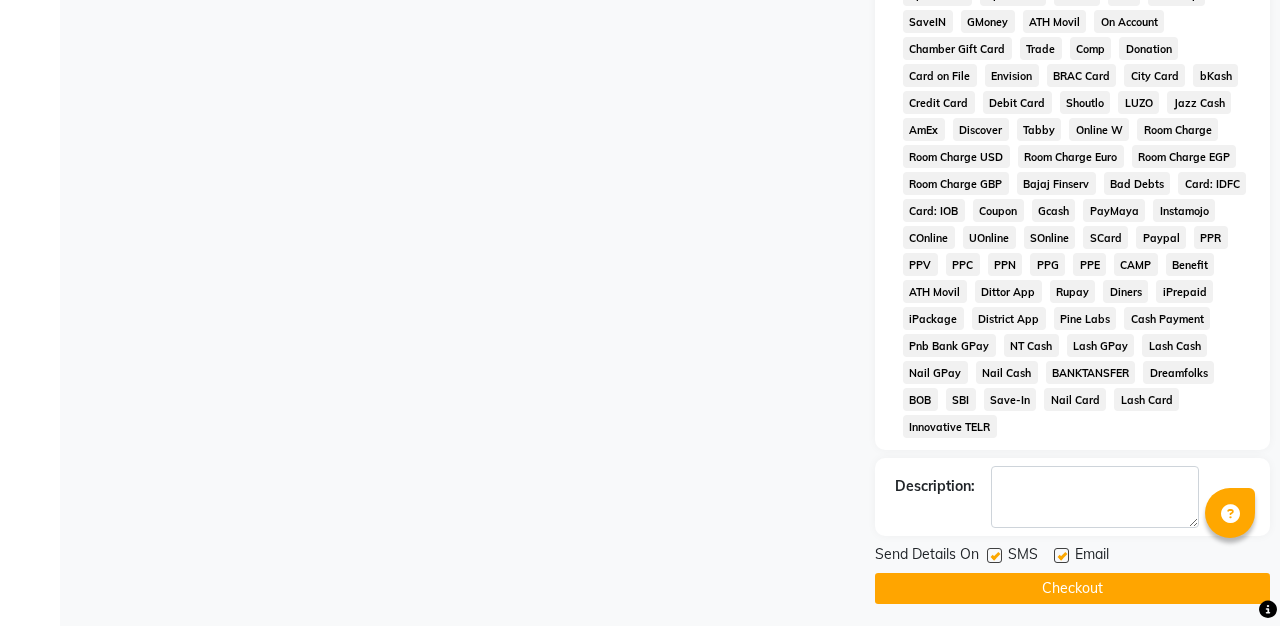click on "Checkout" 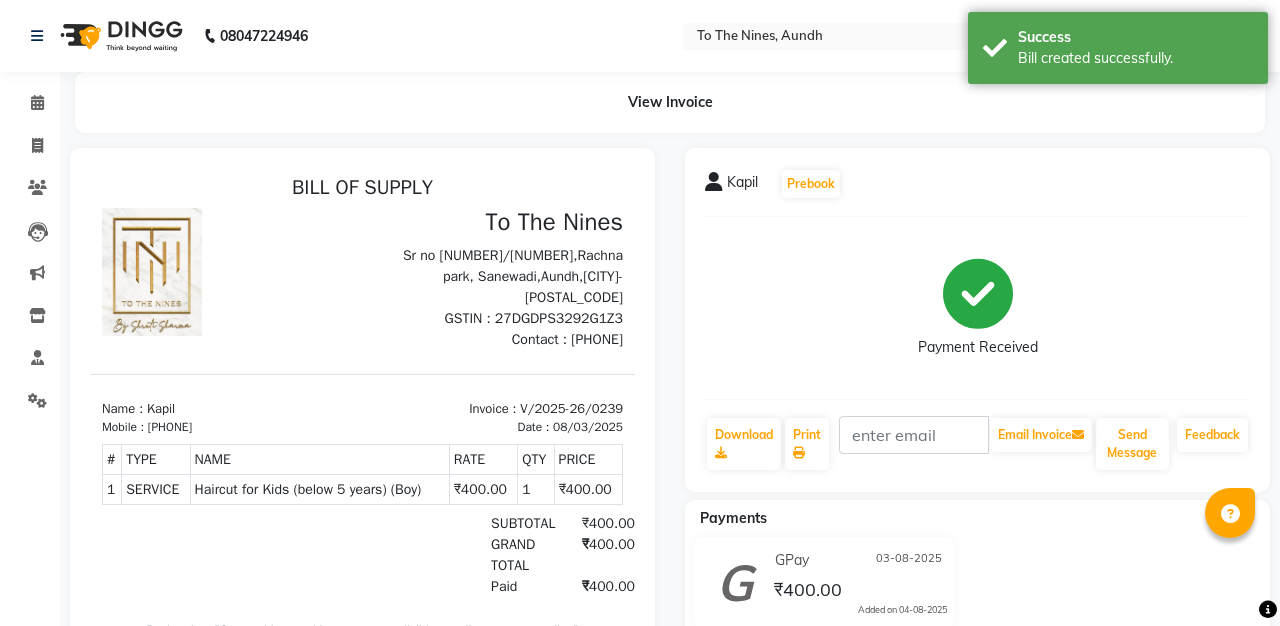 scroll, scrollTop: 0, scrollLeft: 0, axis: both 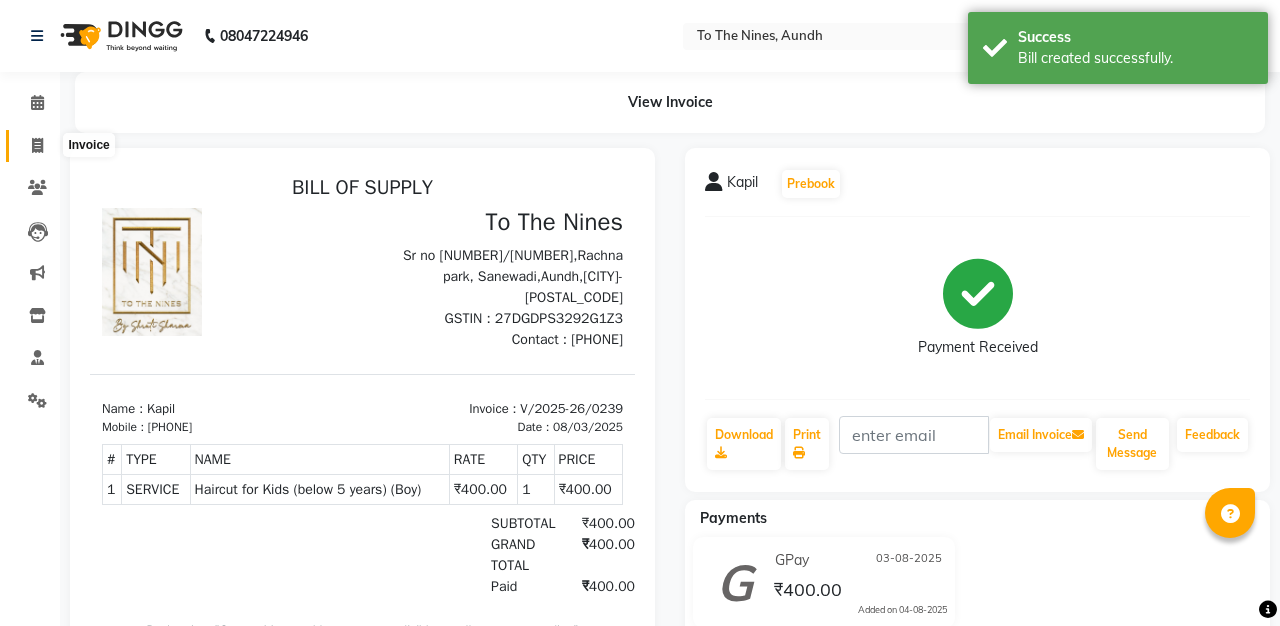 click 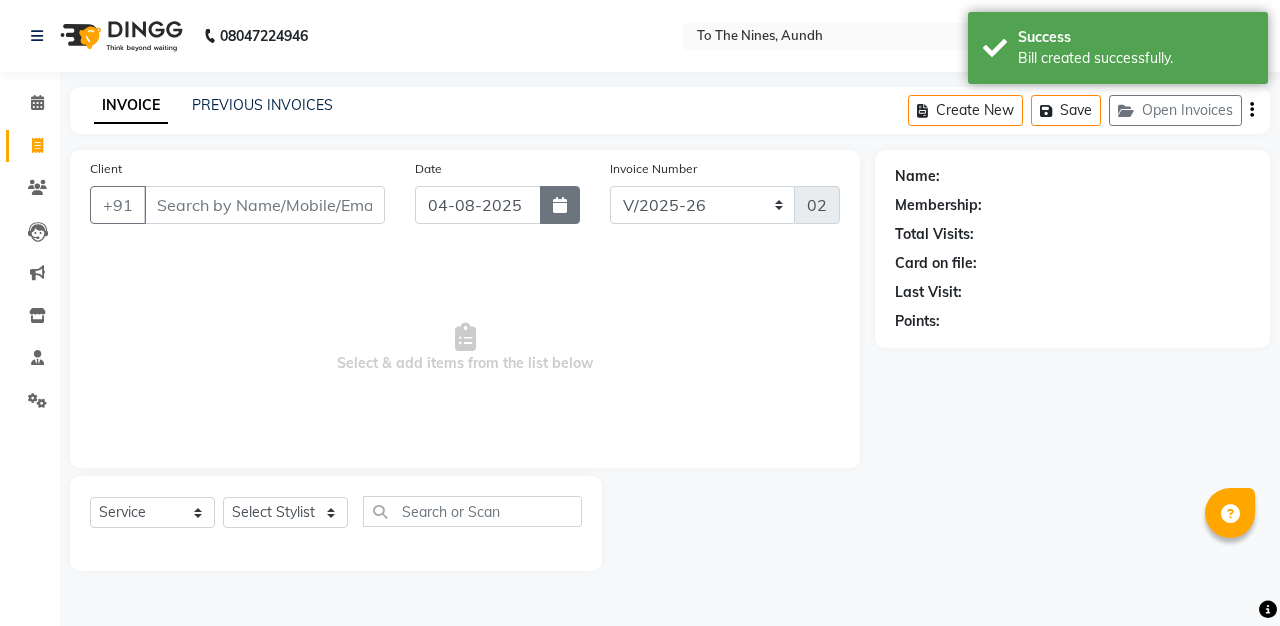 click 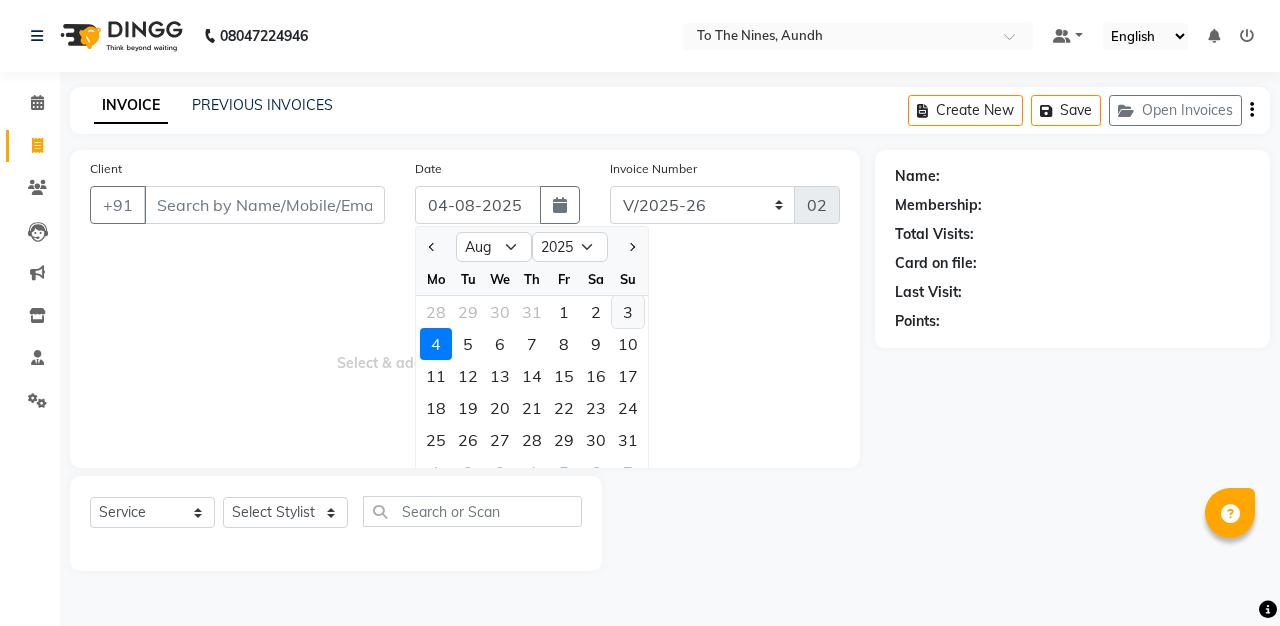 click on "3" 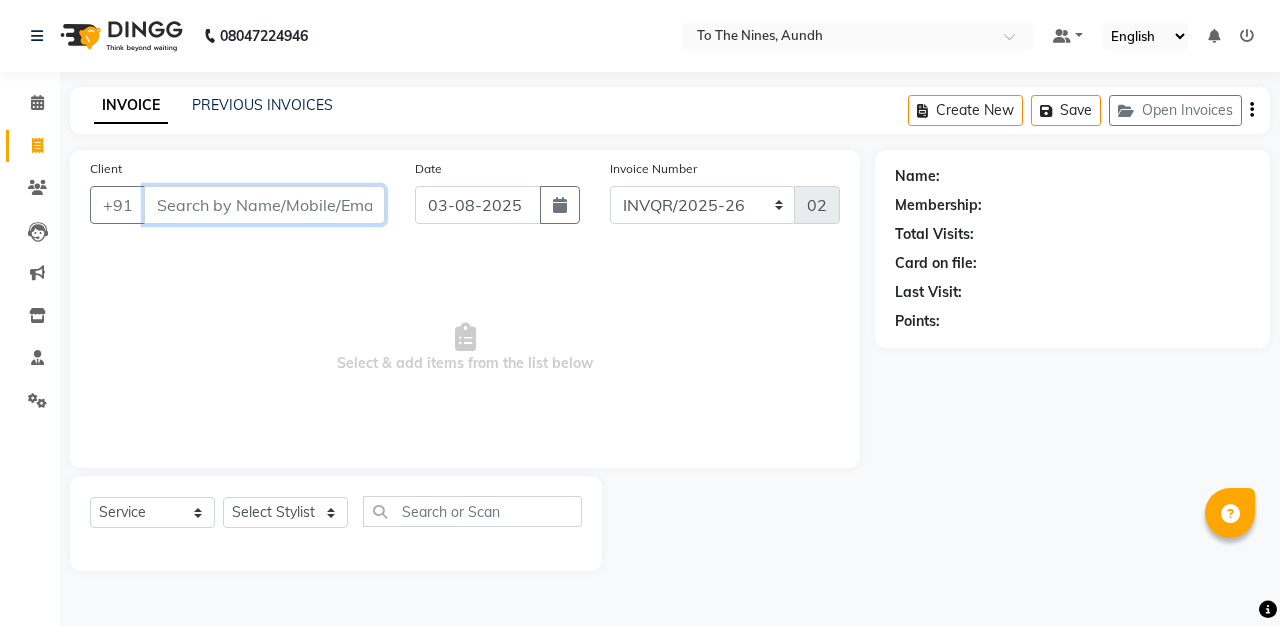 click on "Client" at bounding box center [264, 205] 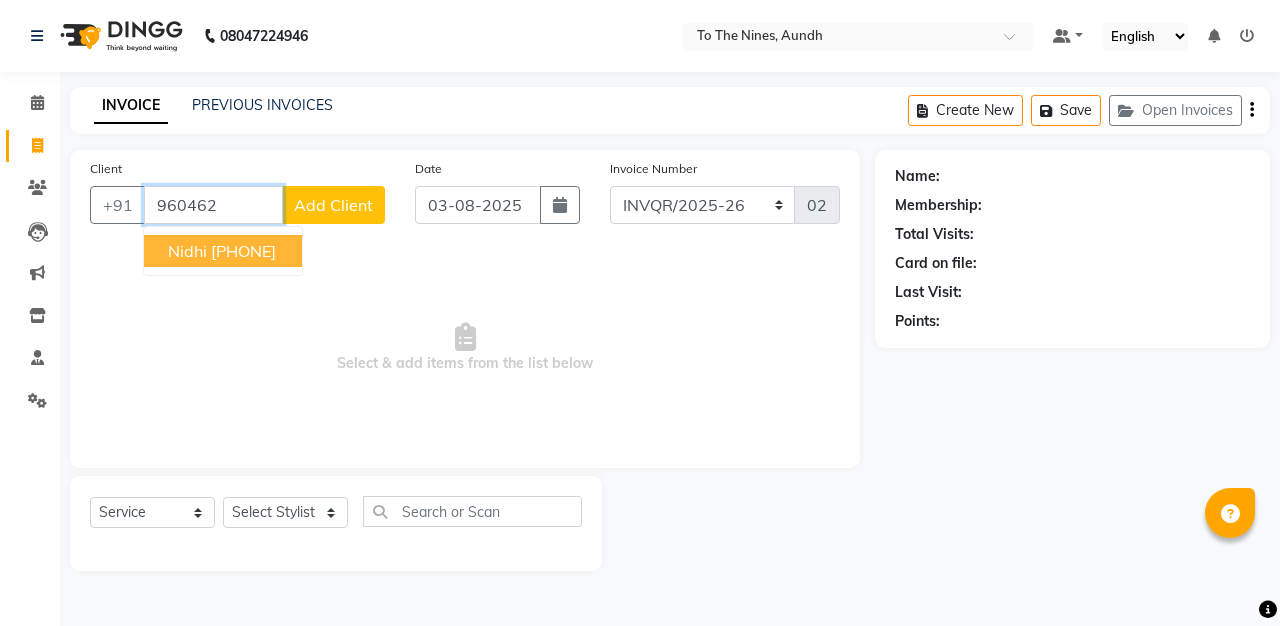 click on "[PHONE]" at bounding box center [243, 251] 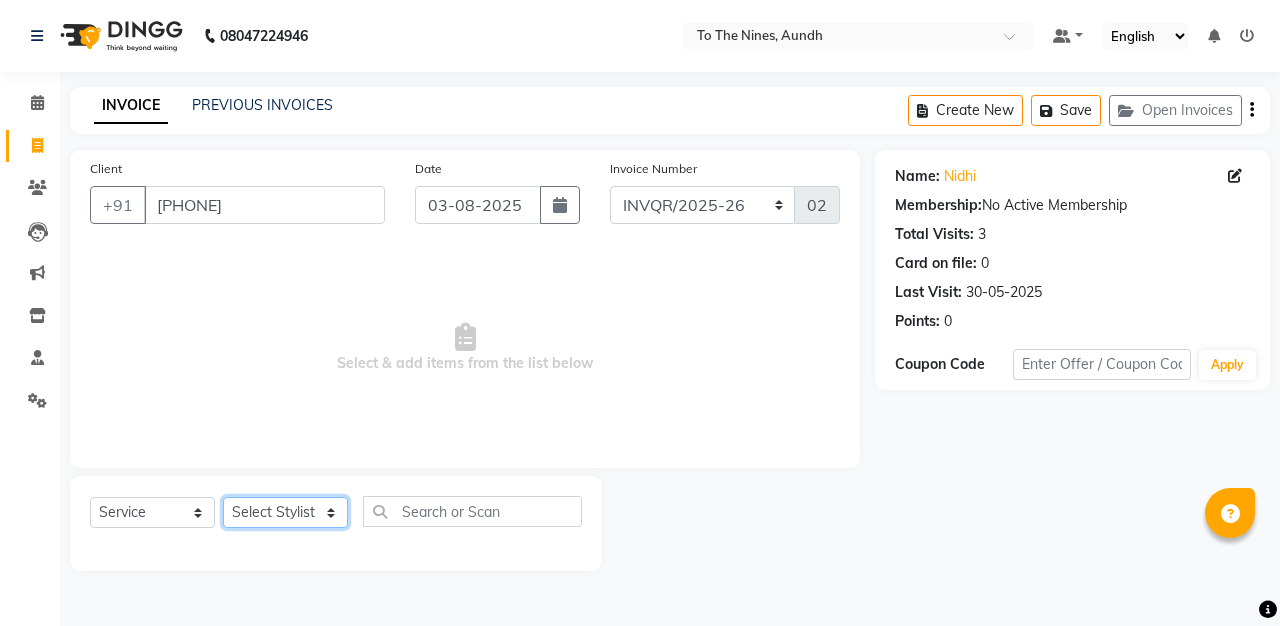 select on "55208" 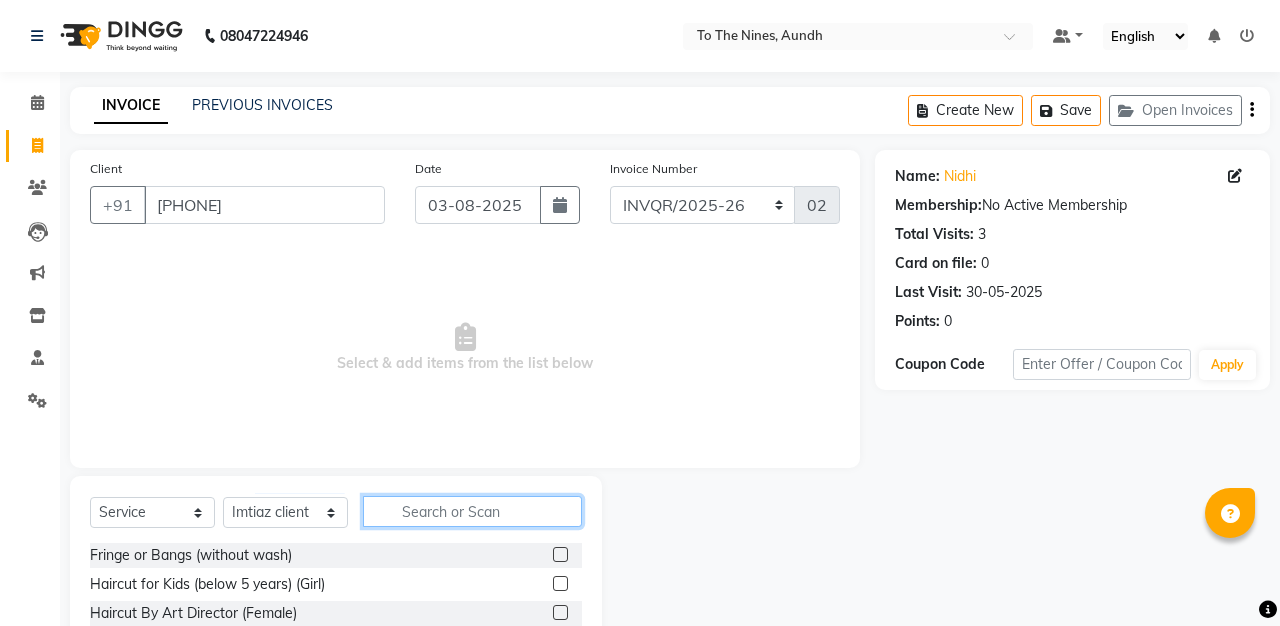 click 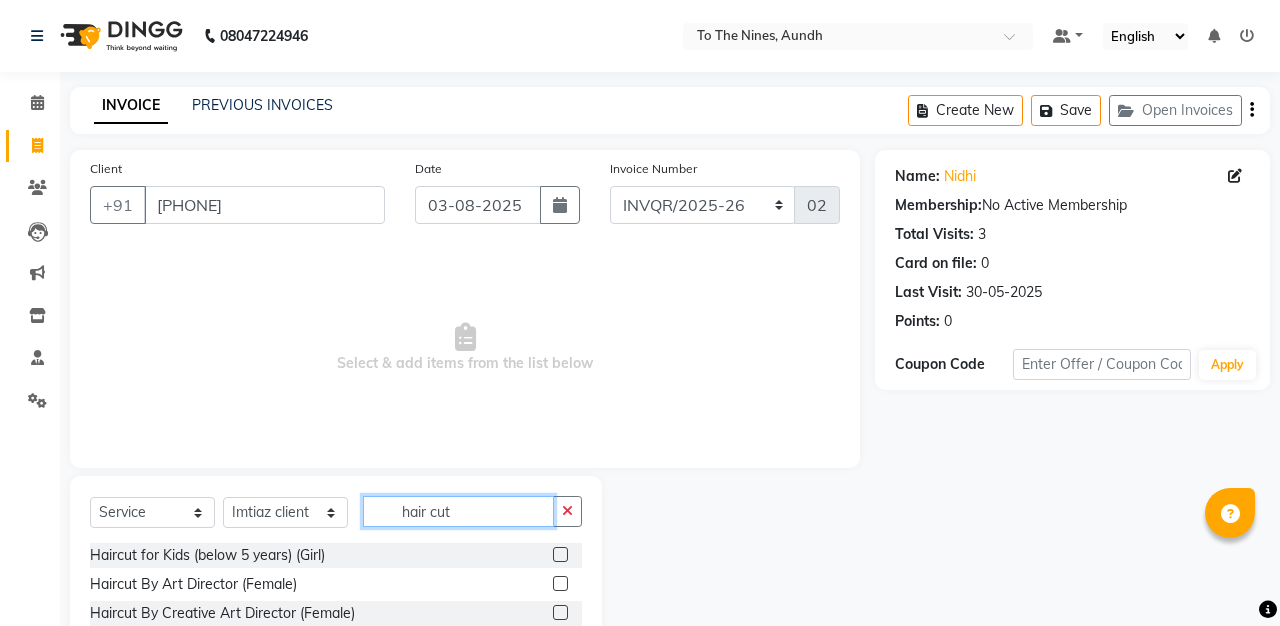 type on "hair cut" 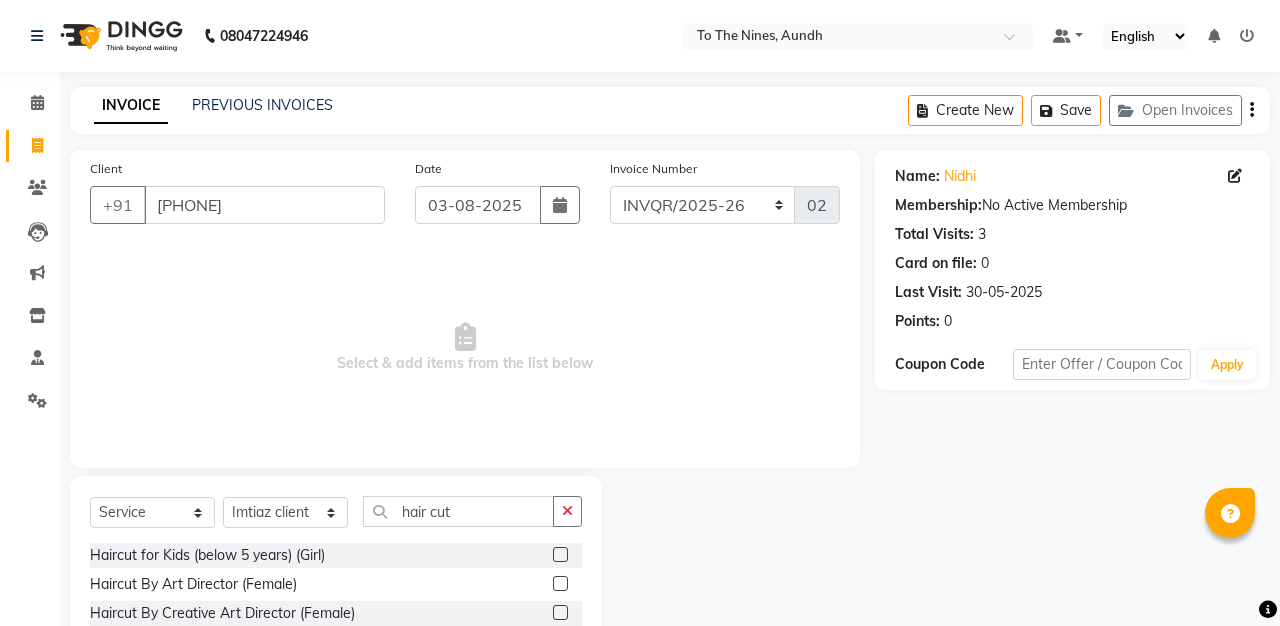 click 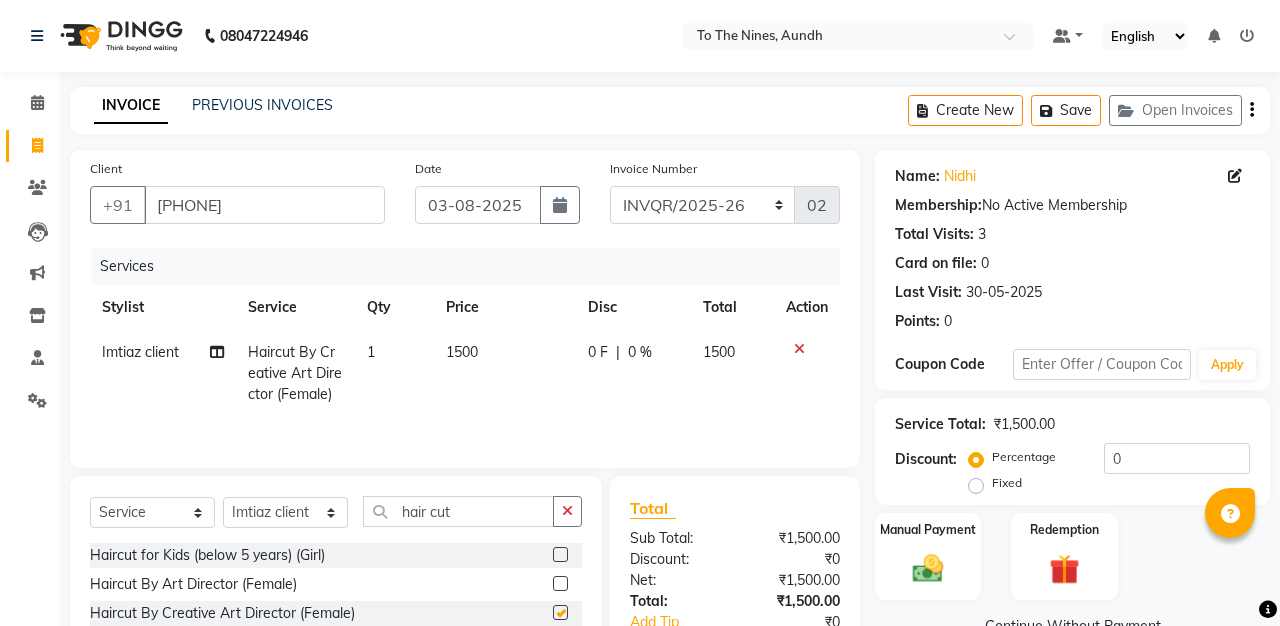 checkbox on "false" 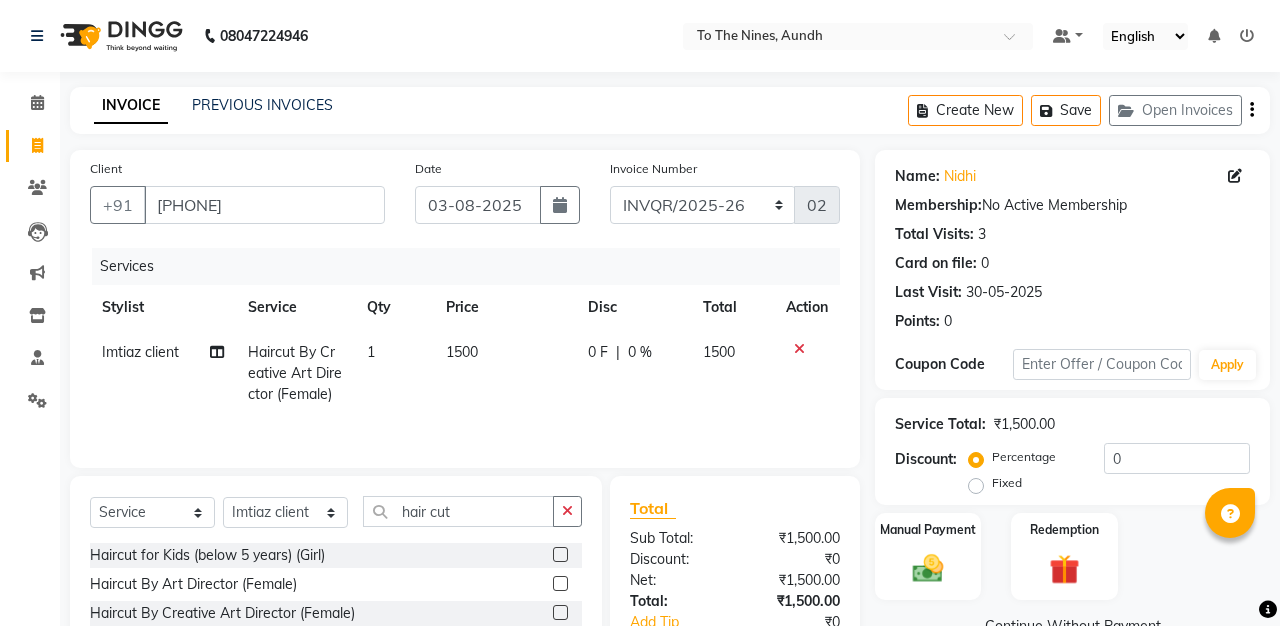 click on "0 F" 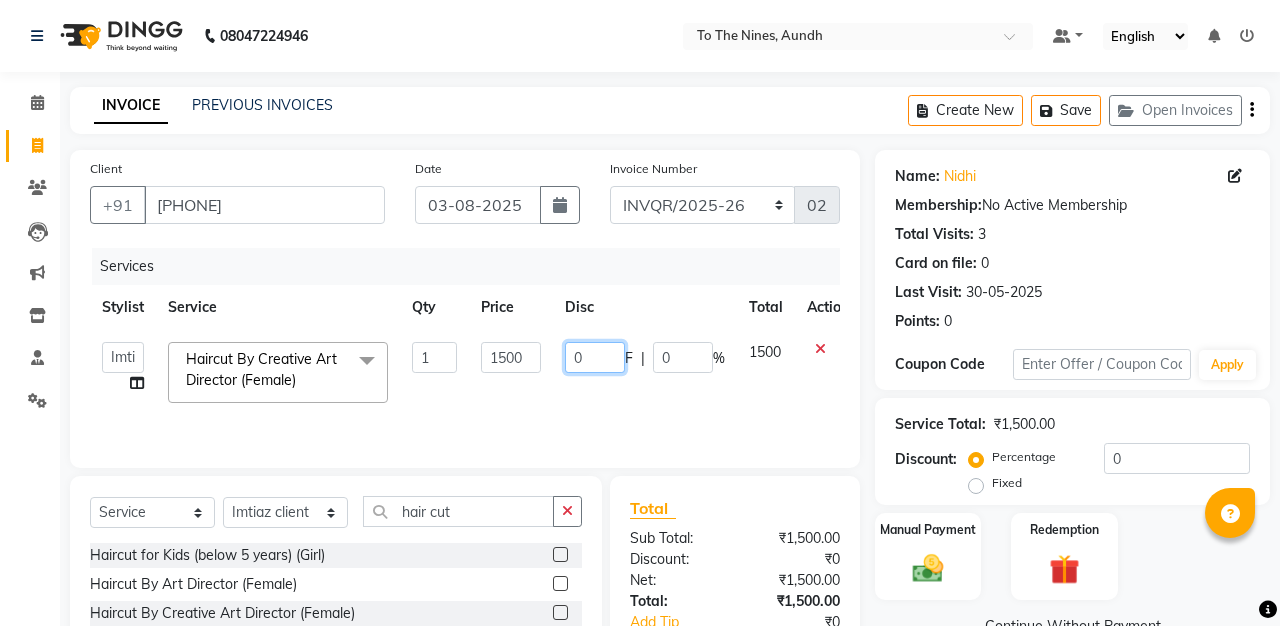 click on "0" 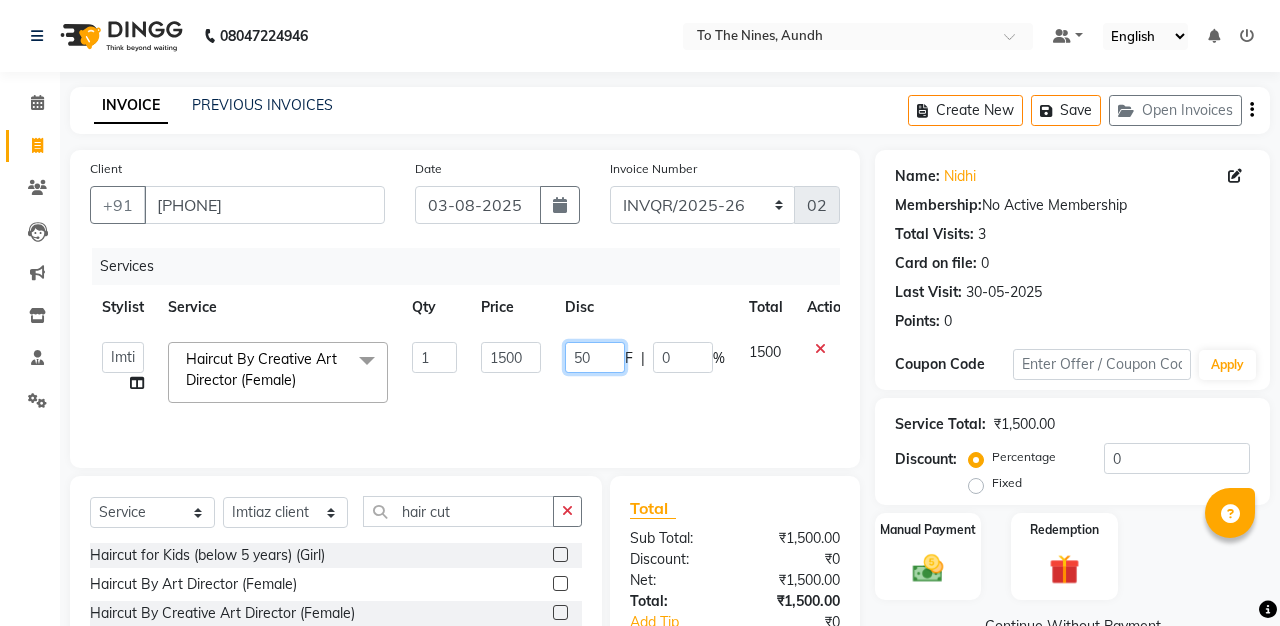 type on "500" 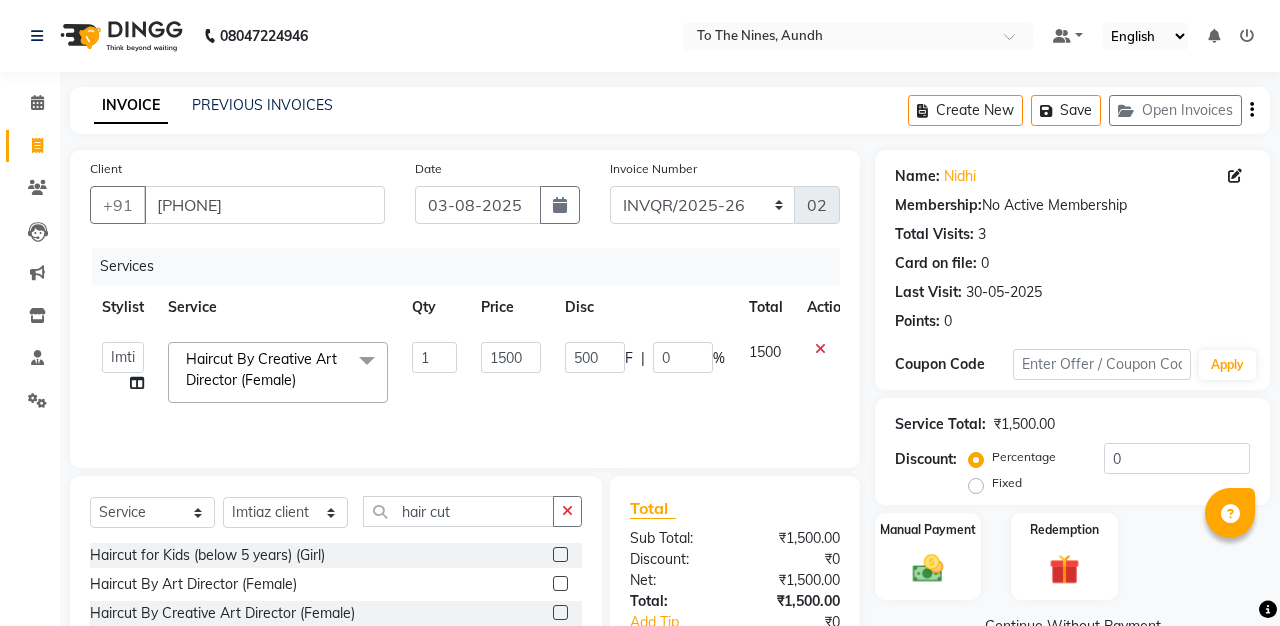 click on "Services" 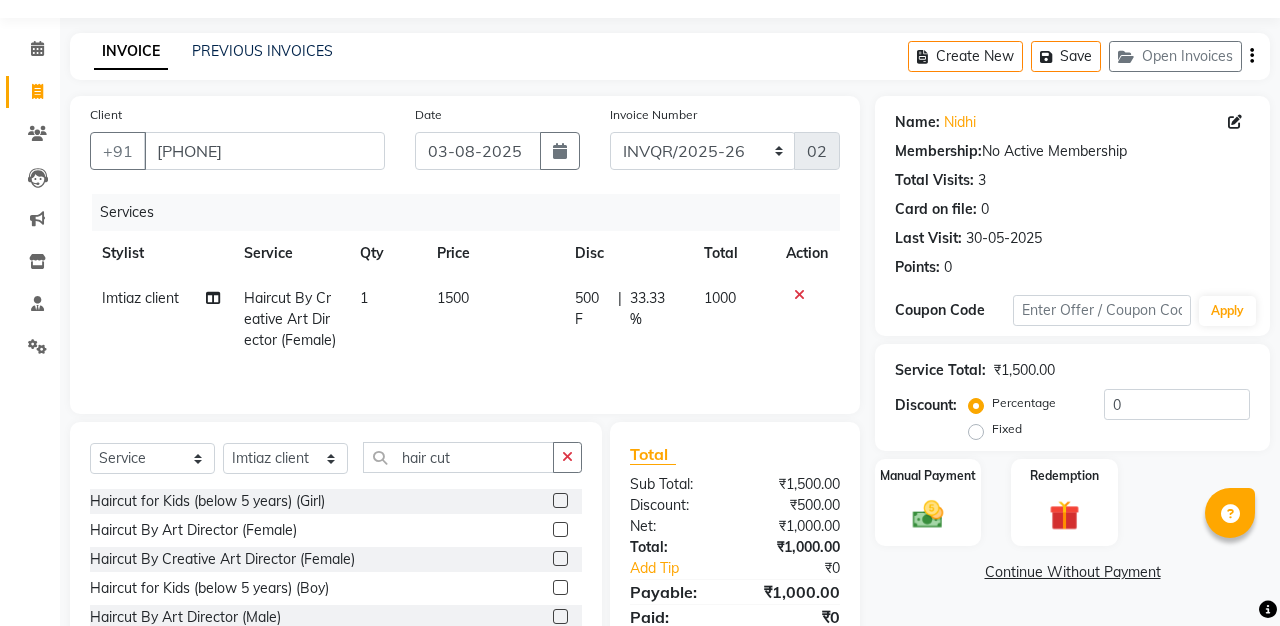 scroll, scrollTop: 91, scrollLeft: 0, axis: vertical 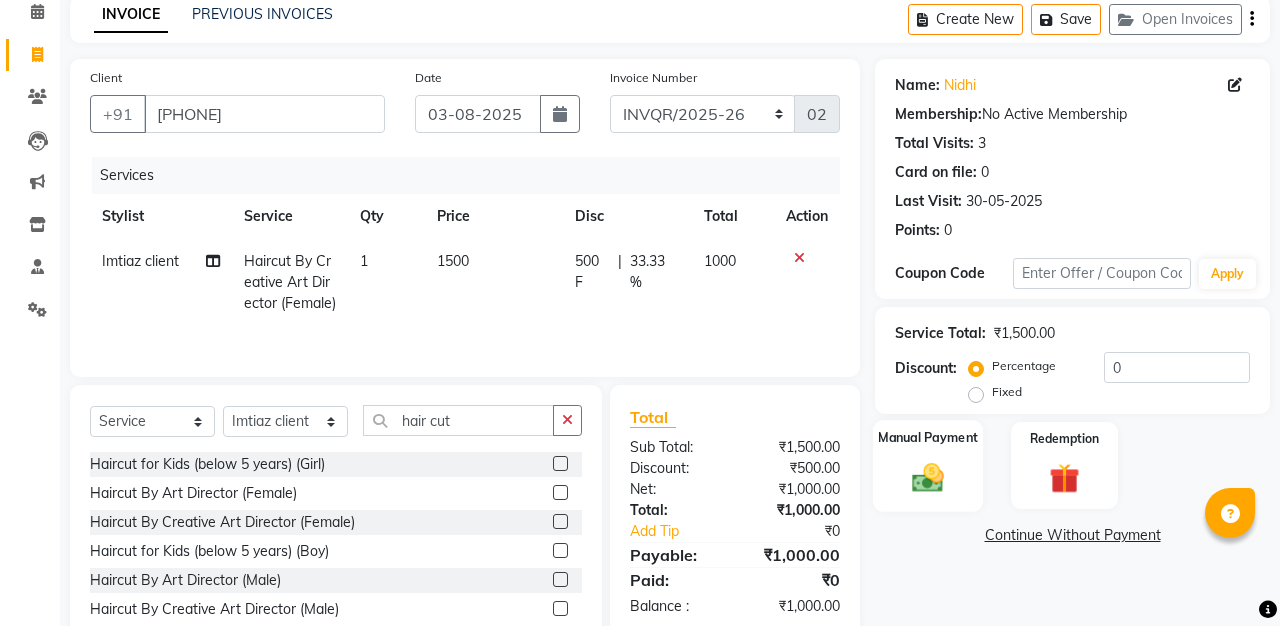 click 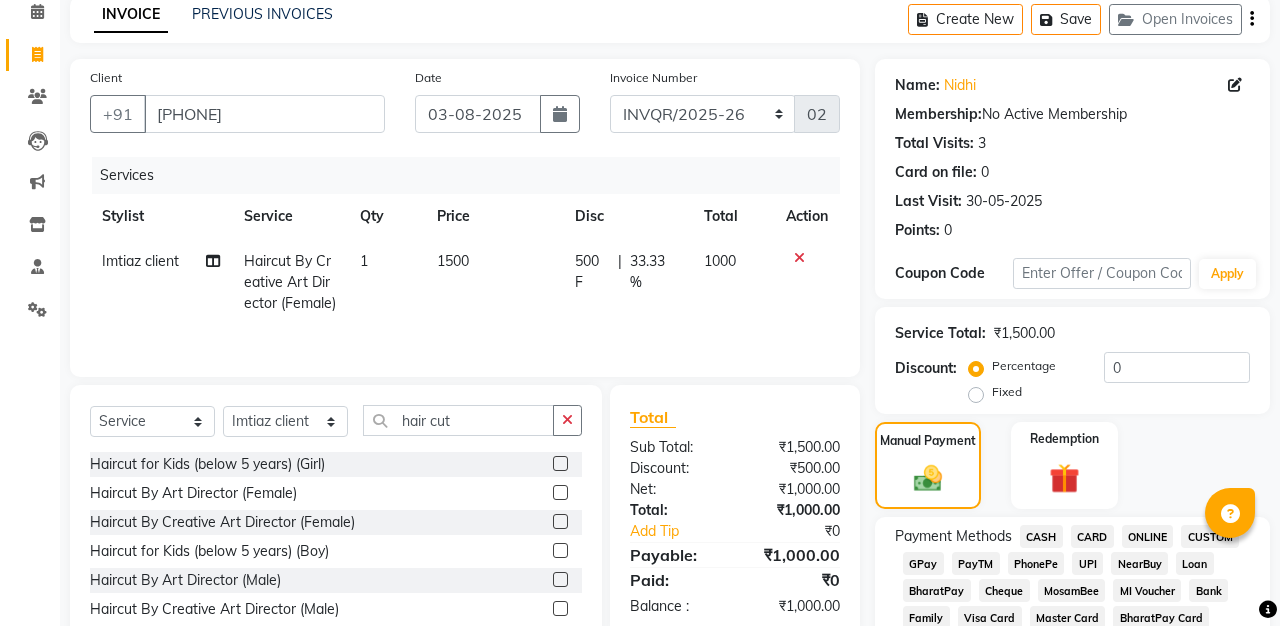click on "GPay" 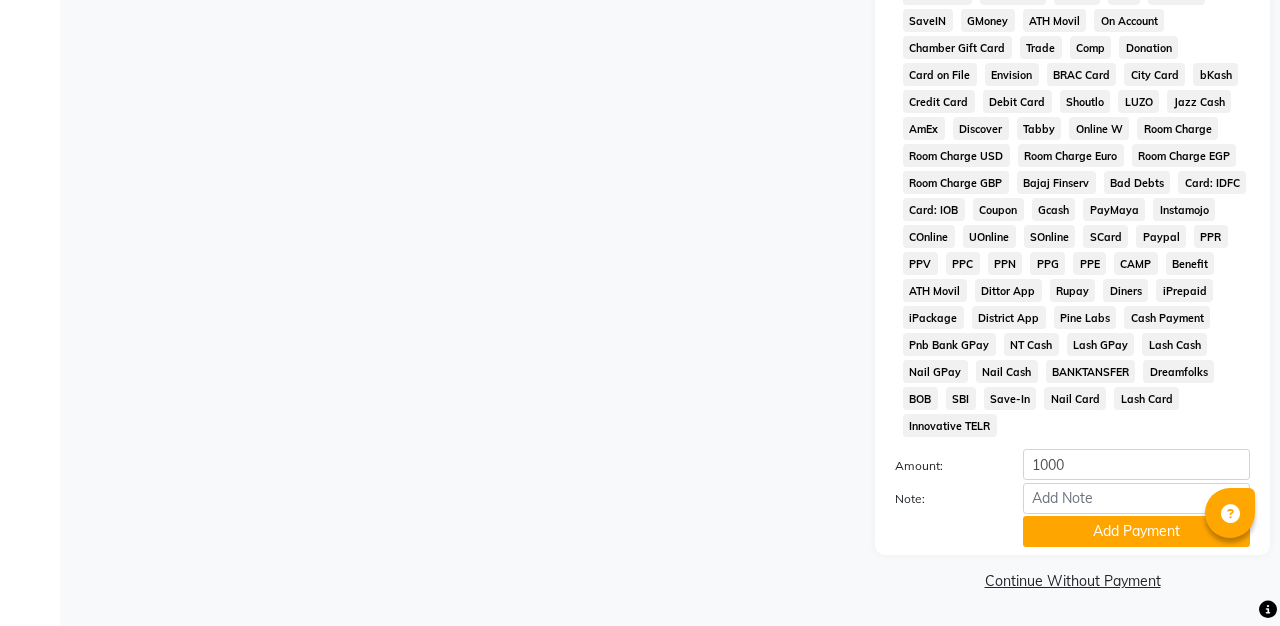 scroll, scrollTop: 876, scrollLeft: 0, axis: vertical 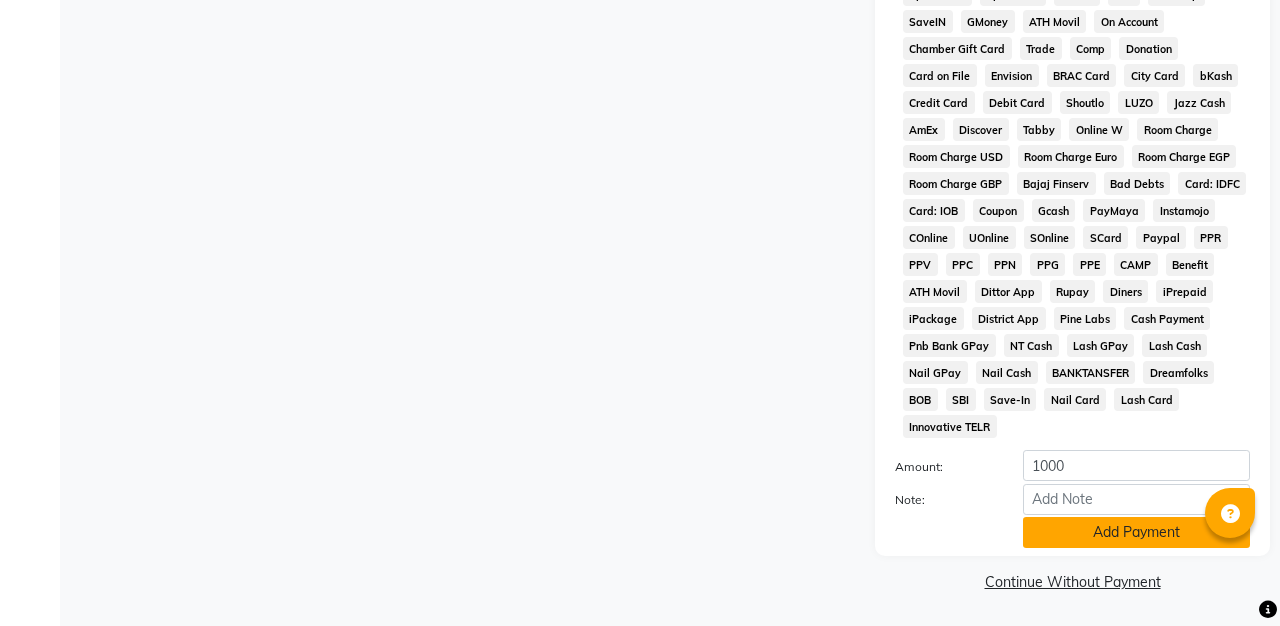 click on "Add Payment" 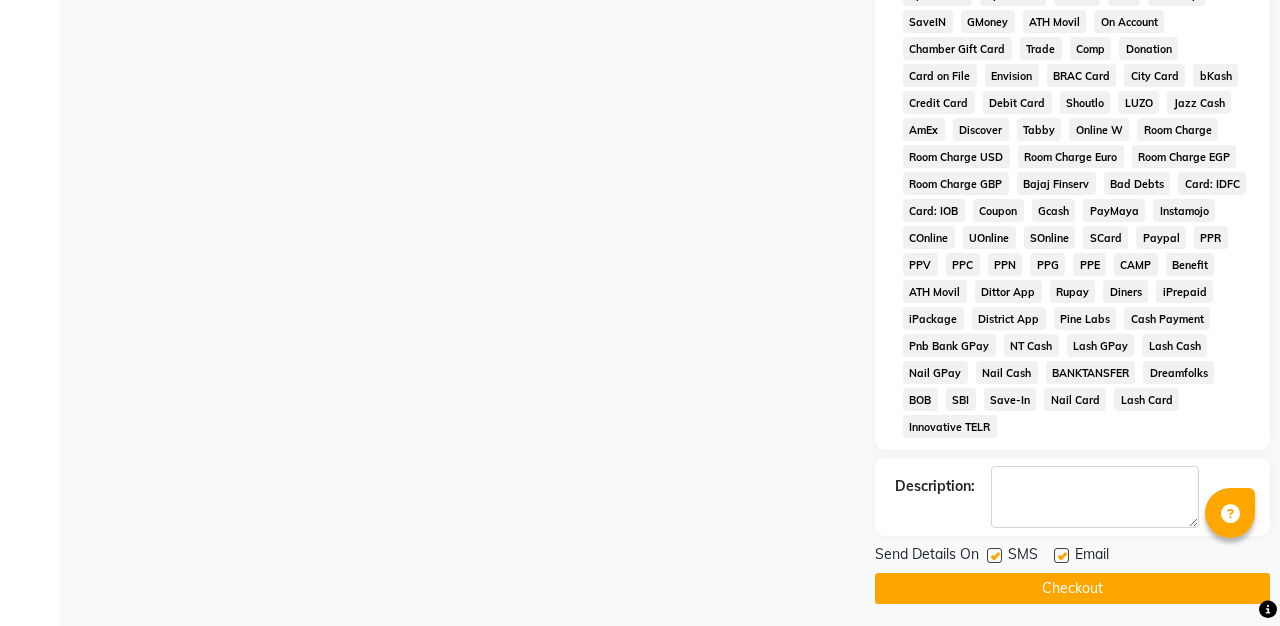 click on "Checkout" 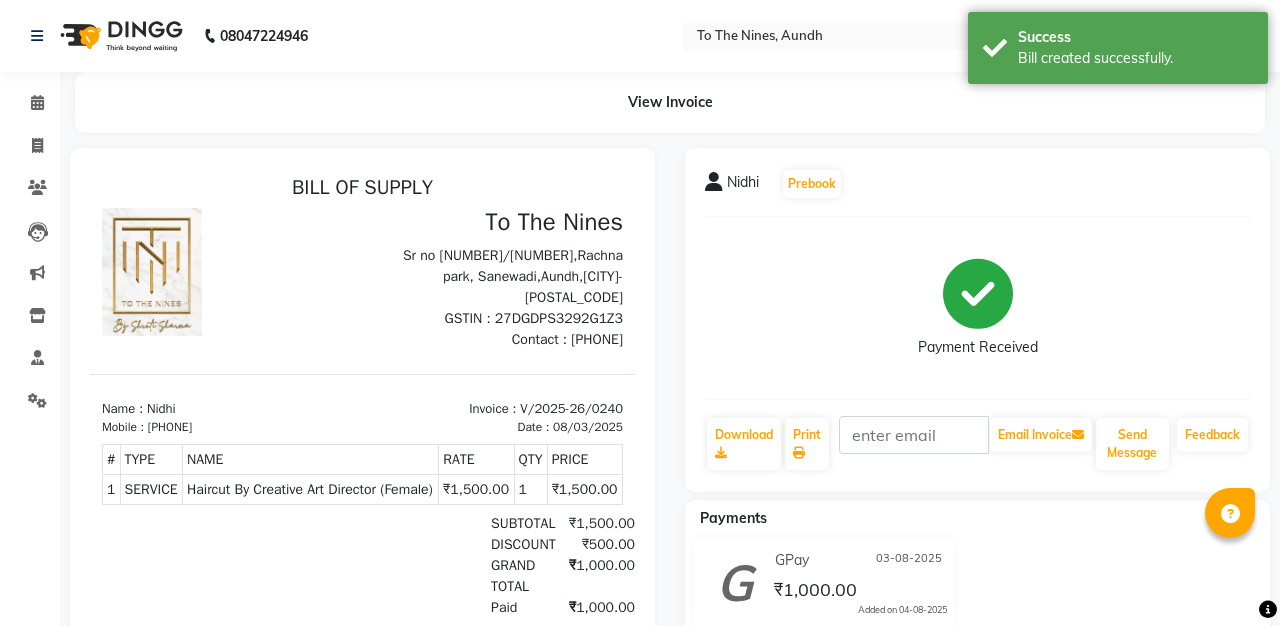 scroll, scrollTop: 0, scrollLeft: 0, axis: both 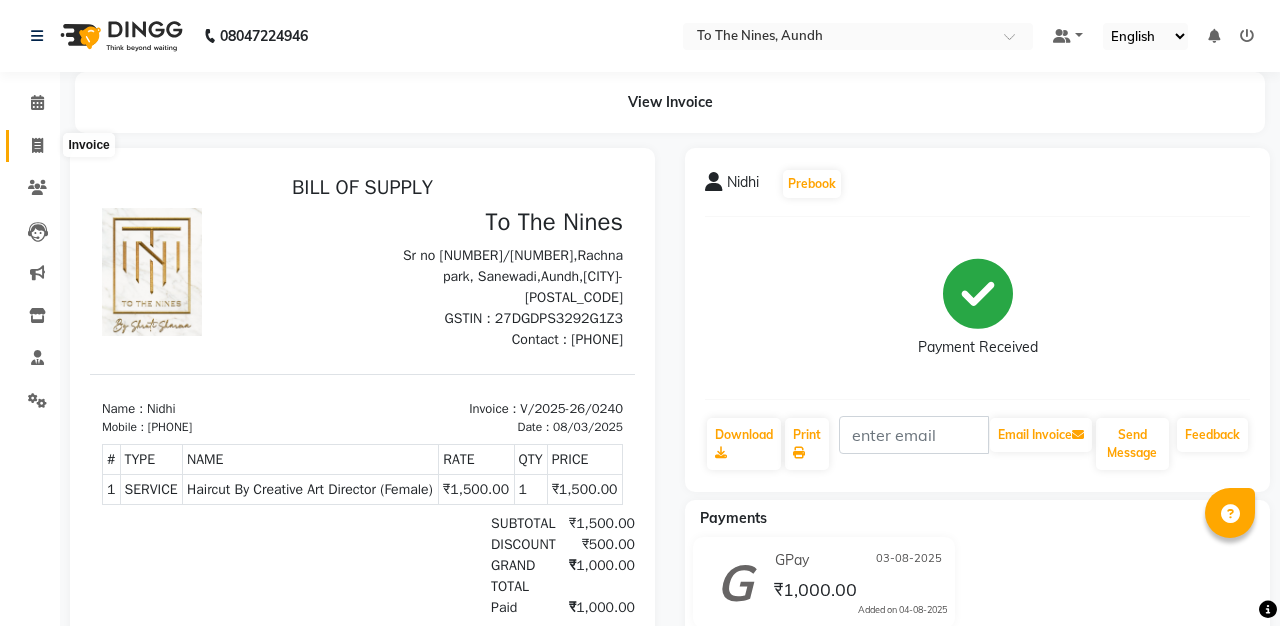 click 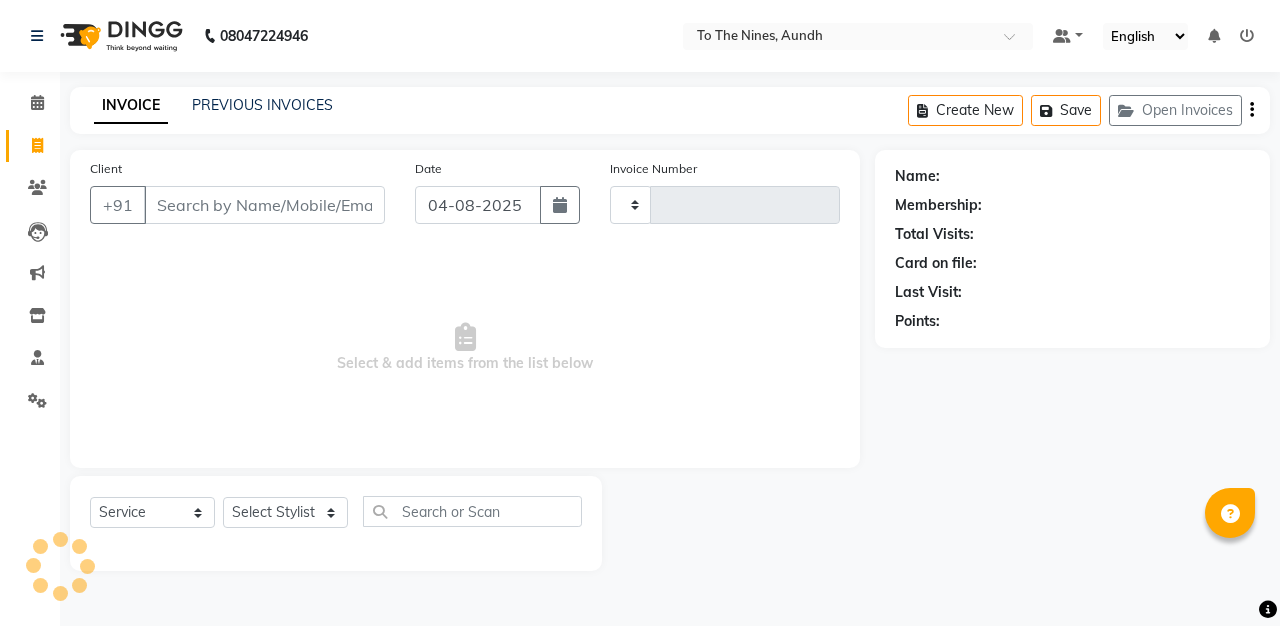 type on "0241" 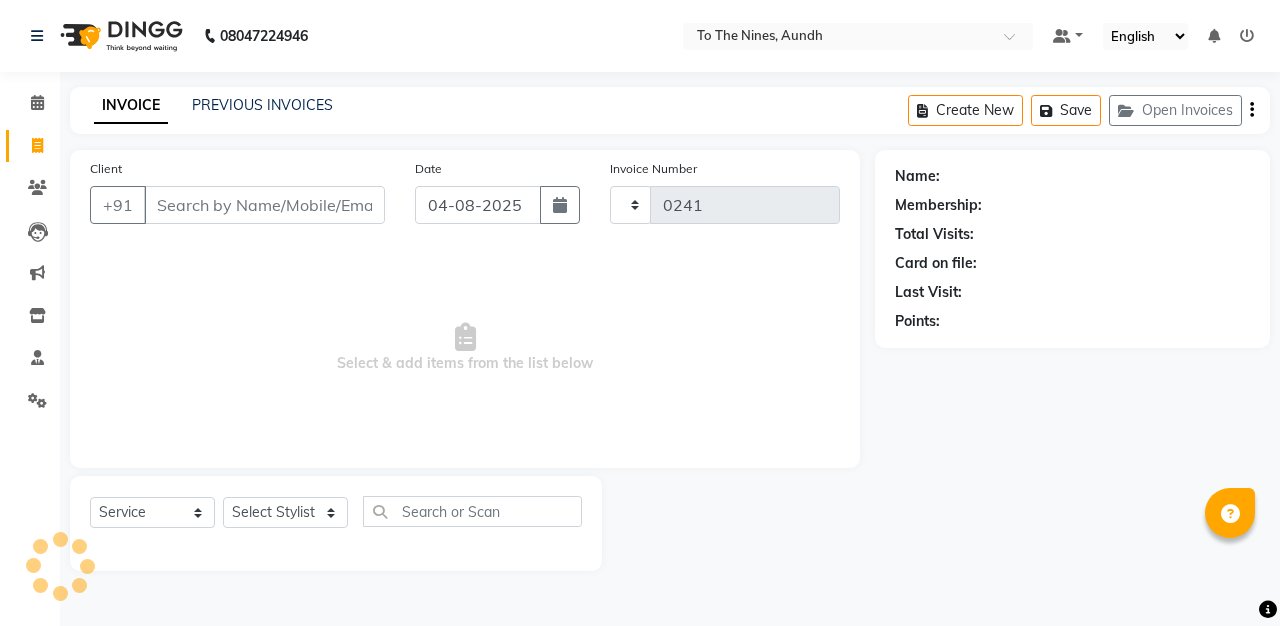 select on "614" 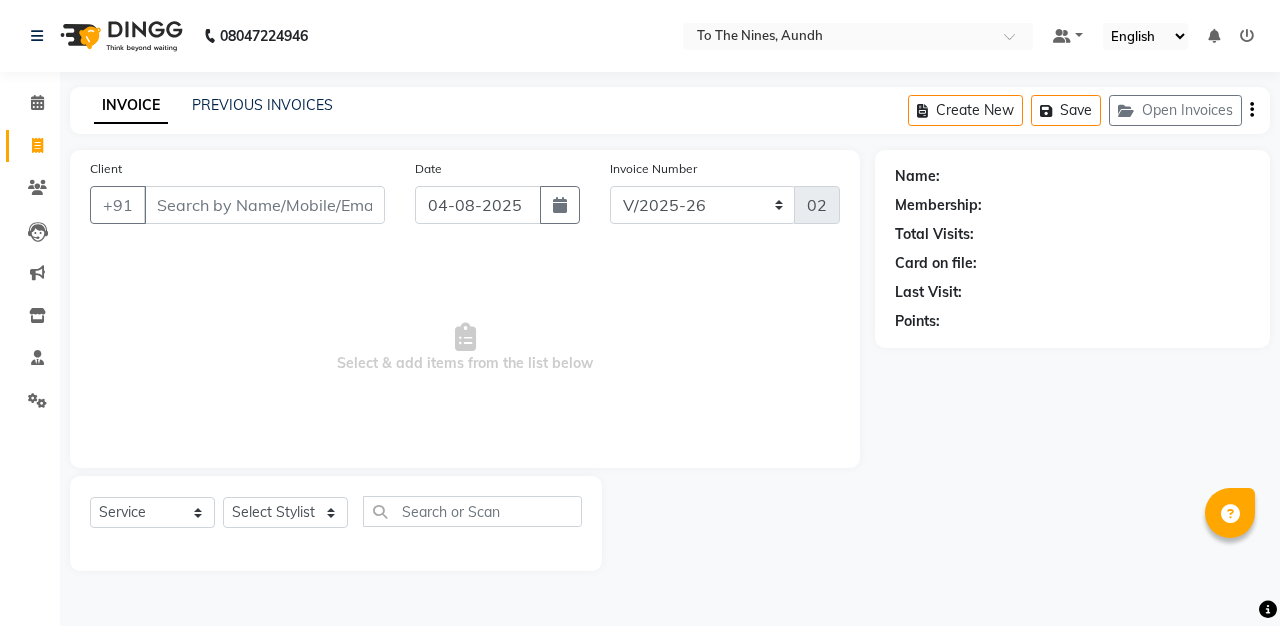 click on "Client" at bounding box center (264, 205) 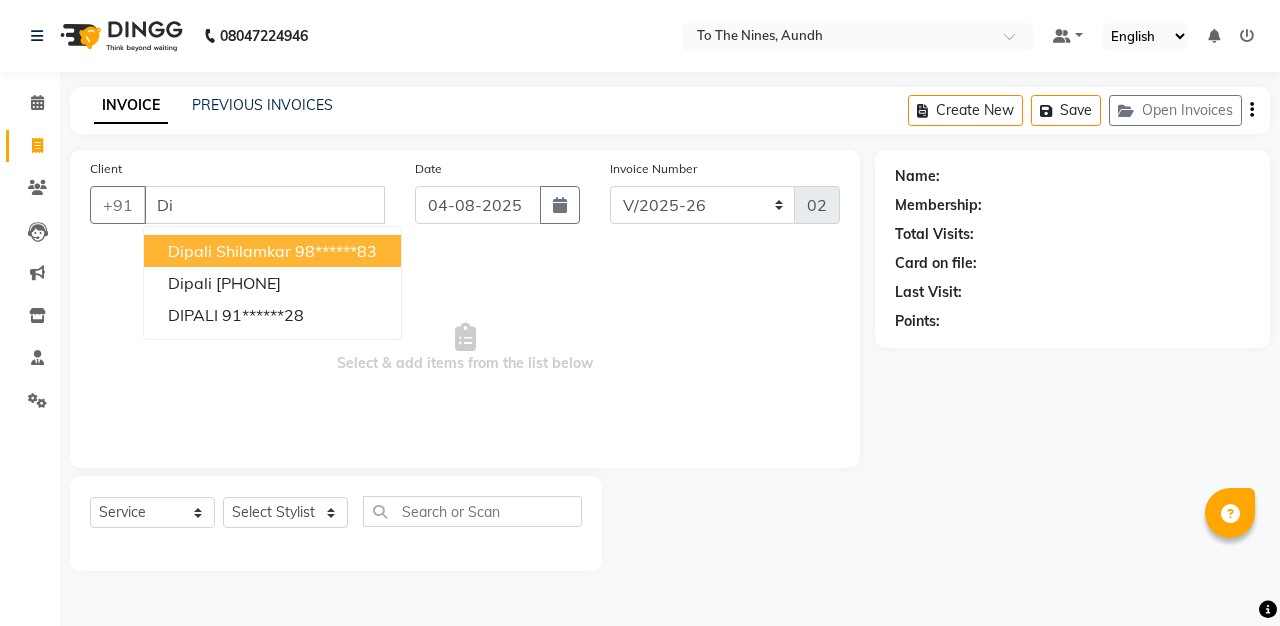 type on "D" 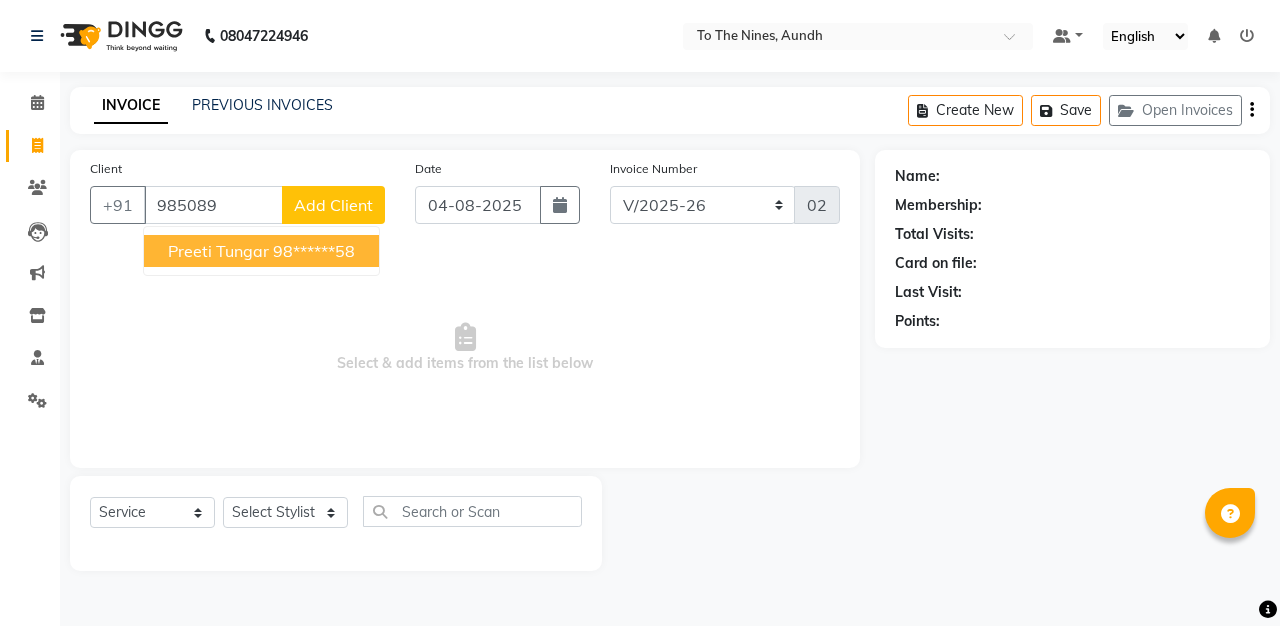 click on "preeti tungar" at bounding box center (218, 251) 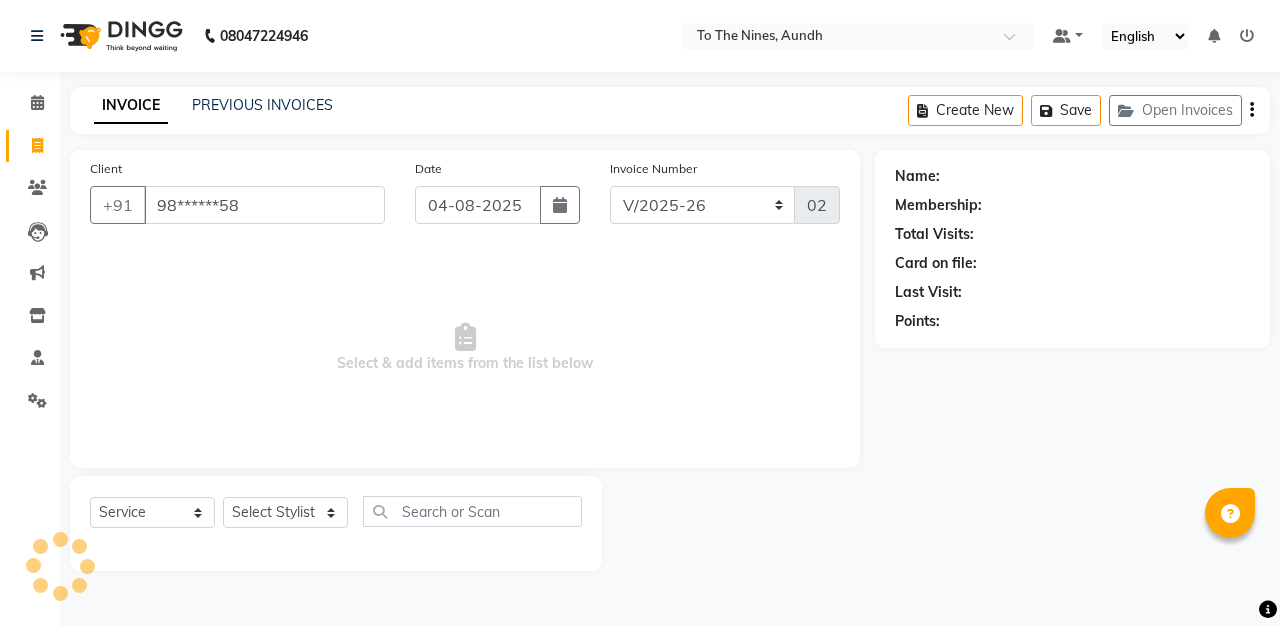 select on "1: Object" 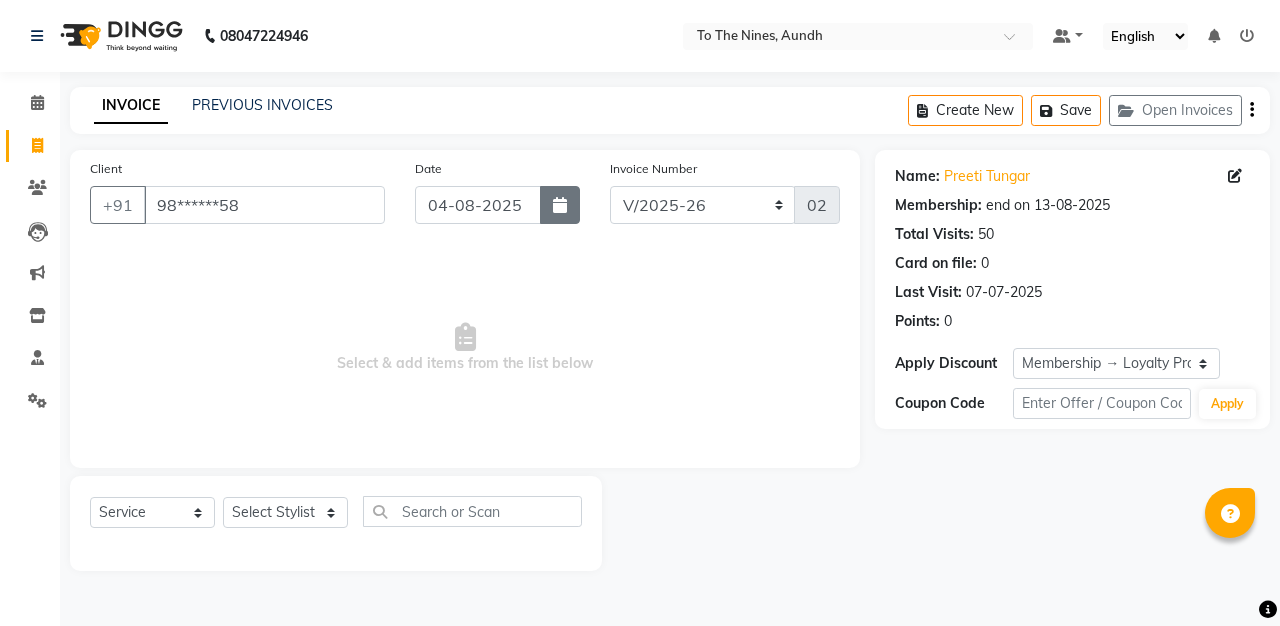 click 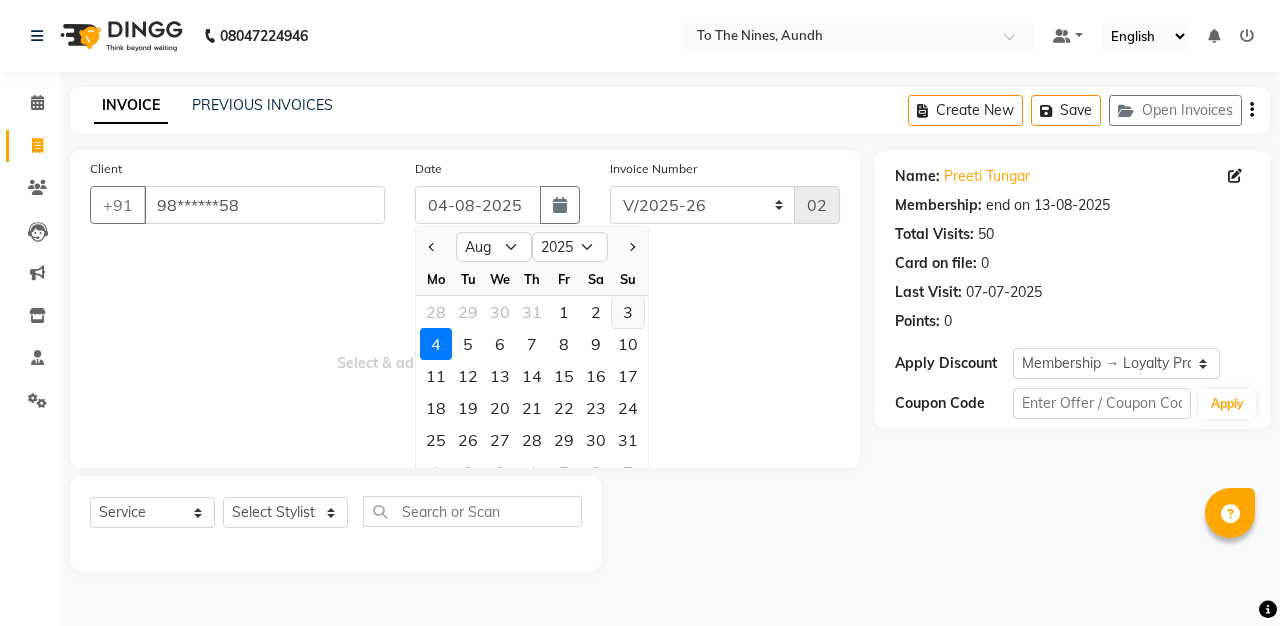 click on "3" 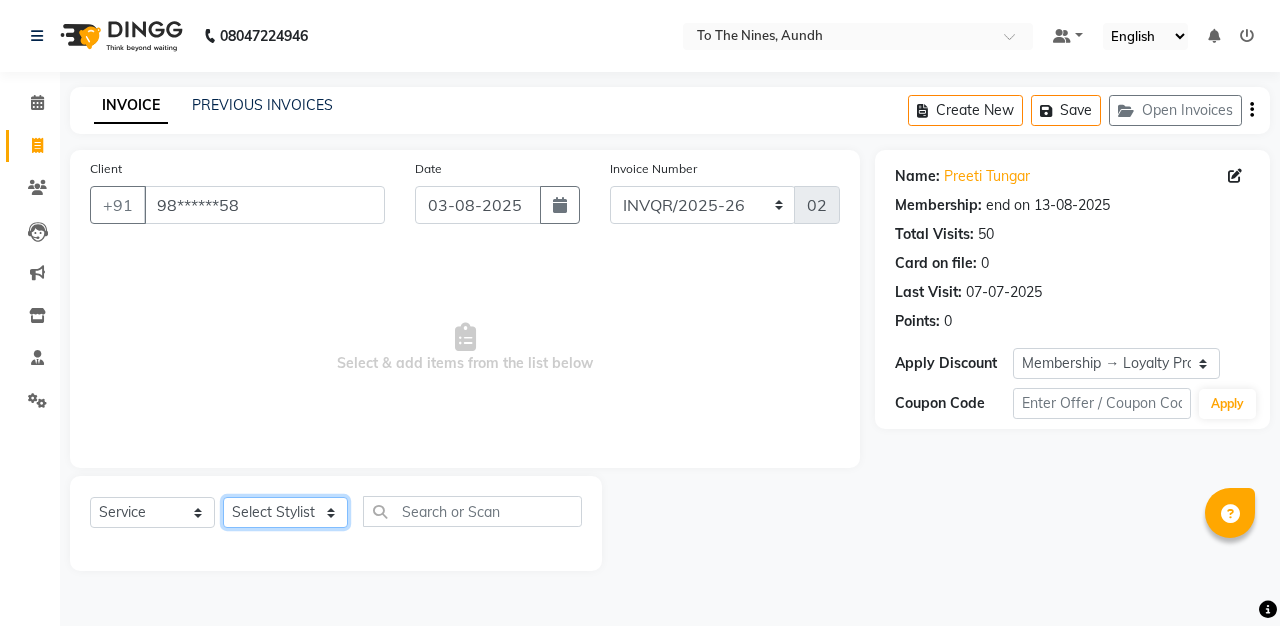 select on "55206" 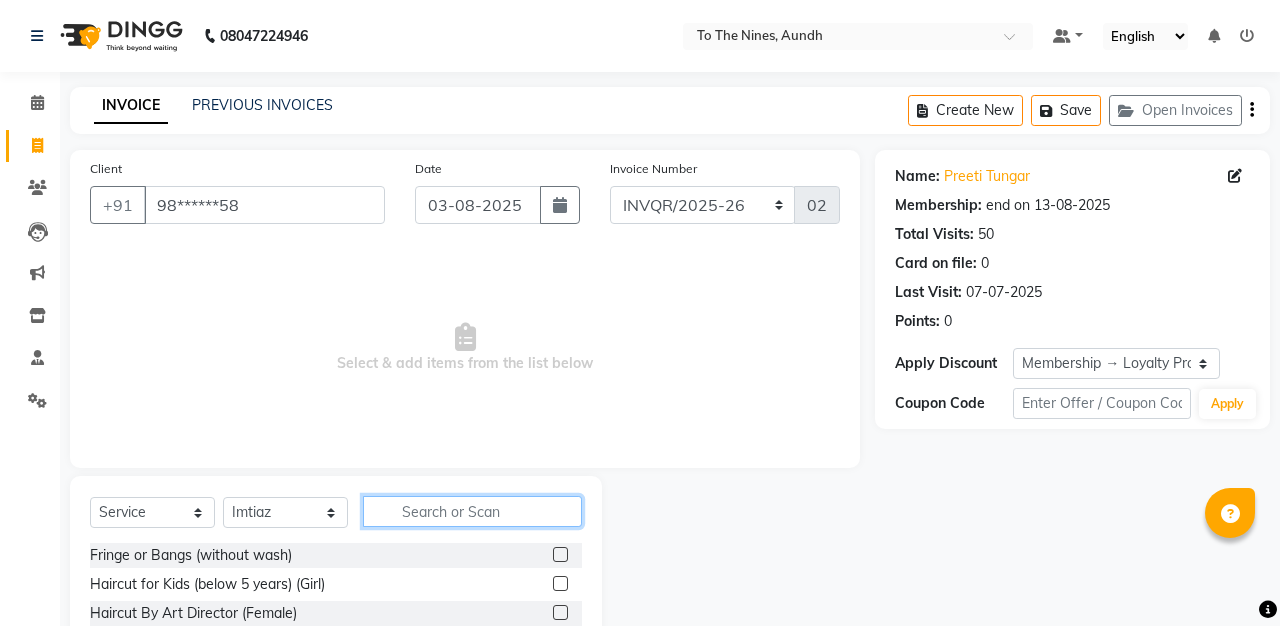 click 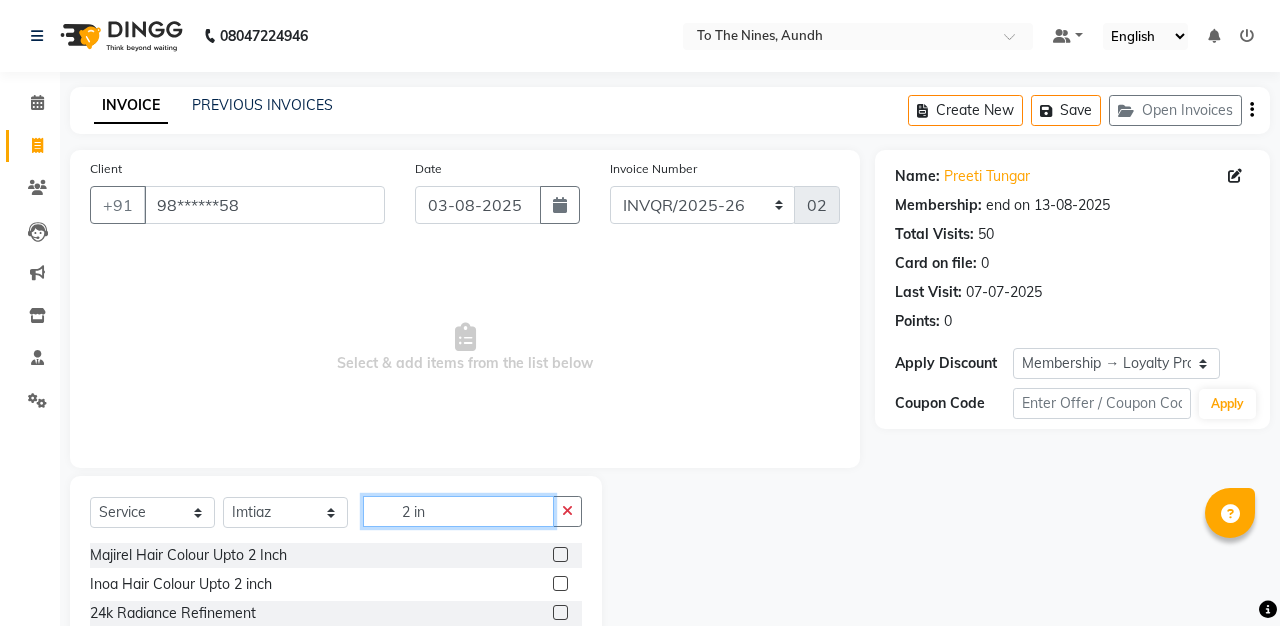 type on "2 in" 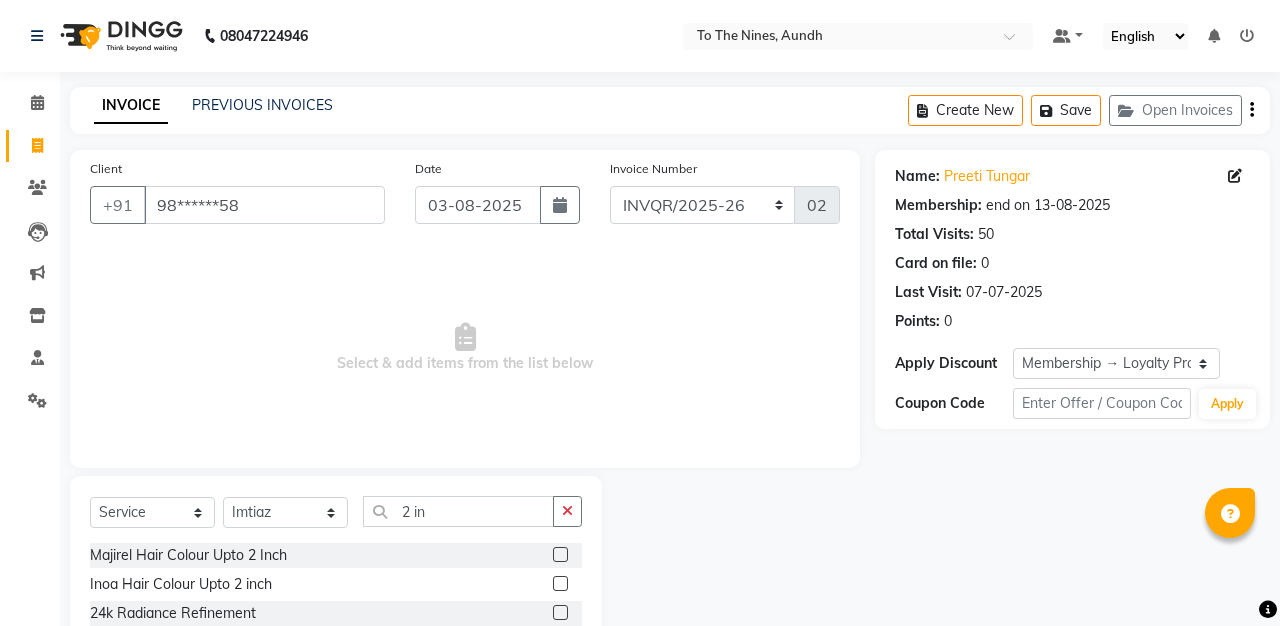 click 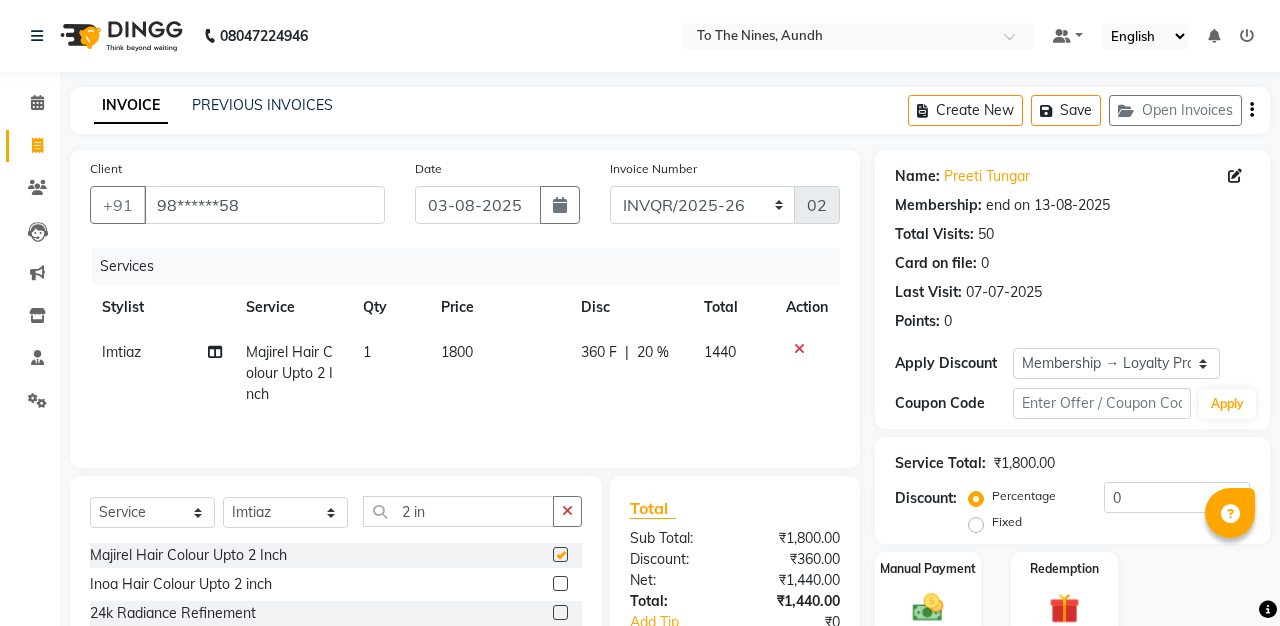 checkbox on "false" 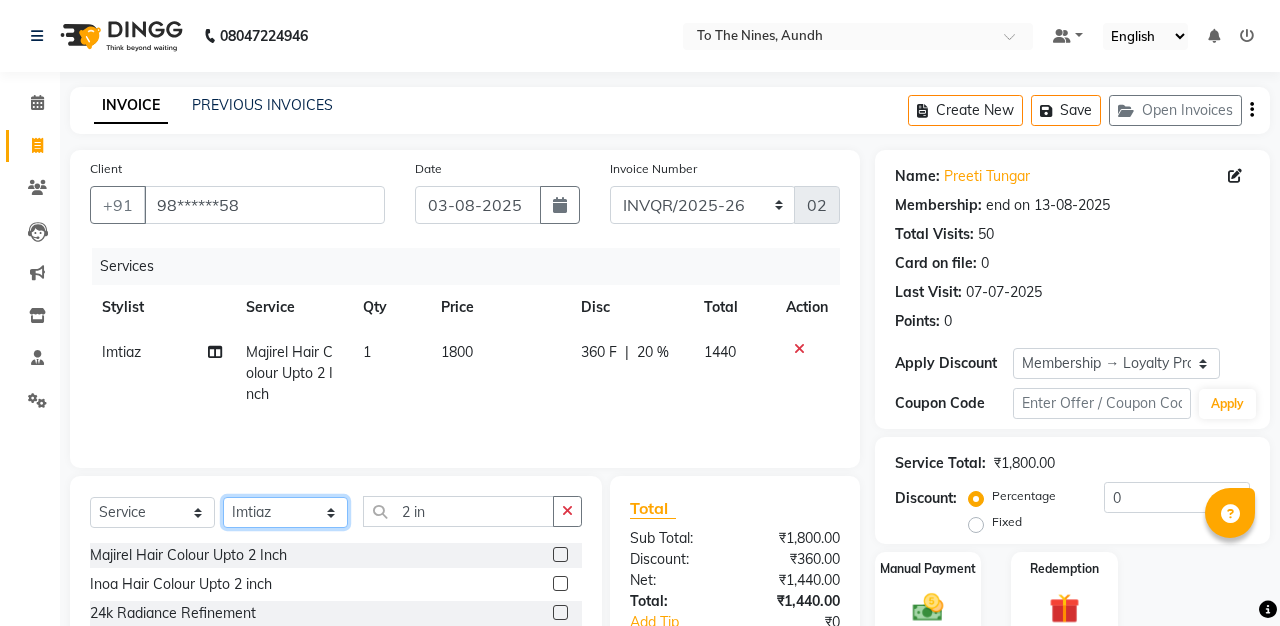 select on "67064" 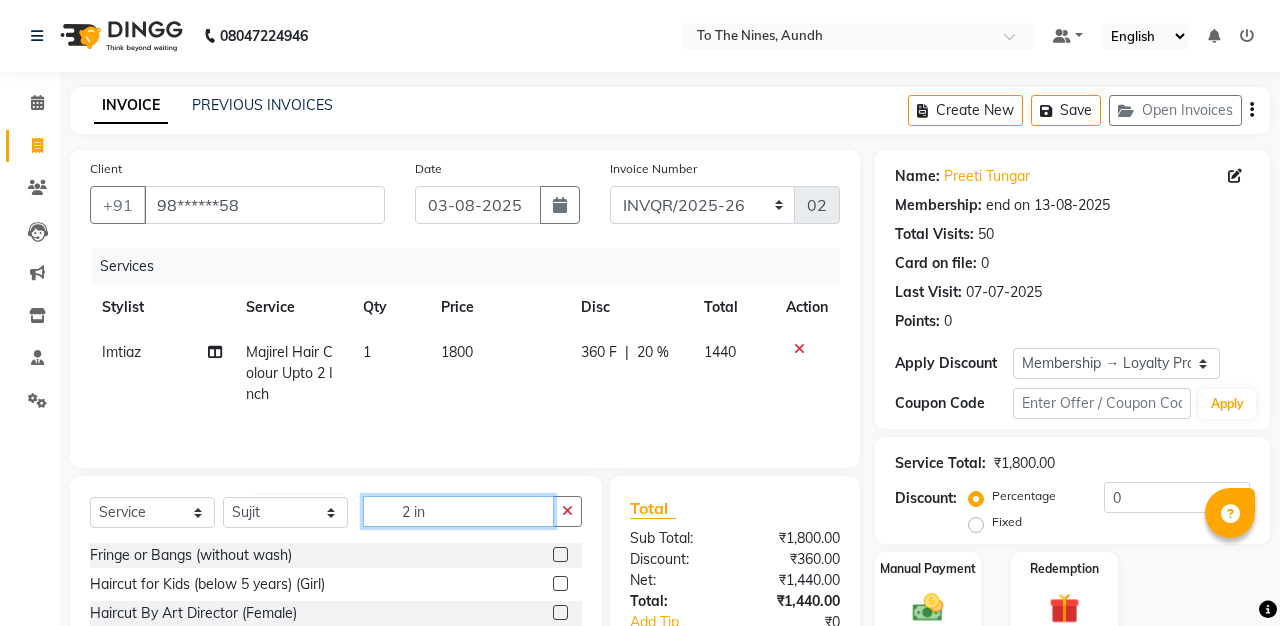 click on "2 in" 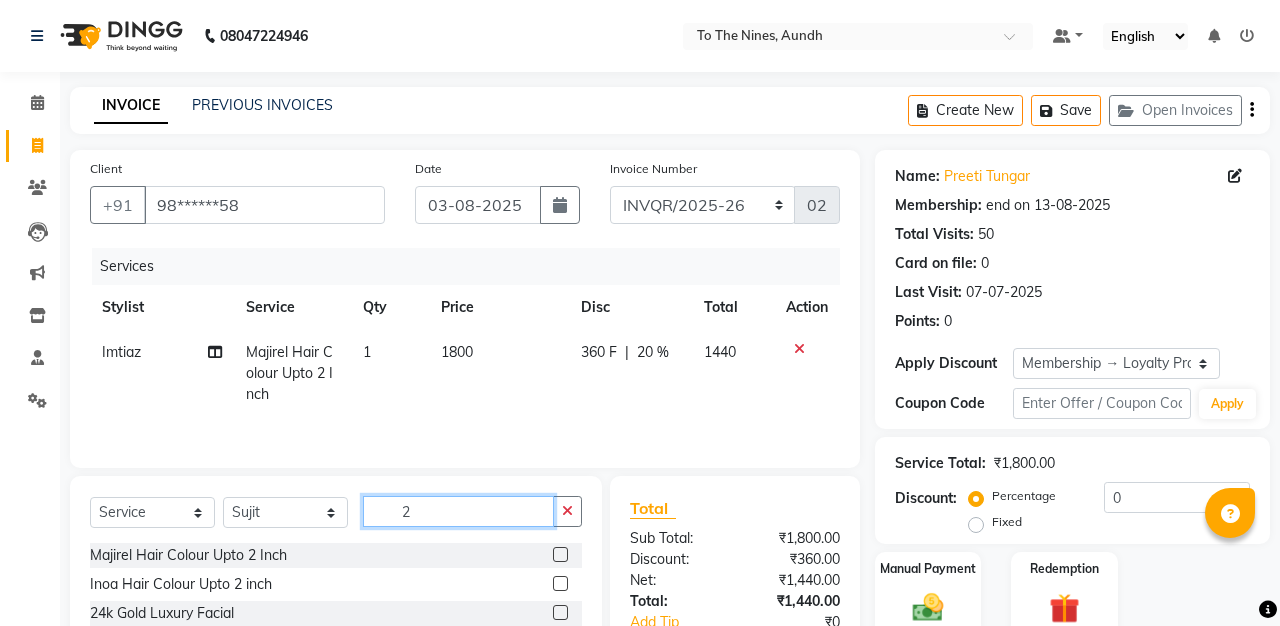 type on "2" 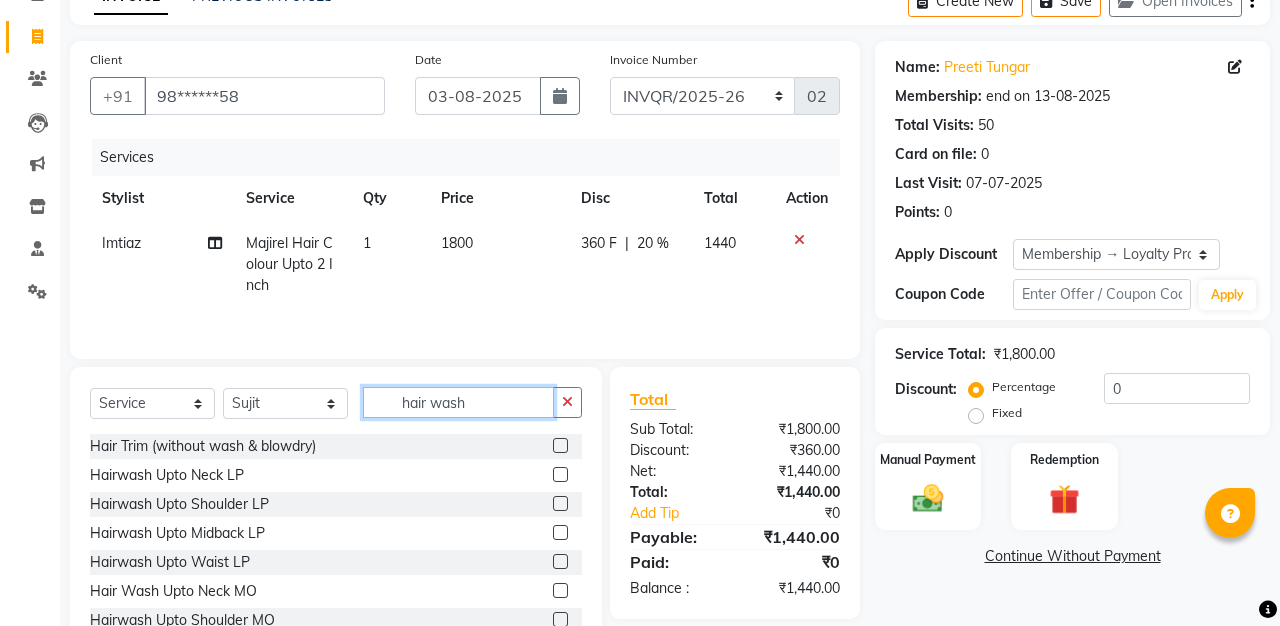 scroll, scrollTop: 113, scrollLeft: 0, axis: vertical 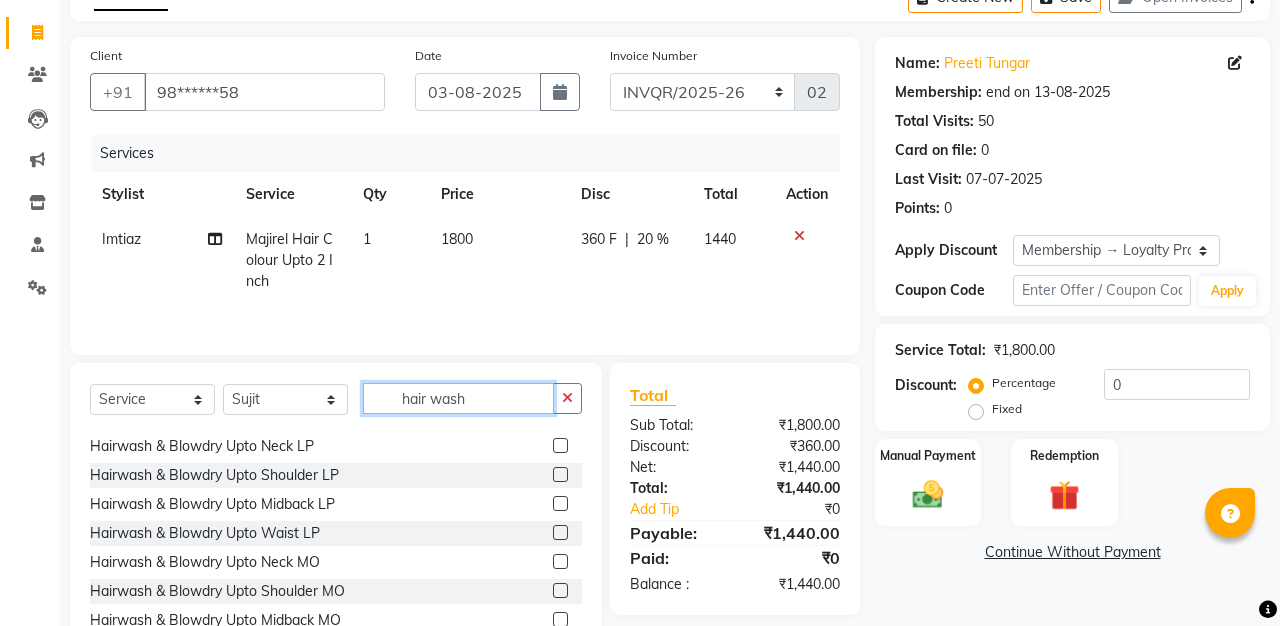type on "hair wash" 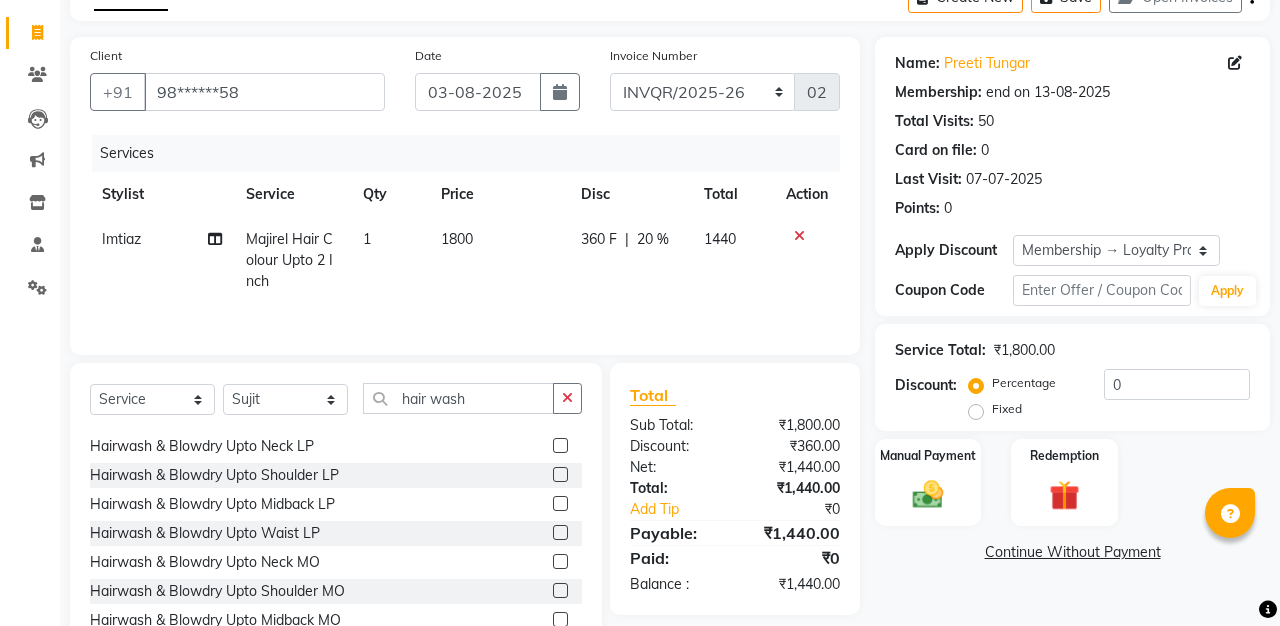 click 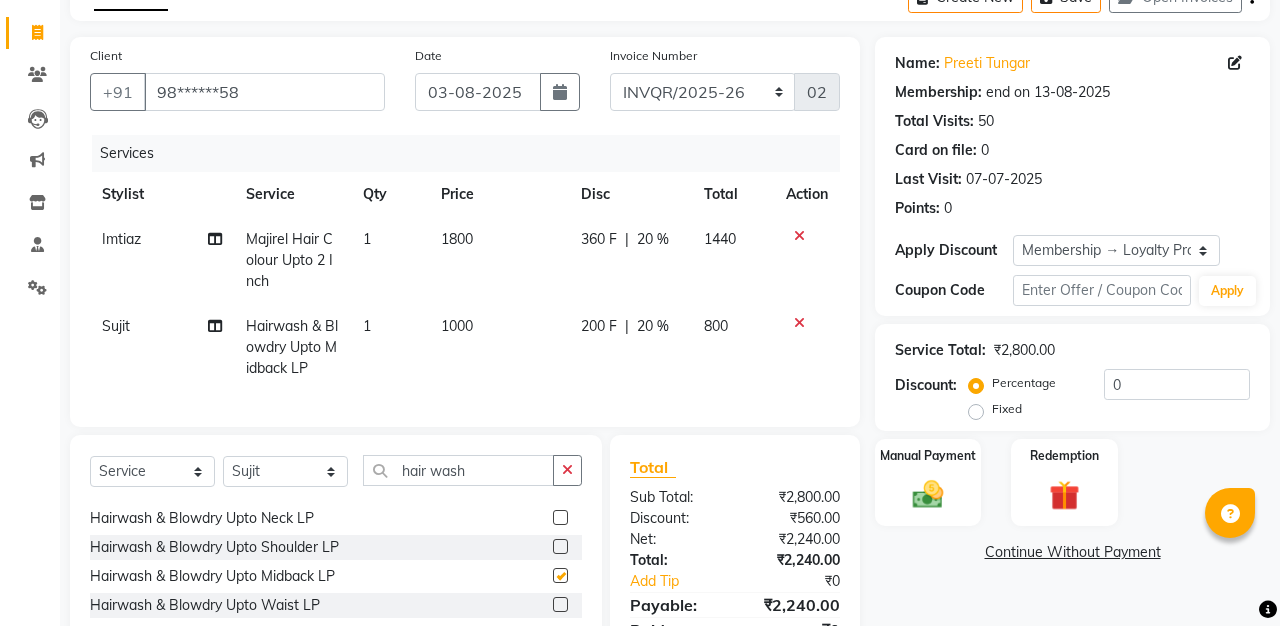 checkbox on "false" 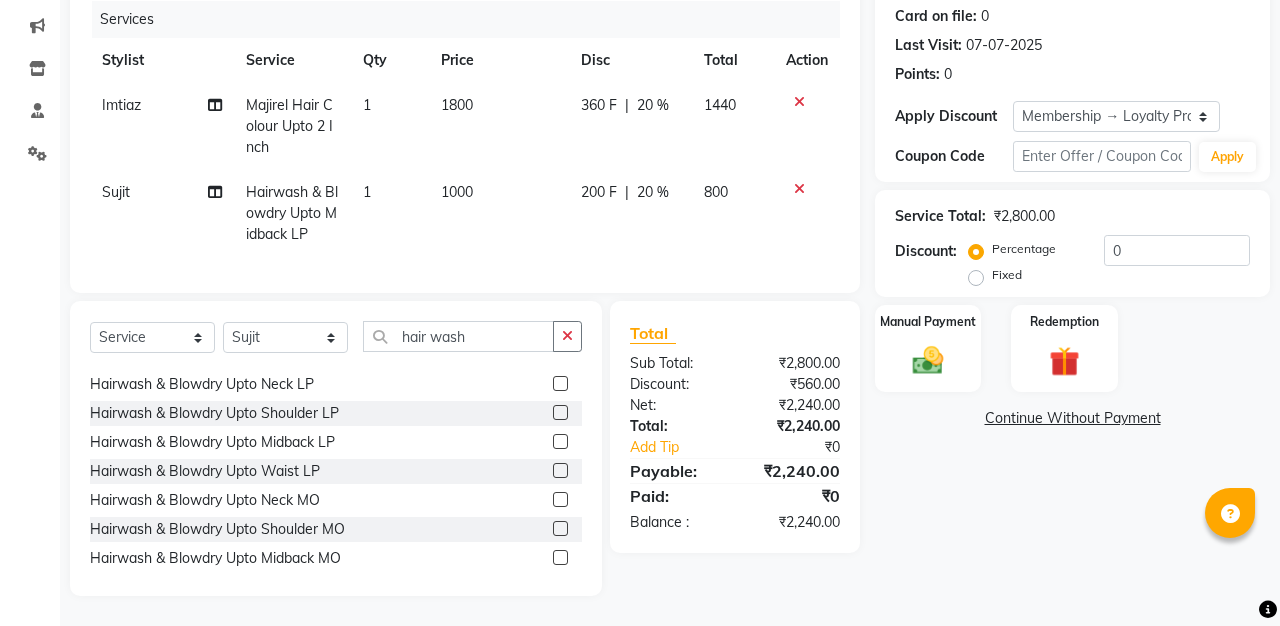 scroll, scrollTop: 247, scrollLeft: 0, axis: vertical 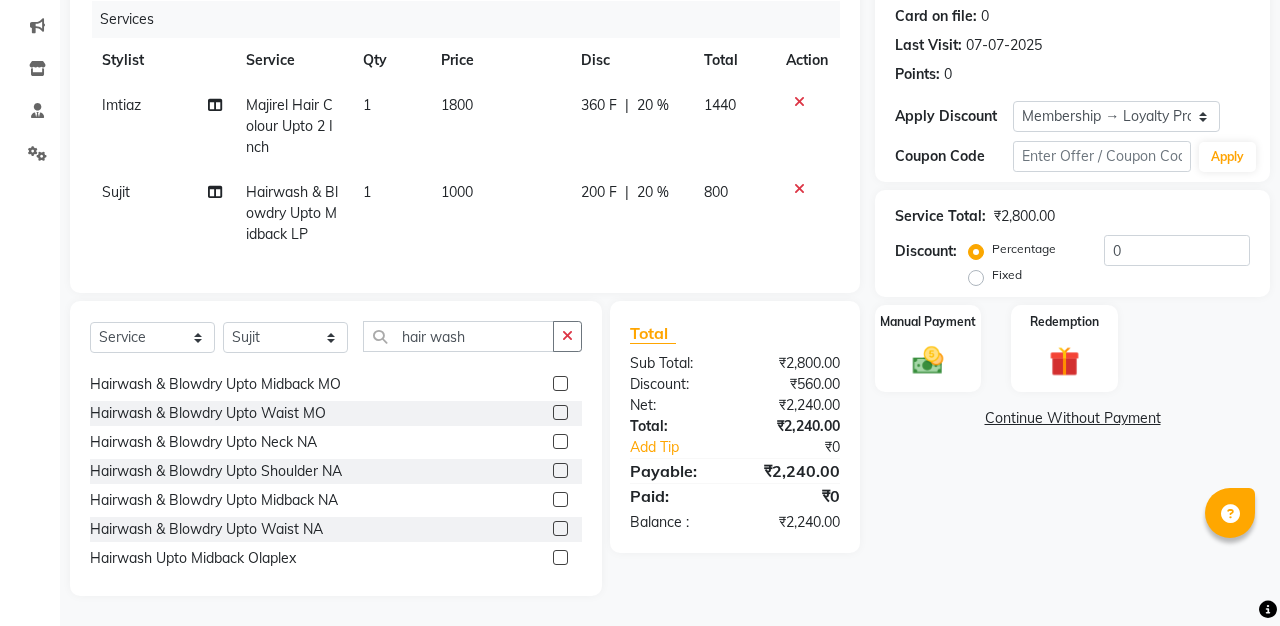 click 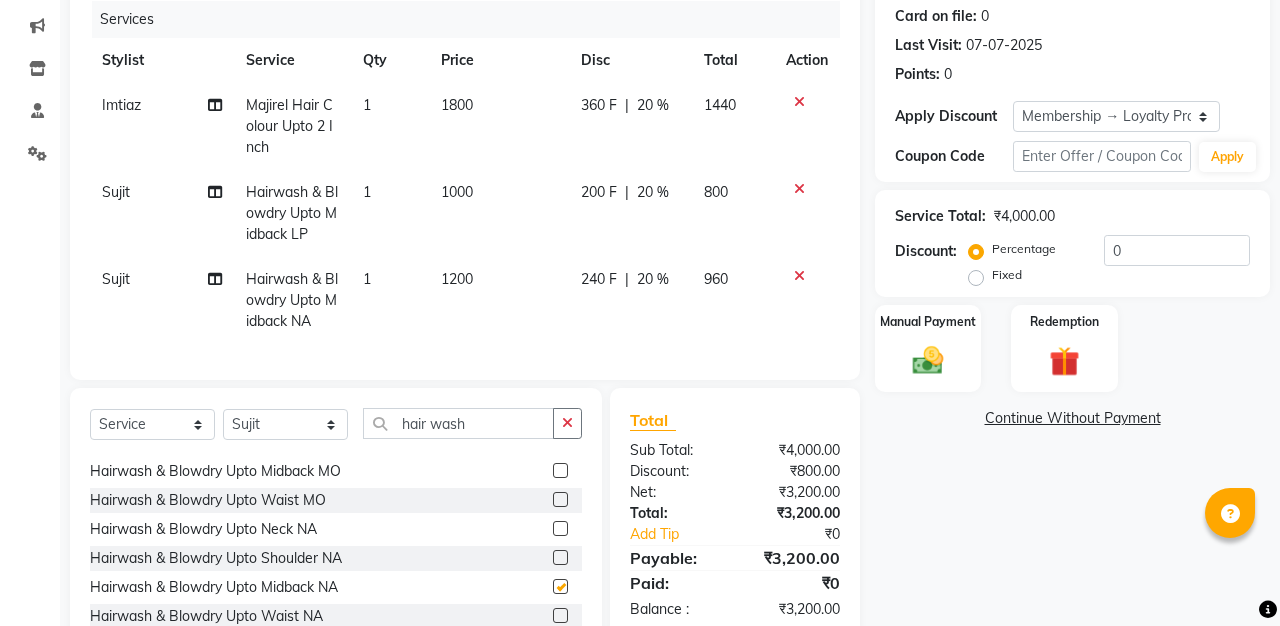 checkbox on "false" 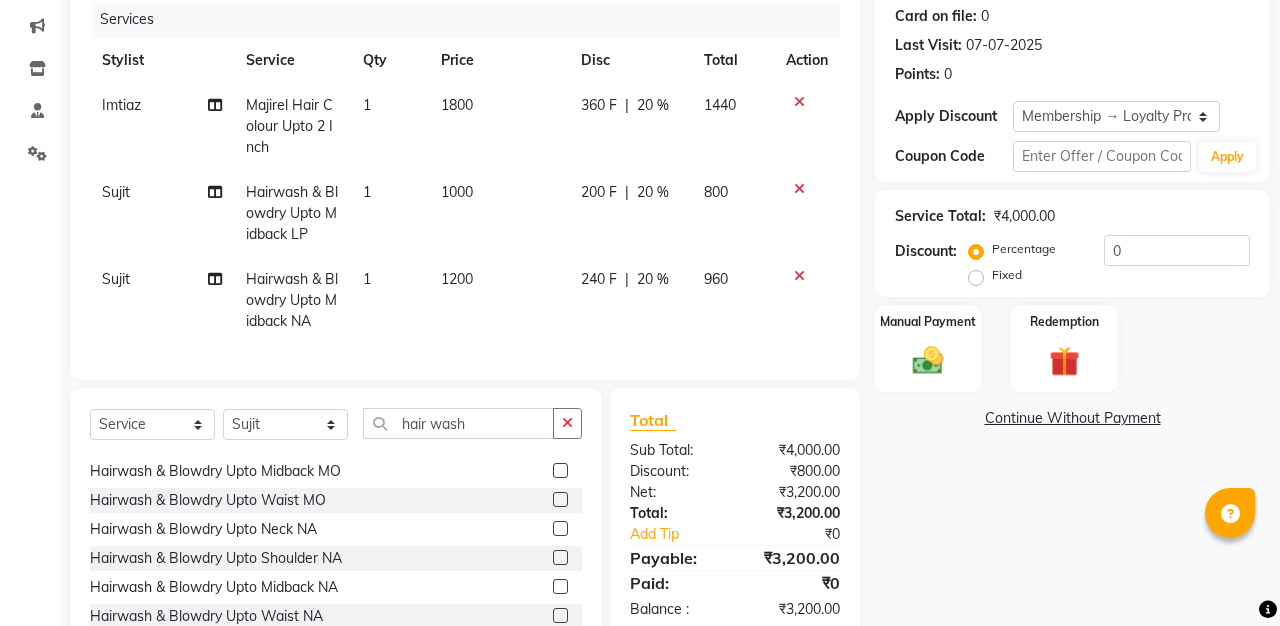 click 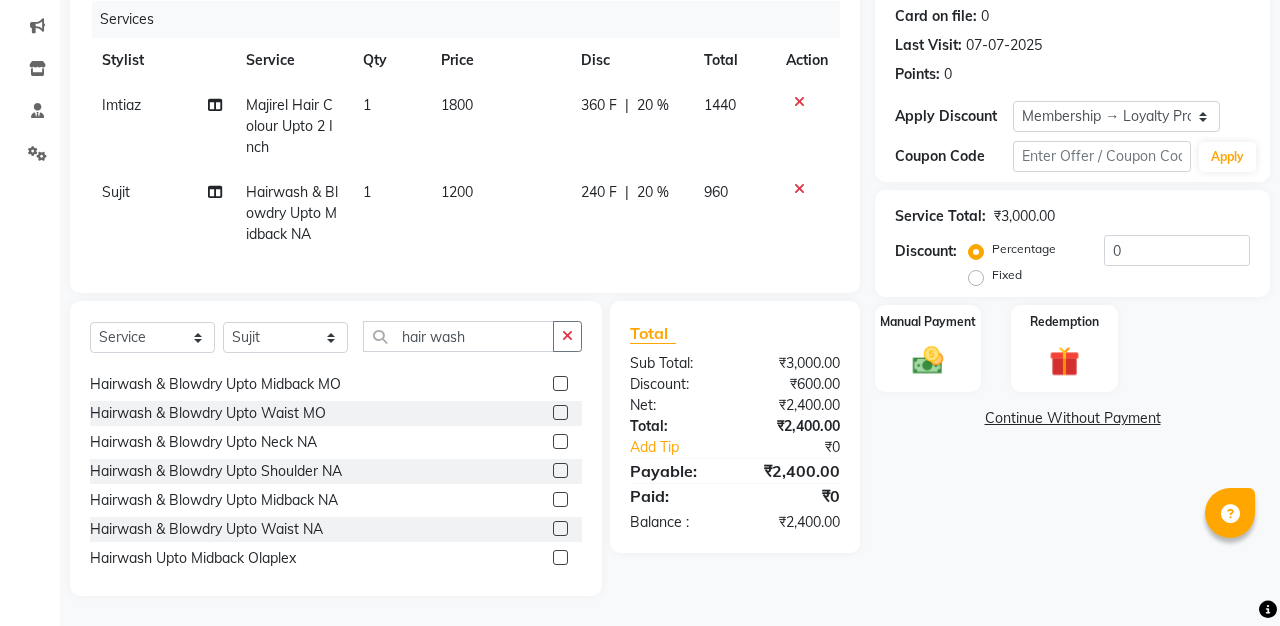 scroll, scrollTop: 247, scrollLeft: 0, axis: vertical 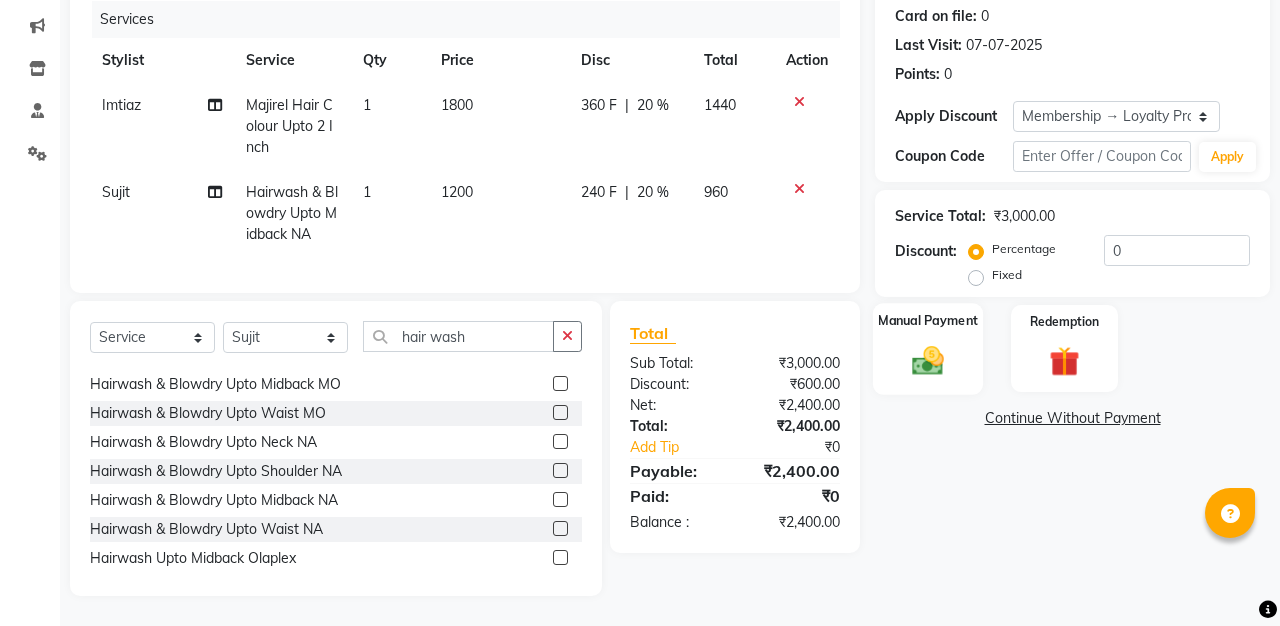click 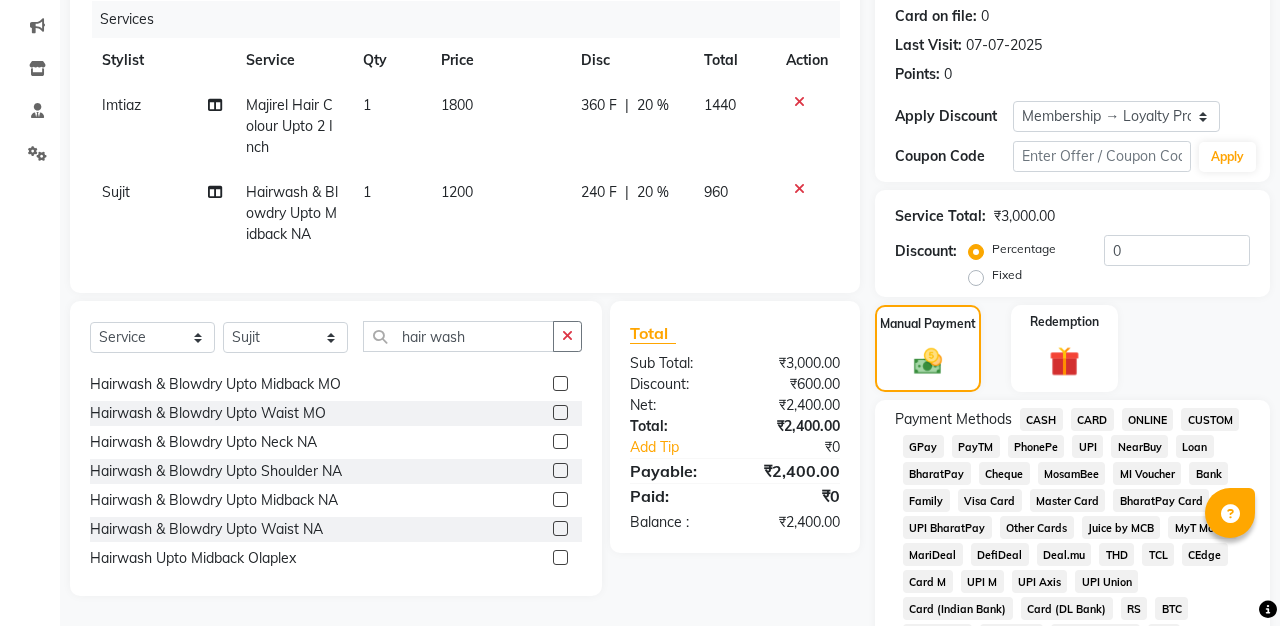 click on "GPay" 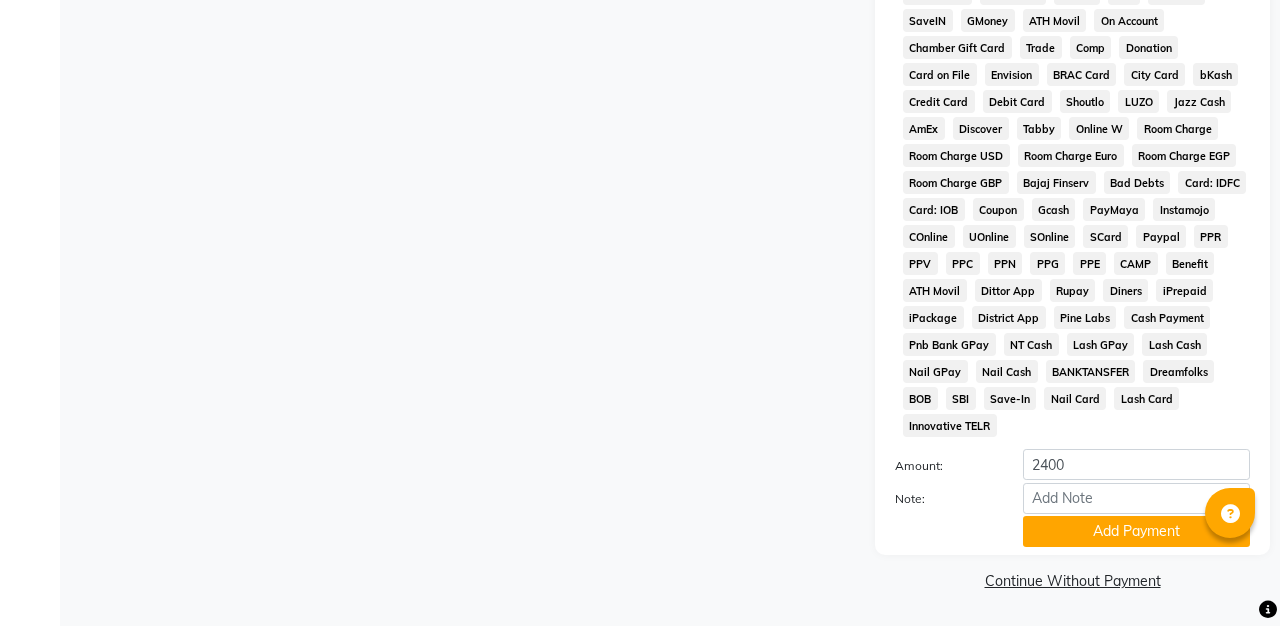 scroll, scrollTop: 915, scrollLeft: 0, axis: vertical 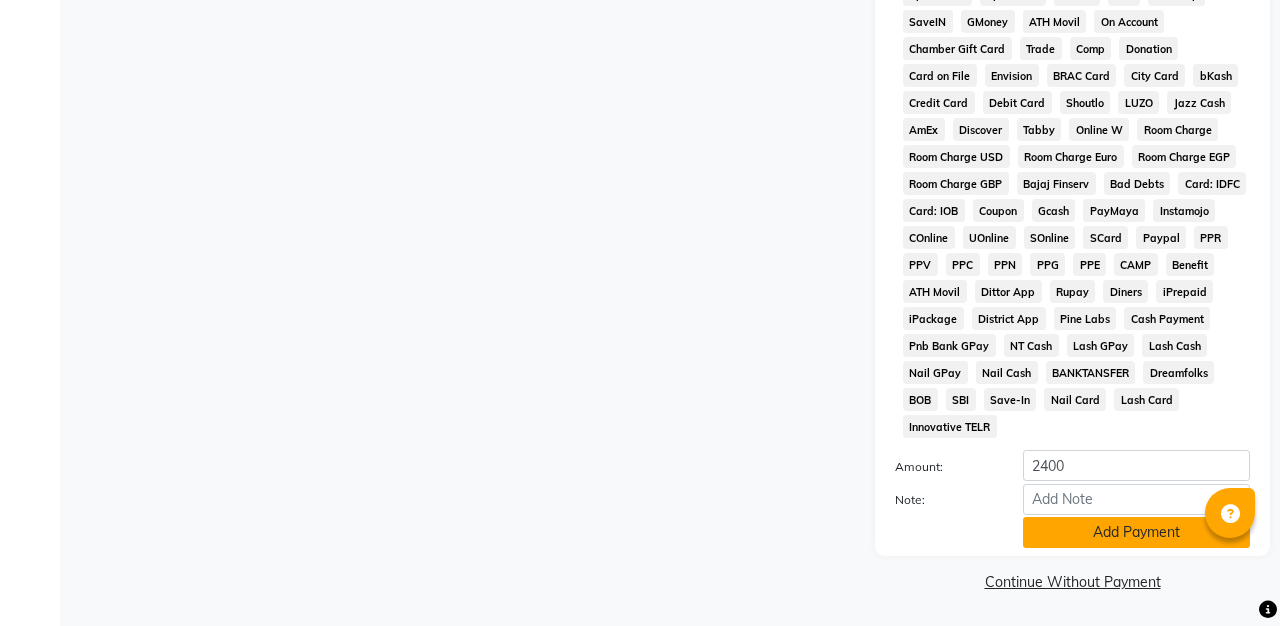 click on "Add Payment" 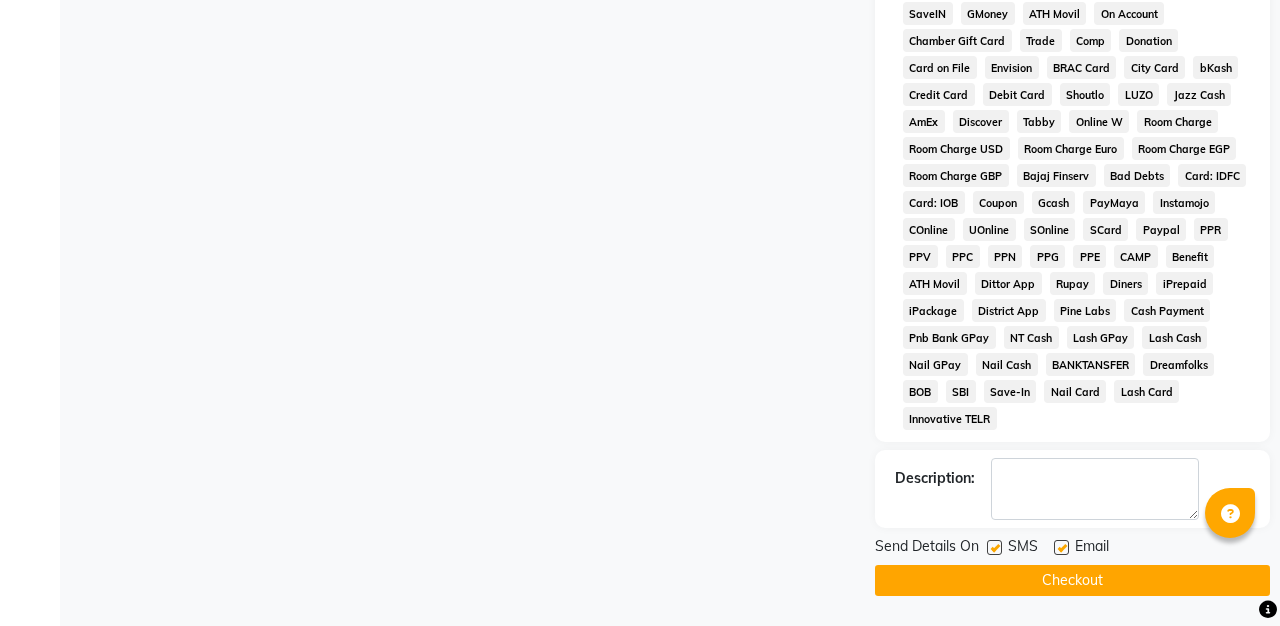 scroll, scrollTop: 923, scrollLeft: 0, axis: vertical 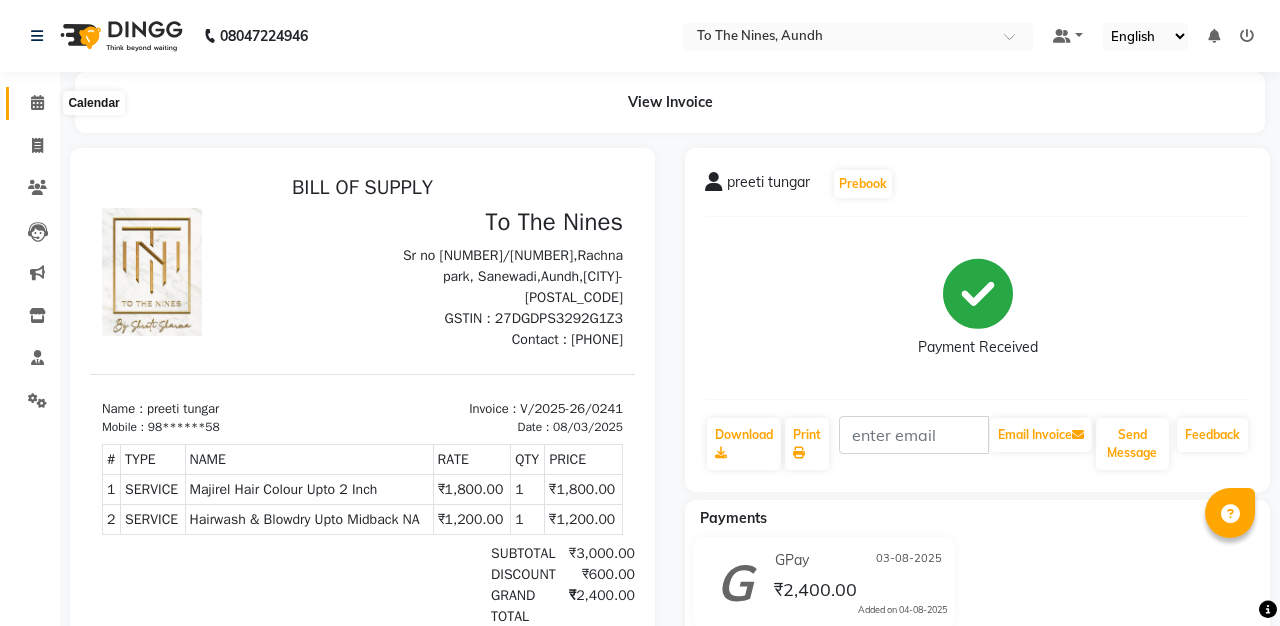 click 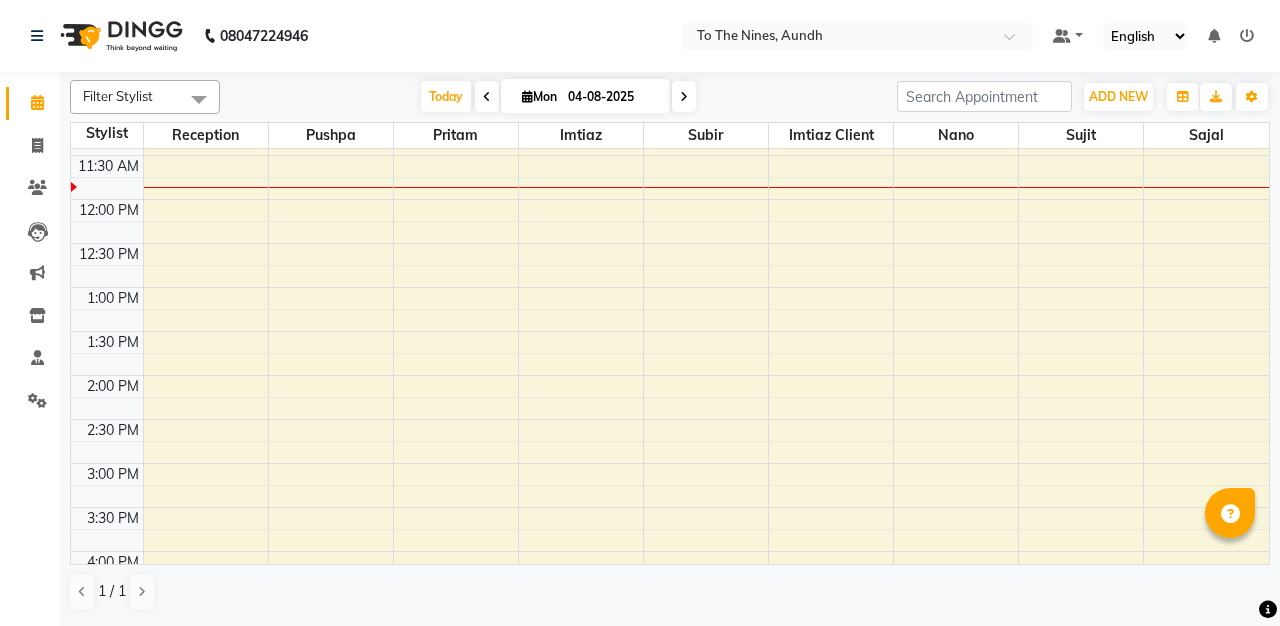scroll, scrollTop: 537, scrollLeft: 0, axis: vertical 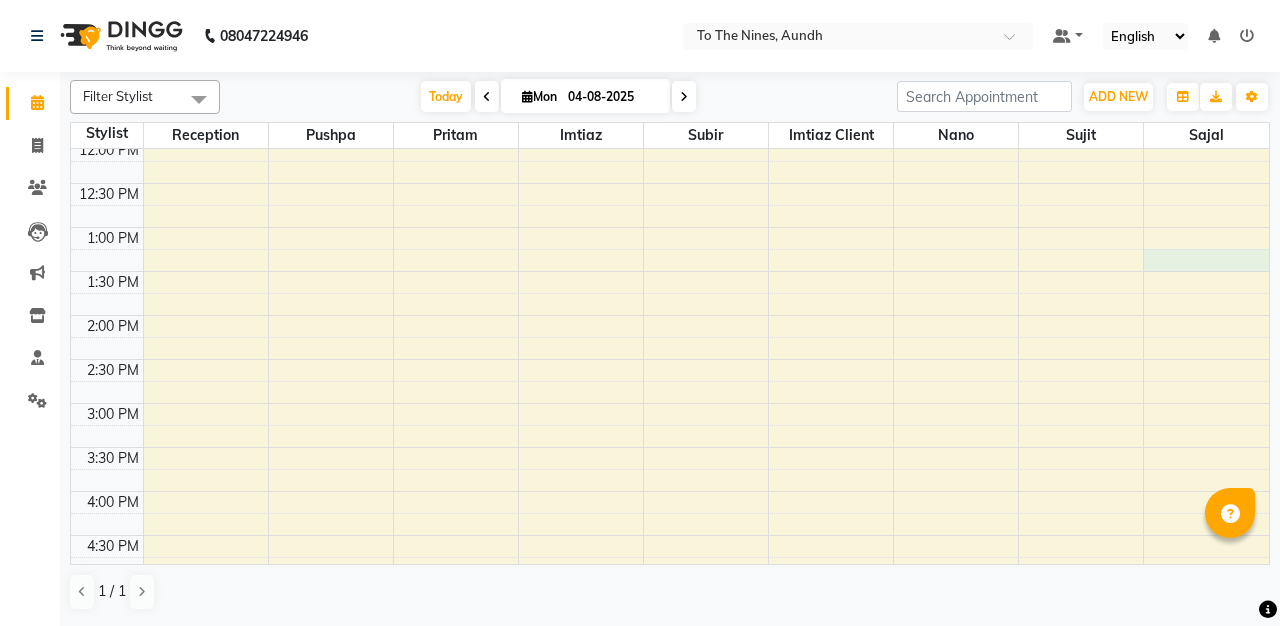 click on "6:00 AM 6:30 AM 7:00 AM 7:30 AM 8:00 AM 8:30 AM 9:00 AM 9:30 AM 10:00 AM 10:30 AM 11:00 AM 11:30 AM 12:00 PM 12:30 PM 1:00 PM 1:30 PM 2:00 PM 2:30 PM 3:00 PM 3:30 PM 4:00 PM 4:30 PM 5:00 PM 5:30 PM 6:00 PM 6:30 PM 7:00 PM 7:30 PM 8:00 PM 8:30 PM" at bounding box center [670, 271] 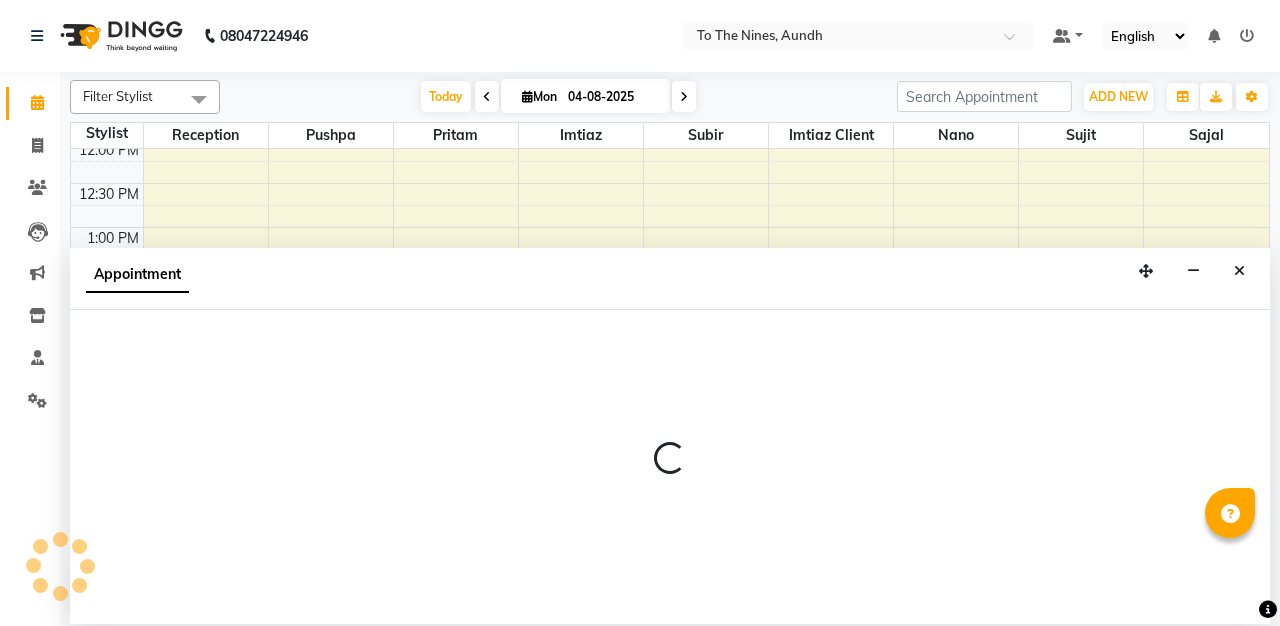 select on "67065" 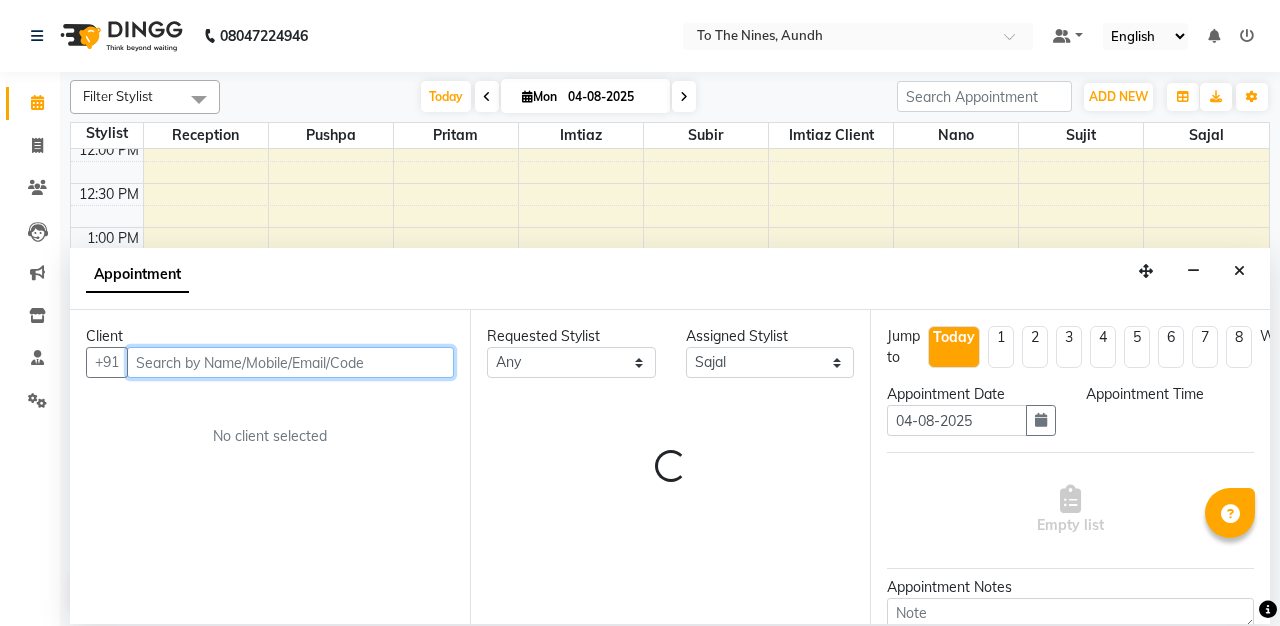 select on "795" 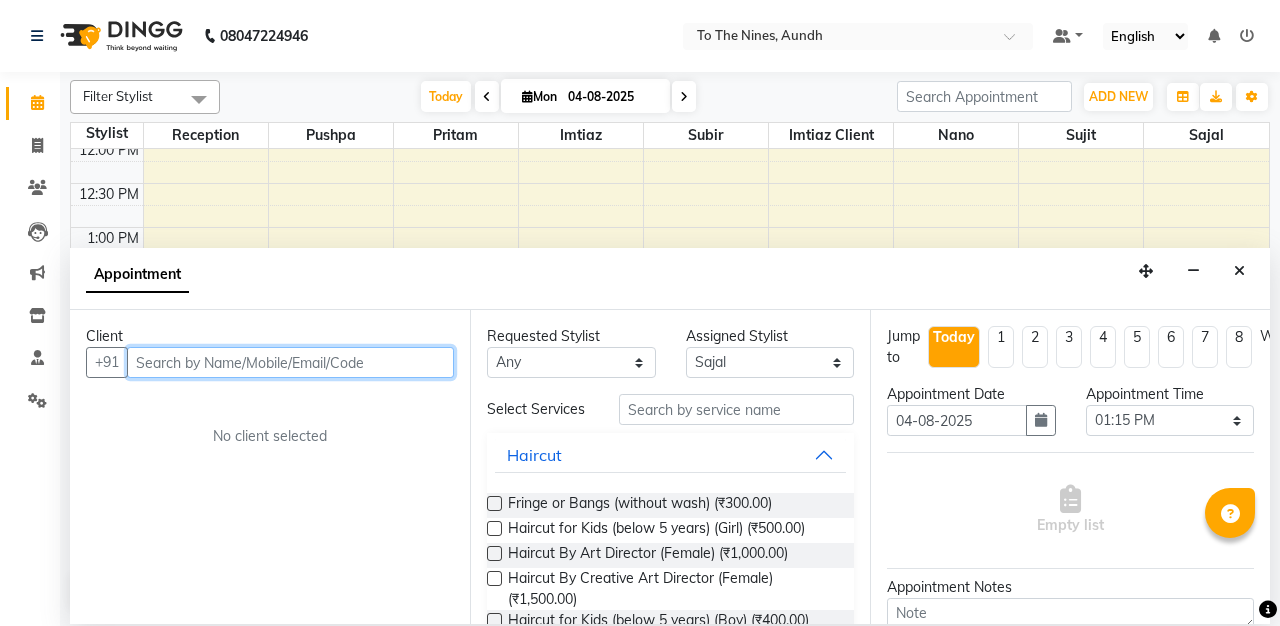 click at bounding box center [290, 362] 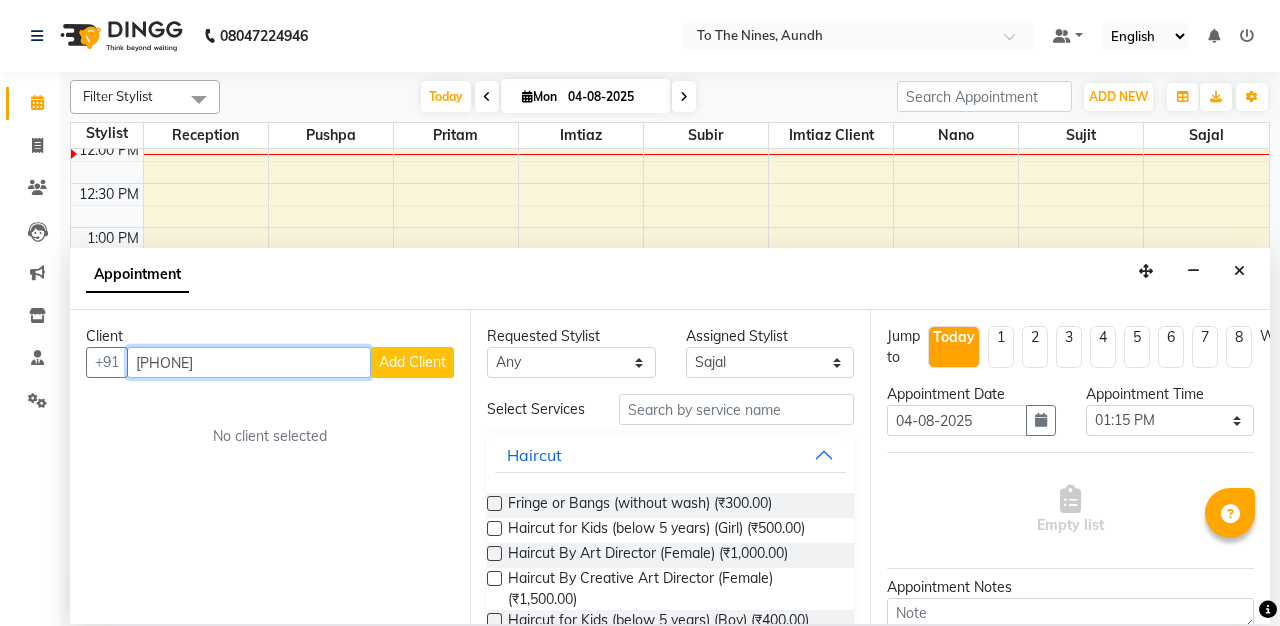 type on "[PHONE]" 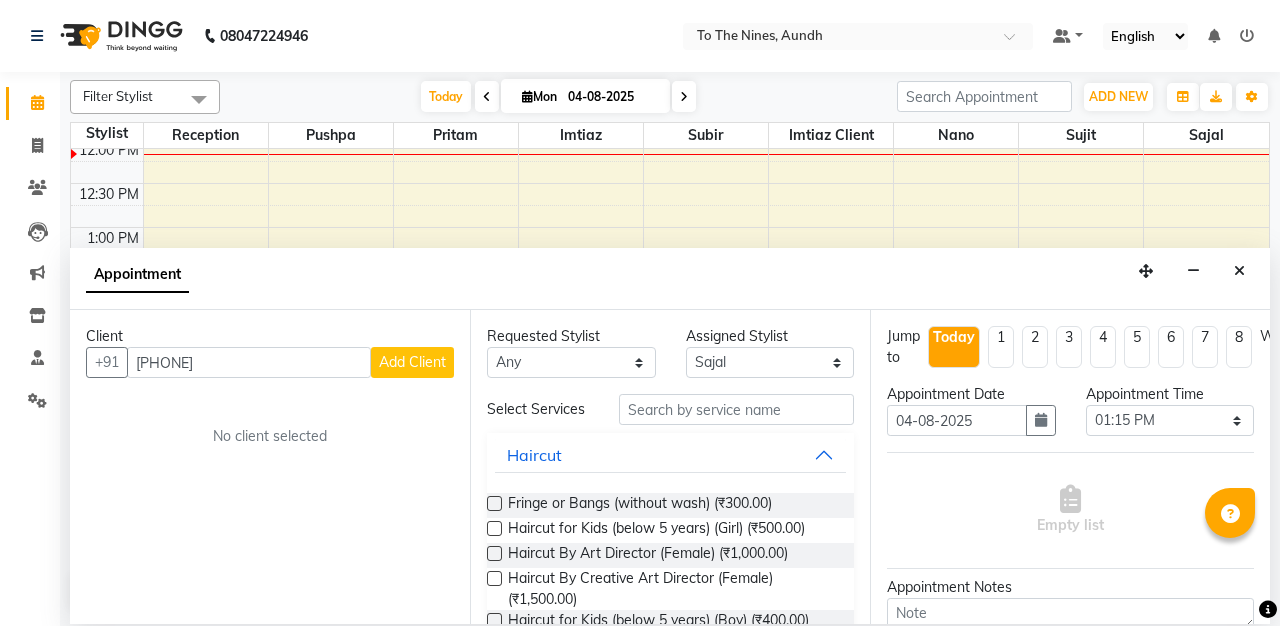 click on "Add Client" at bounding box center (412, 362) 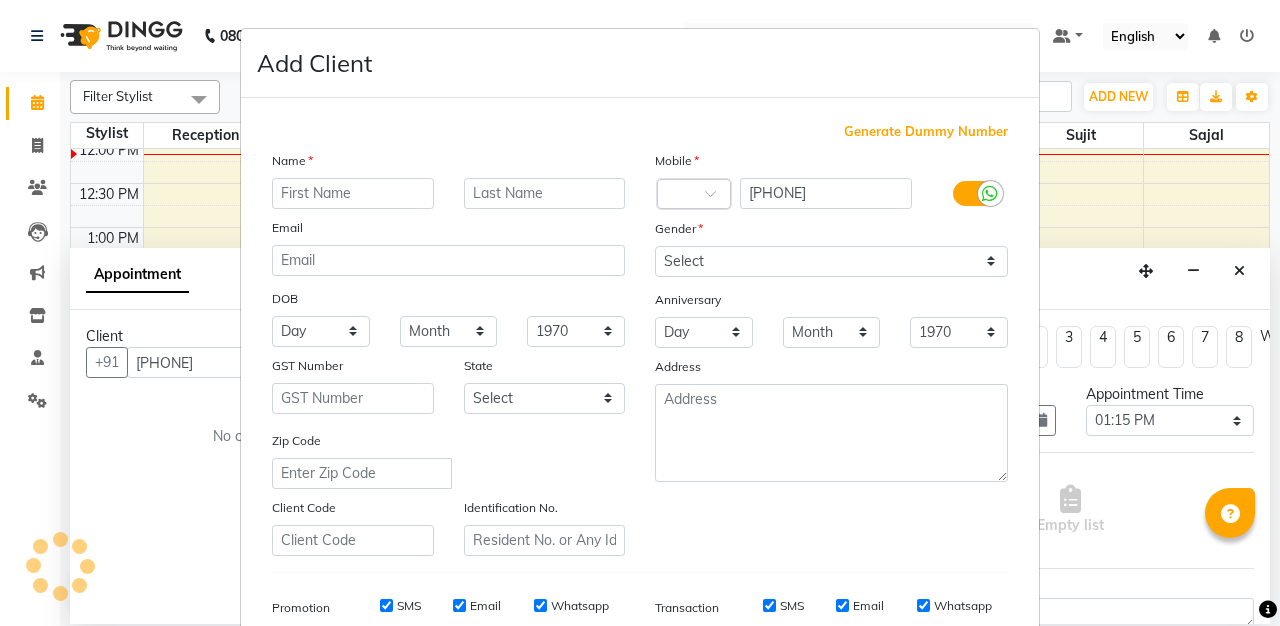 select on "22" 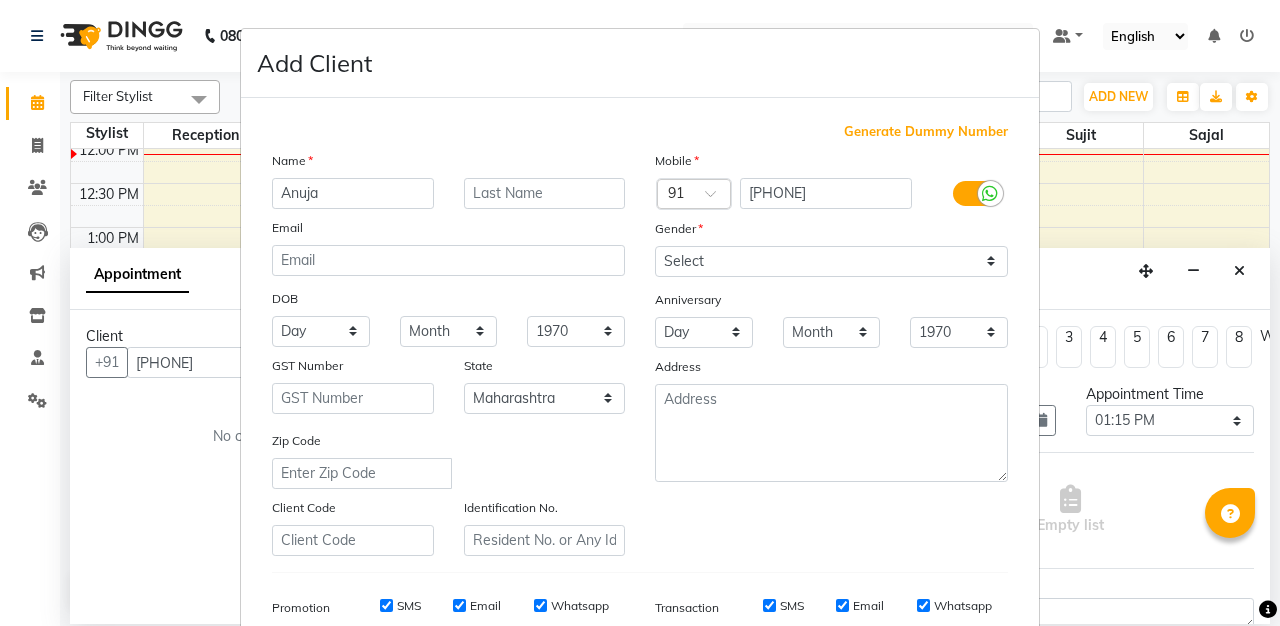 type on "Anuja" 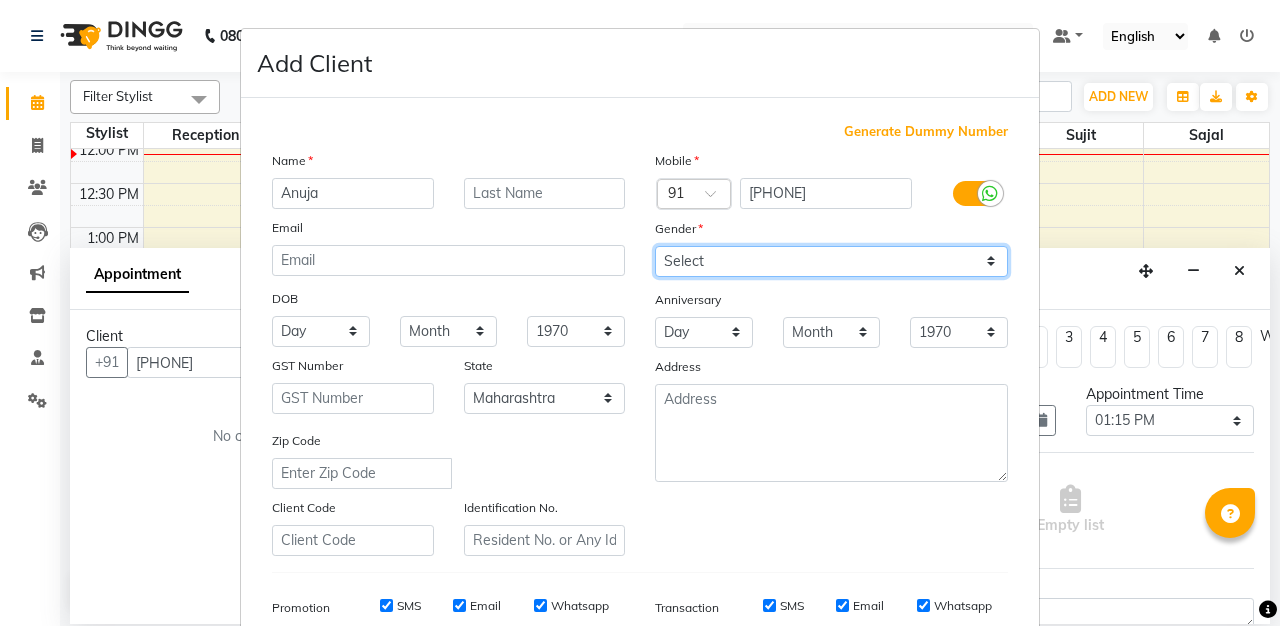 click on "Select Male Female Other Prefer Not To Say" at bounding box center (831, 261) 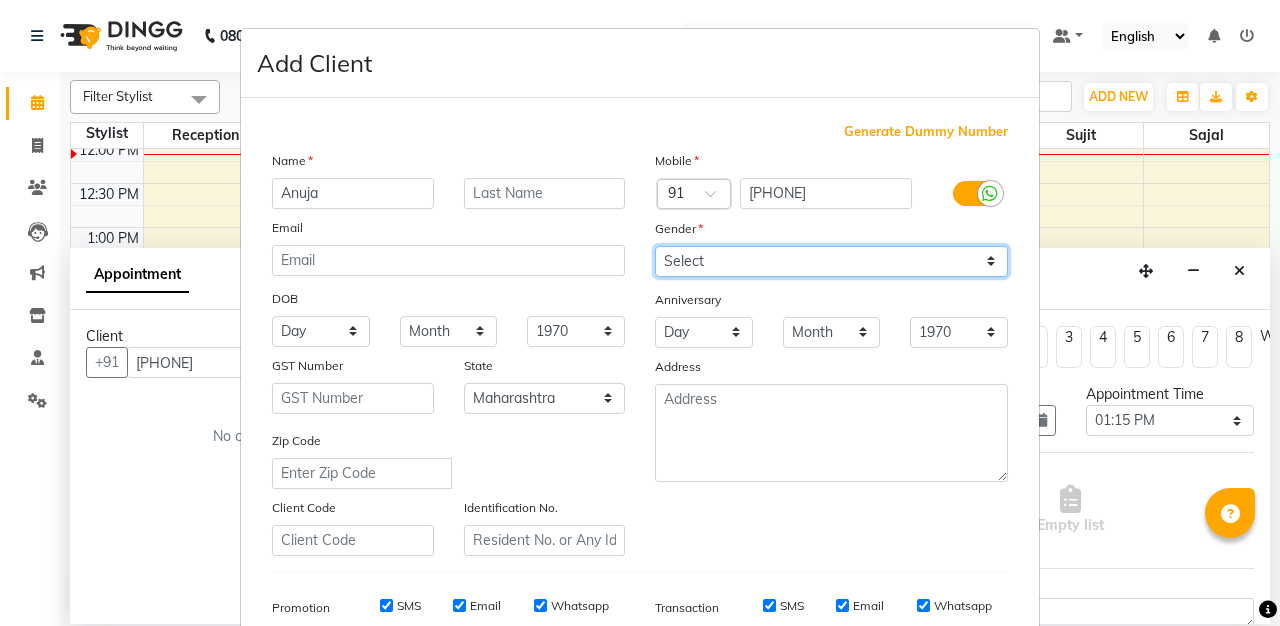 select on "female" 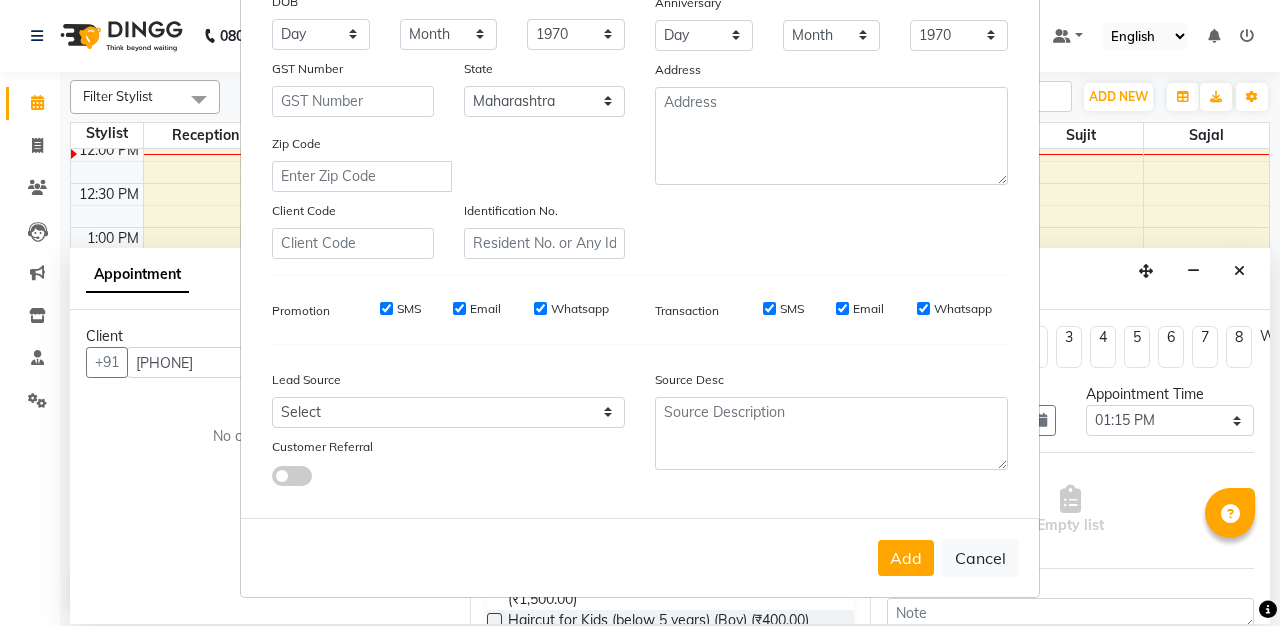 scroll, scrollTop: 296, scrollLeft: 0, axis: vertical 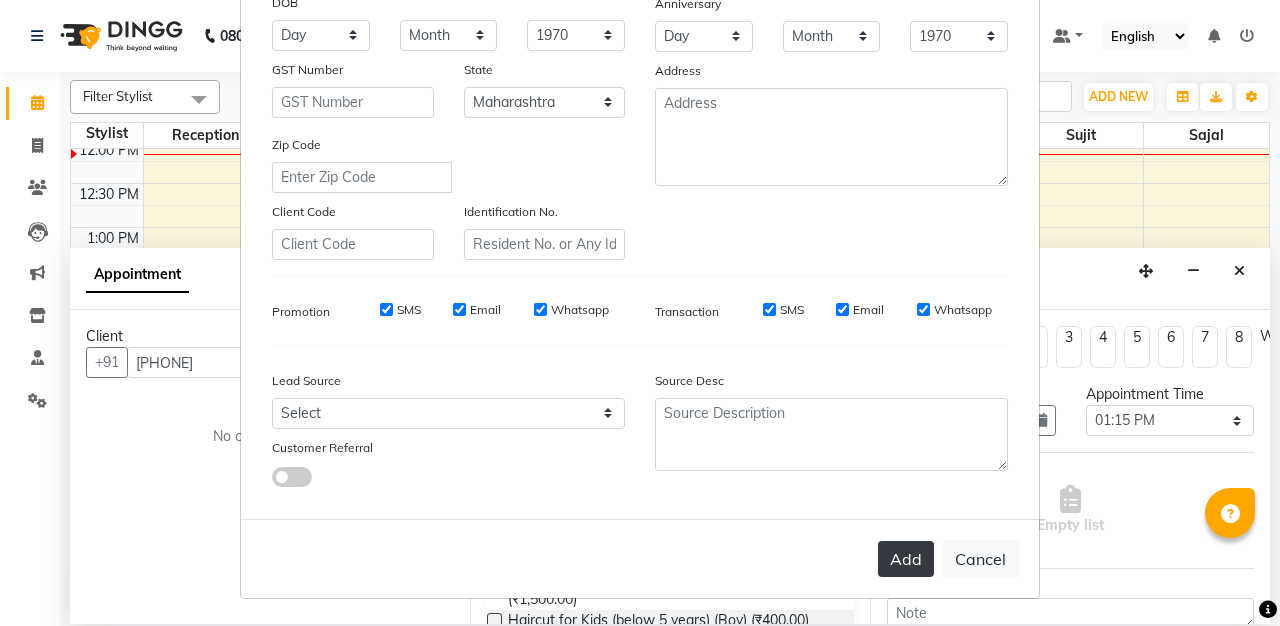 click on "Add" at bounding box center [906, 559] 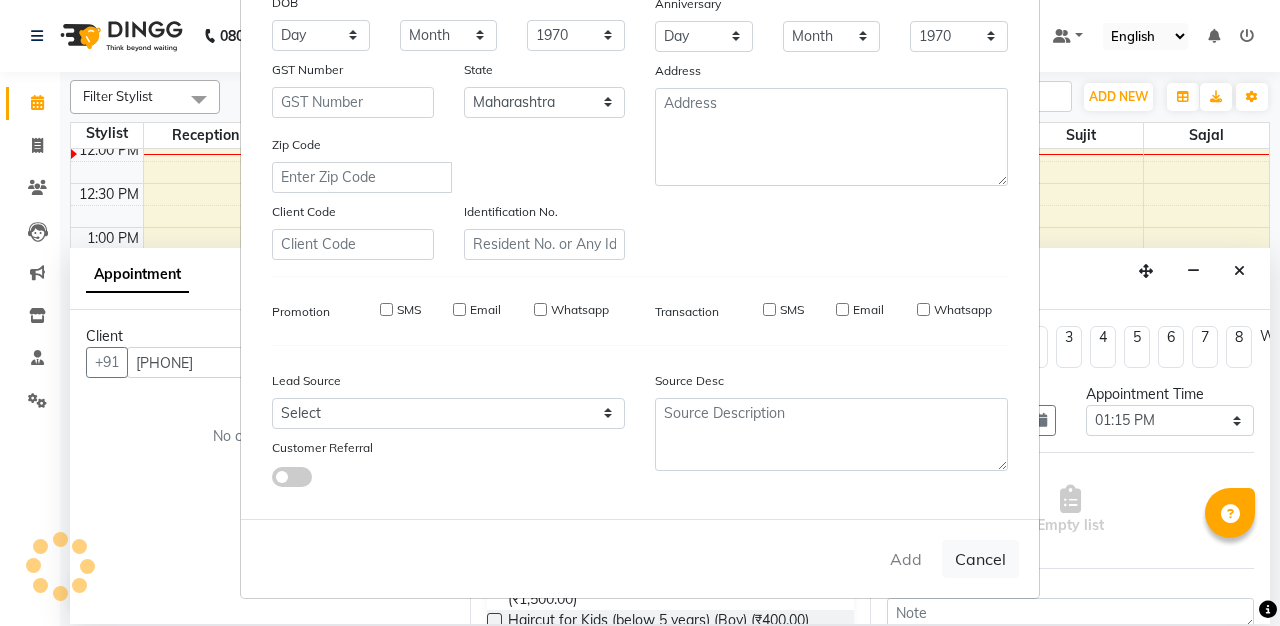 type on "[PHONE]" 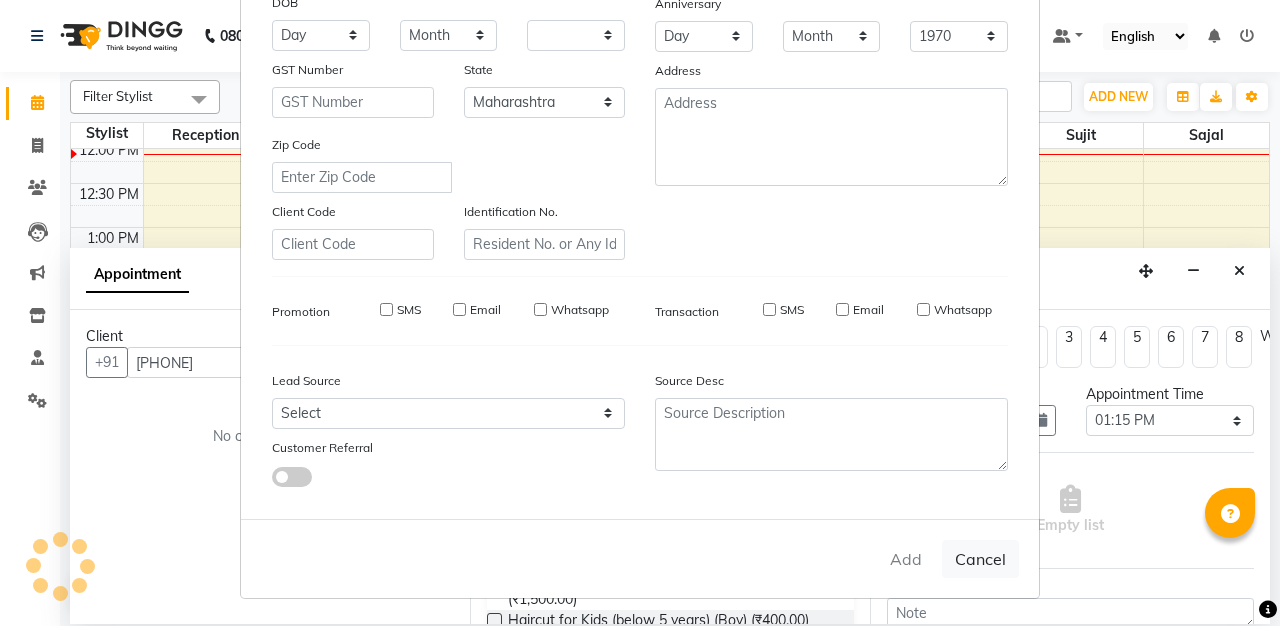 select on "null" 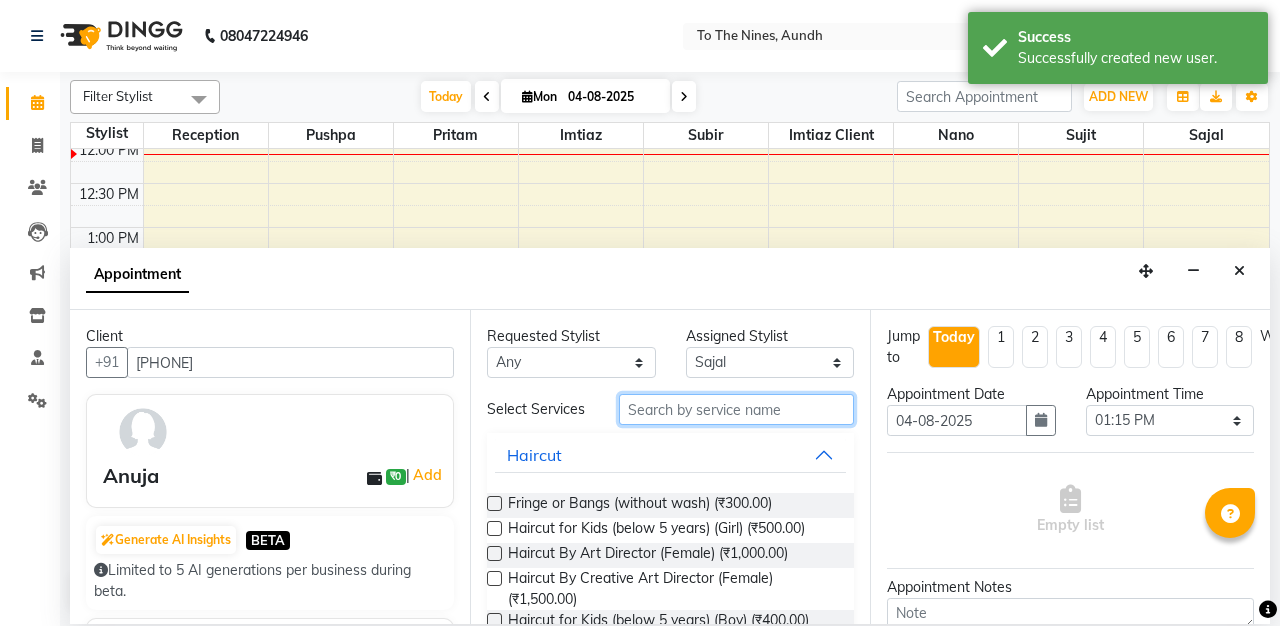 click at bounding box center (736, 409) 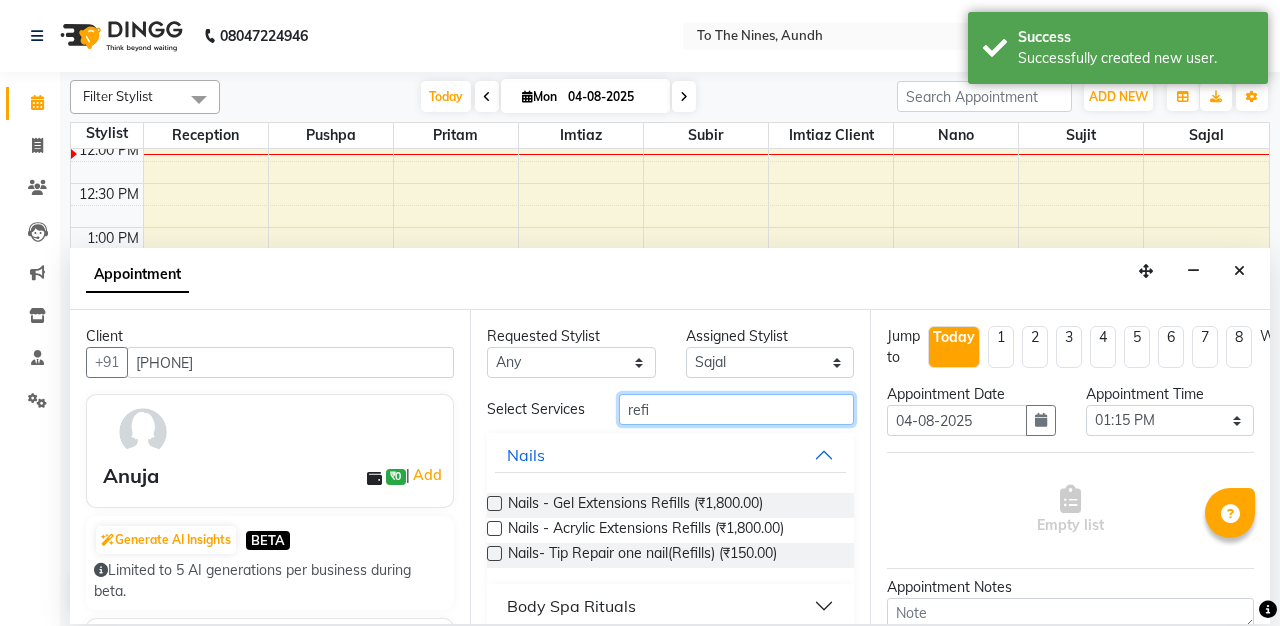 type on "refi" 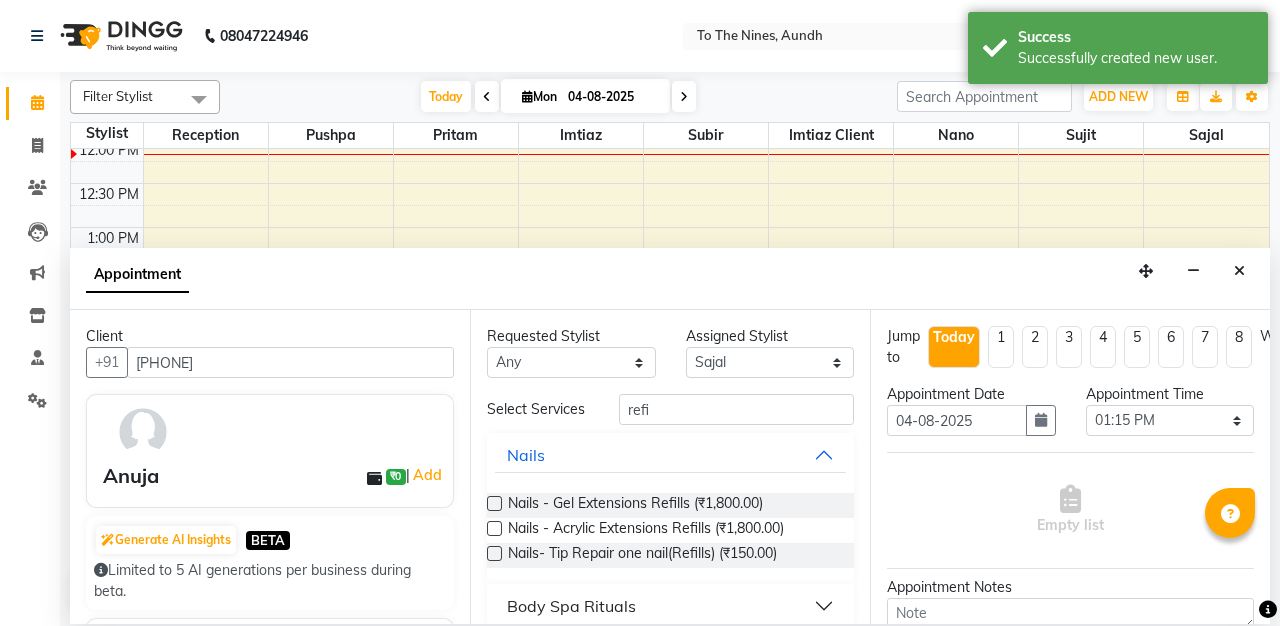 click at bounding box center (494, 503) 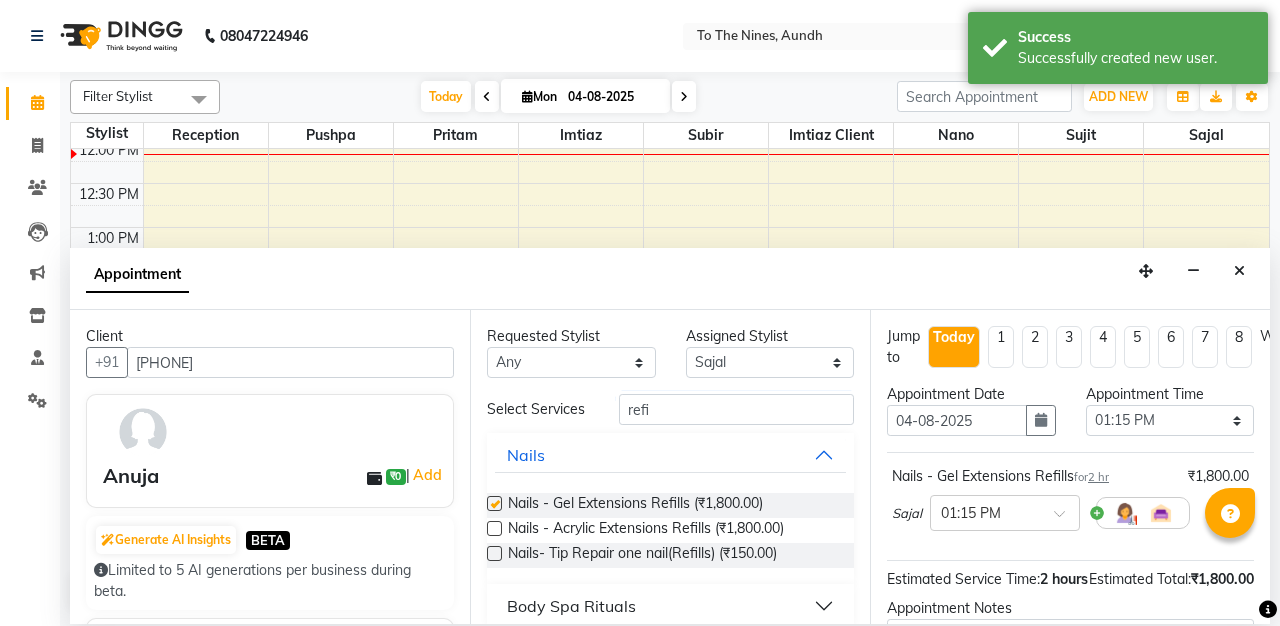 checkbox on "false" 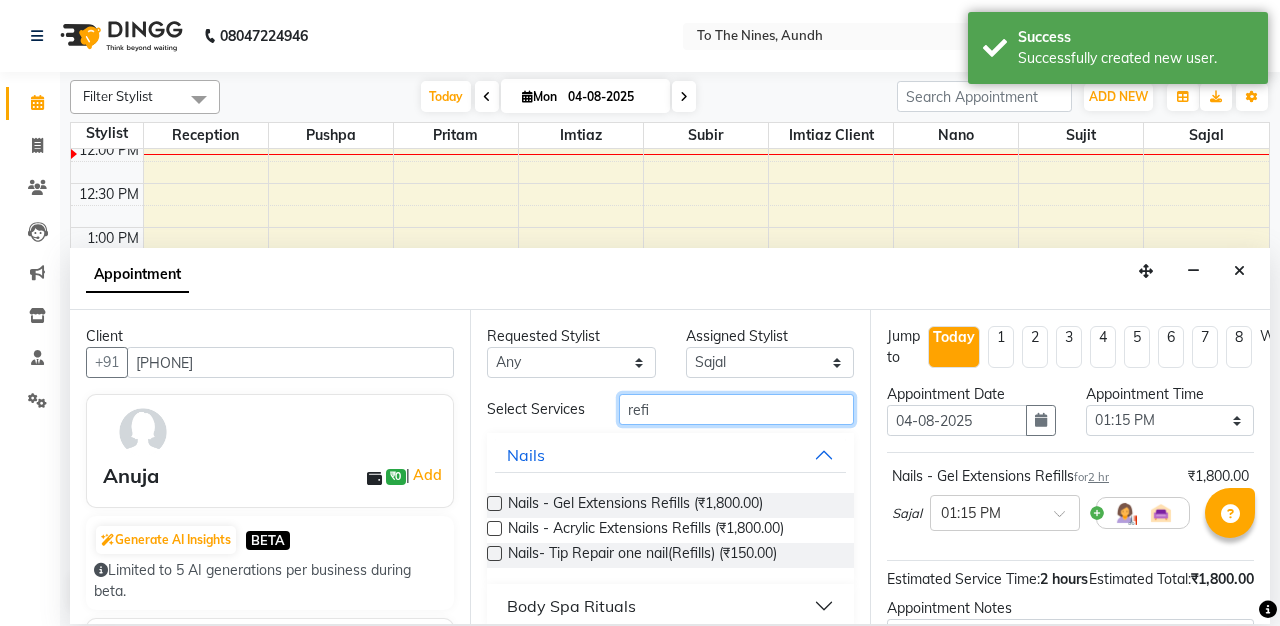 click on "refi" at bounding box center (736, 409) 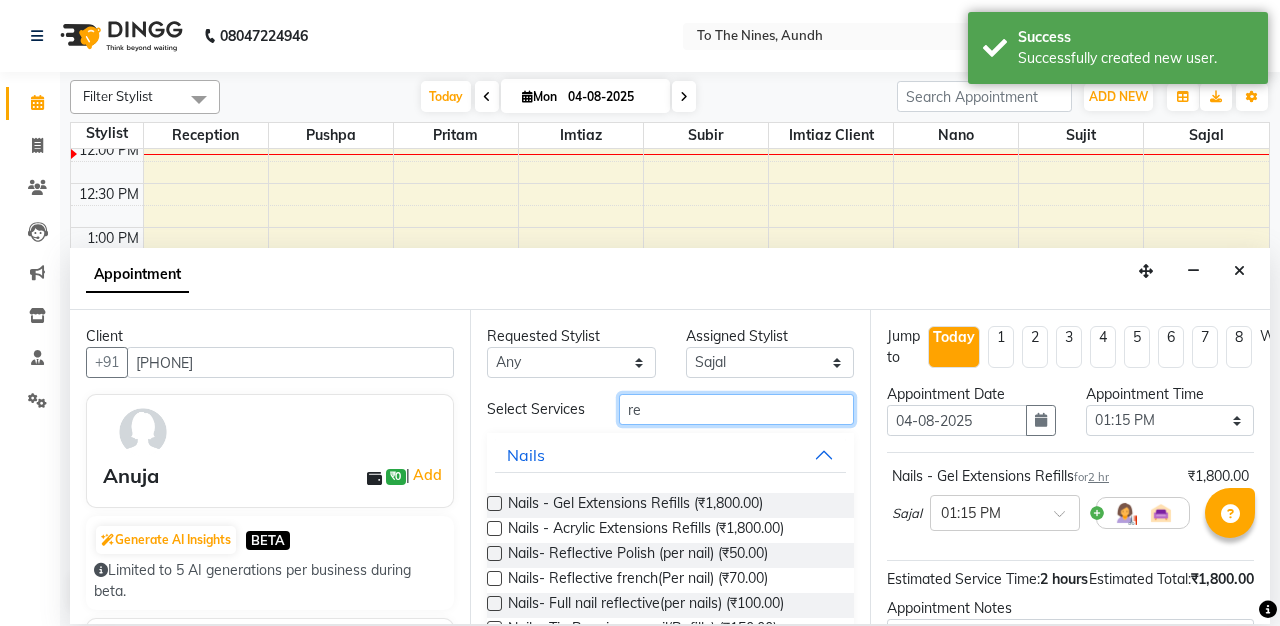 type on "r" 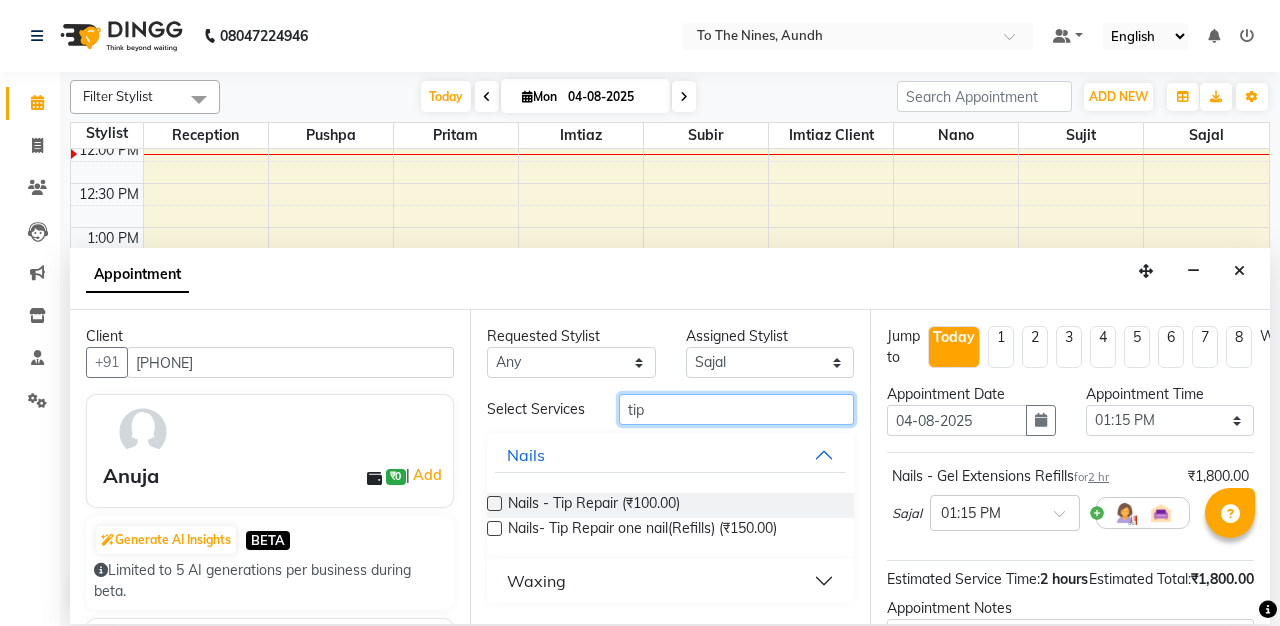 type on "tip" 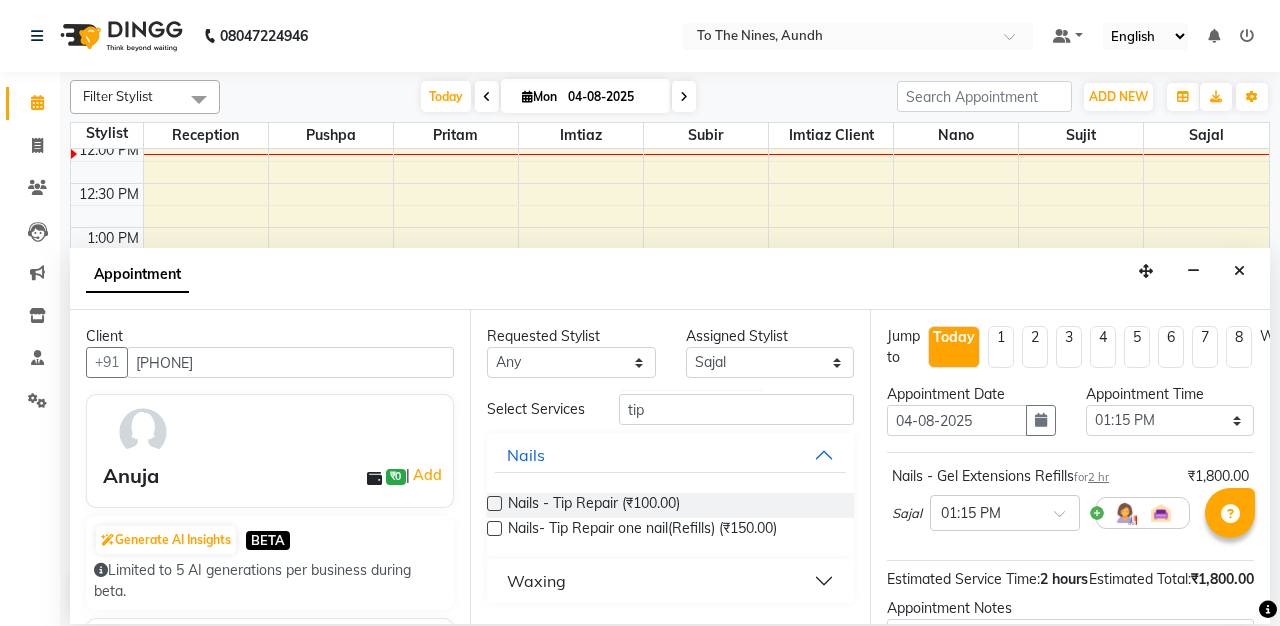 click at bounding box center [494, 503] 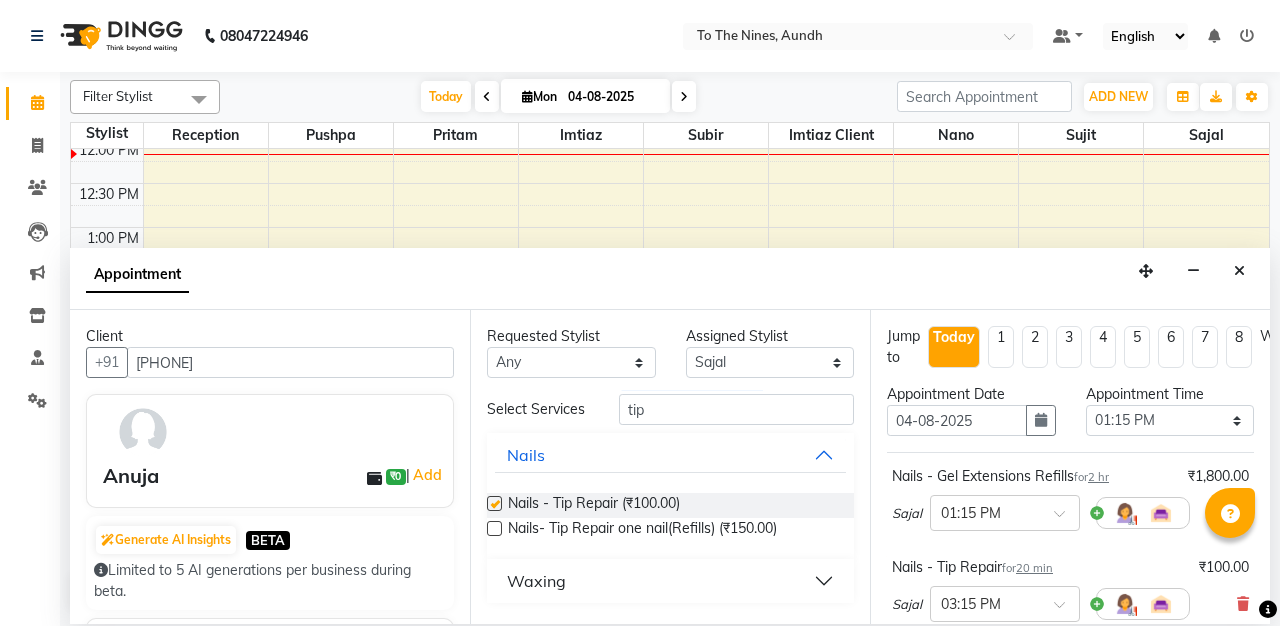 checkbox on "false" 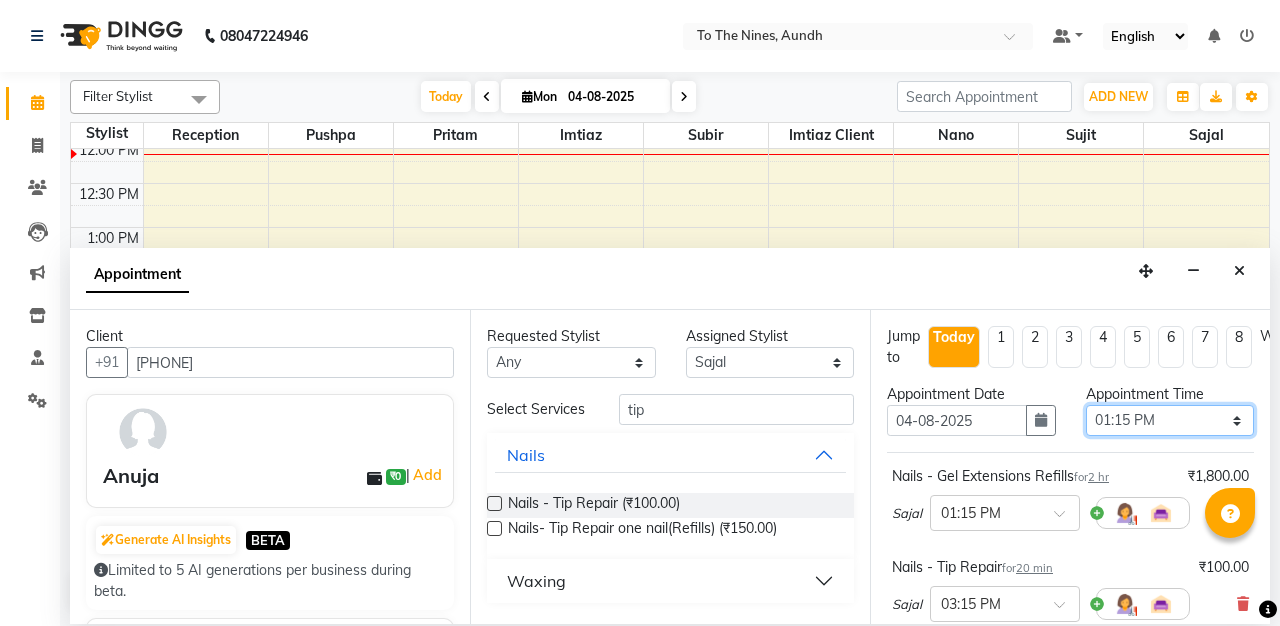 click on "Select 07:00 AM 07:15 AM 07:30 AM 07:45 AM 08:00 AM 08:15 AM 08:30 AM 08:45 AM 09:00 AM 09:15 AM 09:30 AM 09:45 AM 10:00 AM 10:15 AM 10:30 AM 10:45 AM 11:00 AM 11:15 AM 11:30 AM 11:45 AM 12:00 PM 12:15 PM 12:30 PM 12:45 PM 01:00 PM 01:15 PM 01:30 PM 01:45 PM 02:00 PM 02:15 PM 02:30 PM 02:45 PM 03:00 PM 03:15 PM 03:30 PM 03:45 PM 04:00 PM 04:15 PM 04:30 PM 04:45 PM 05:00 PM 05:15 PM 05:30 PM 05:45 PM 06:00 PM 06:15 PM 06:30 PM 06:45 PM 07:00 PM 07:15 PM 07:30 PM 07:45 PM 08:00 PM" at bounding box center (1170, 420) 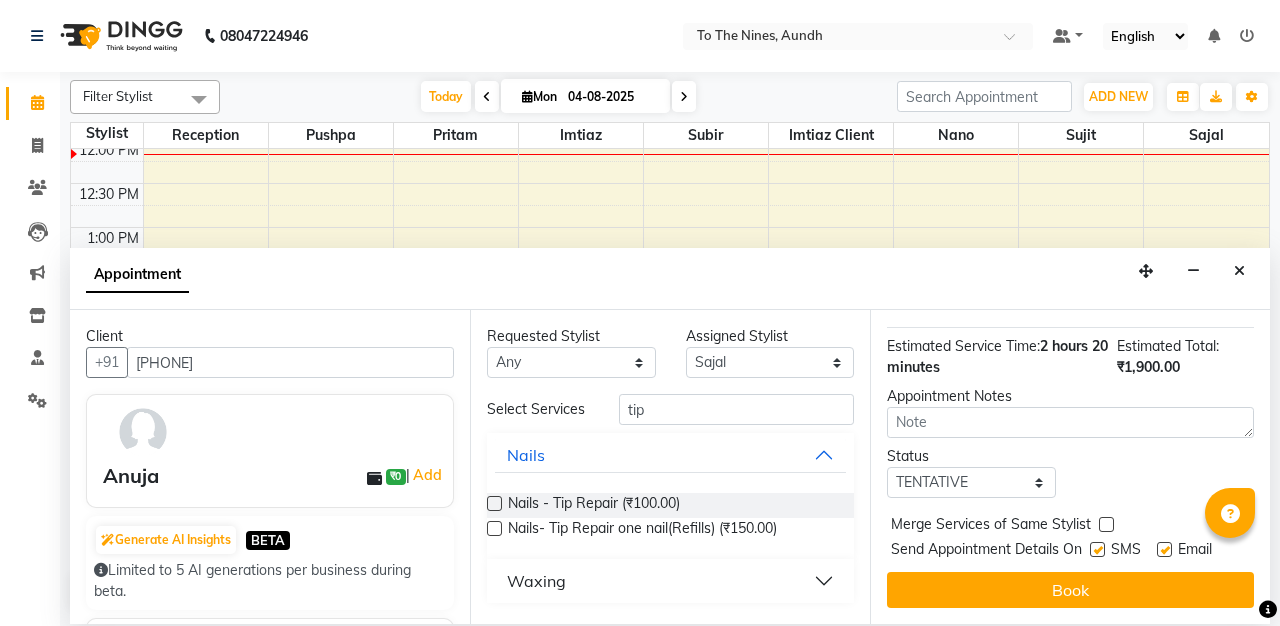 scroll, scrollTop: 324, scrollLeft: 0, axis: vertical 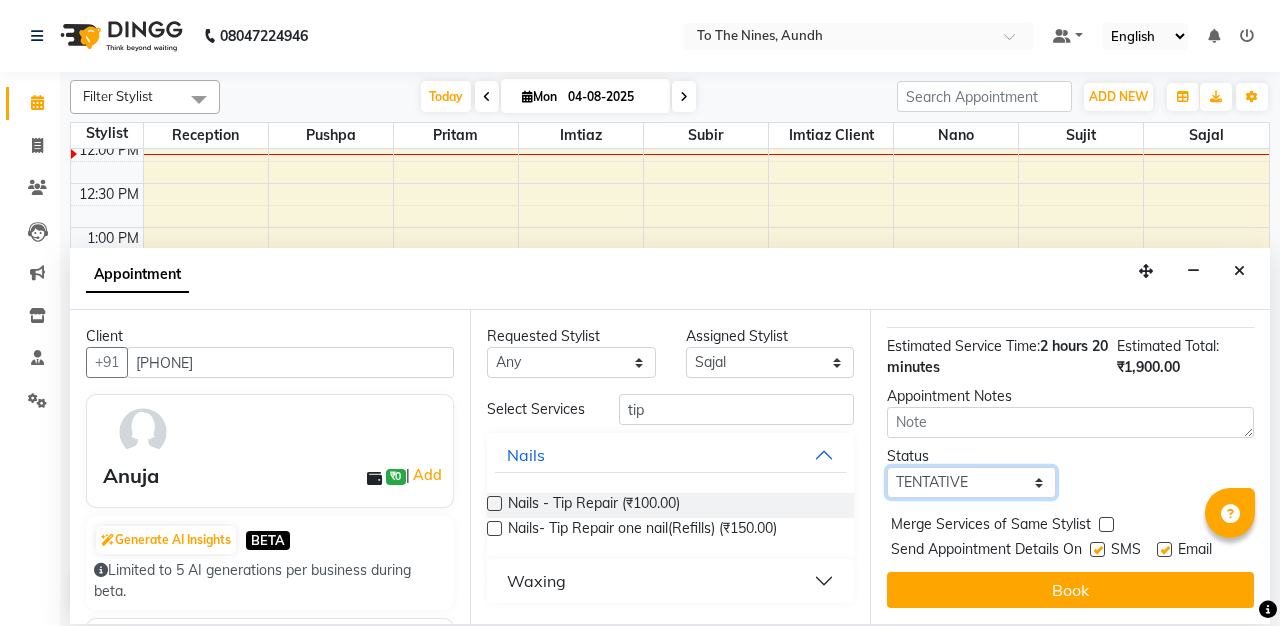 click on "Select TENTATIVE CONFIRM CHECK-IN UPCOMING" at bounding box center (971, 482) 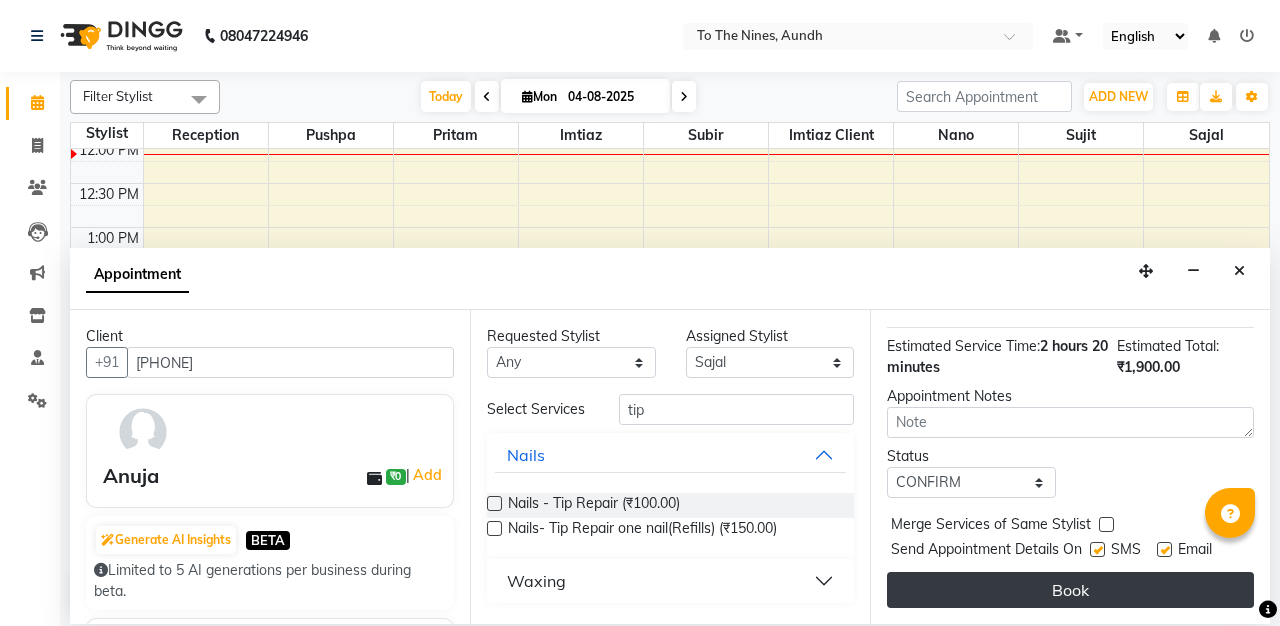 click on "Book" at bounding box center [1070, 590] 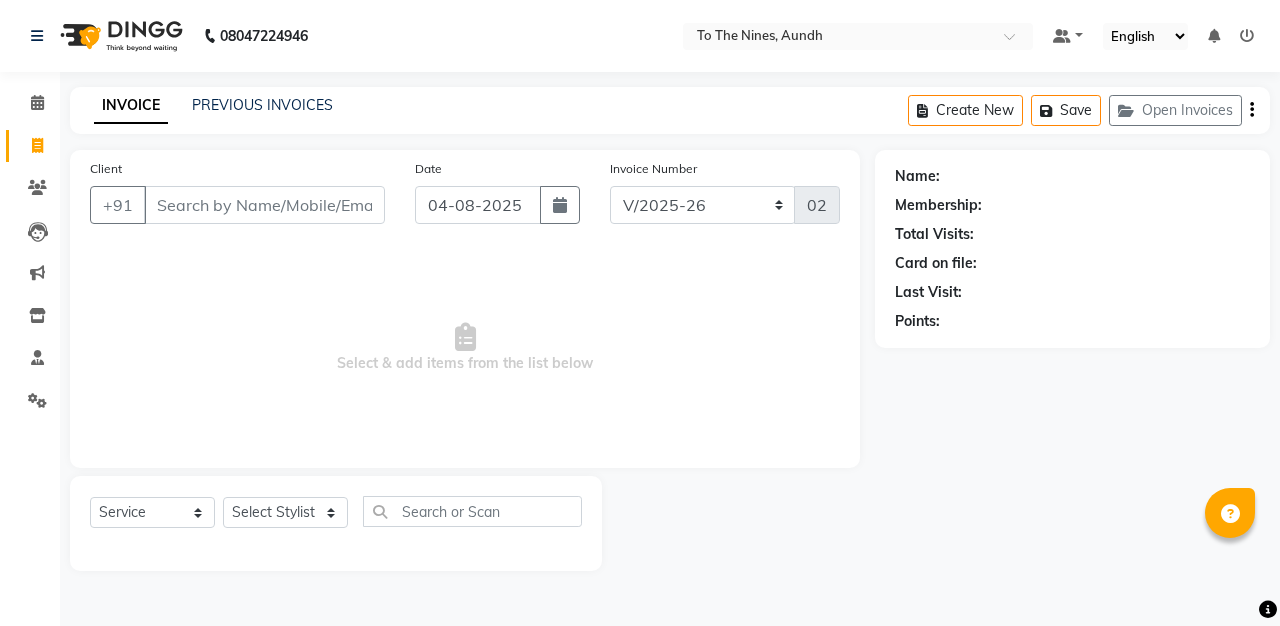 select on "614" 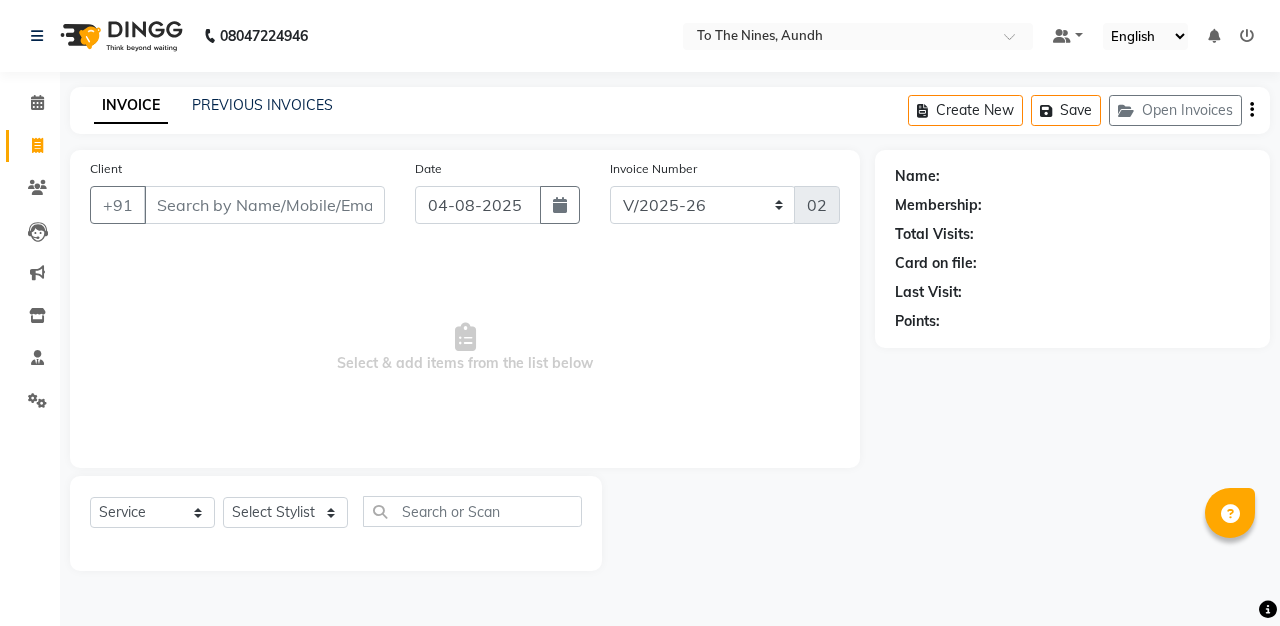 scroll, scrollTop: 0, scrollLeft: 0, axis: both 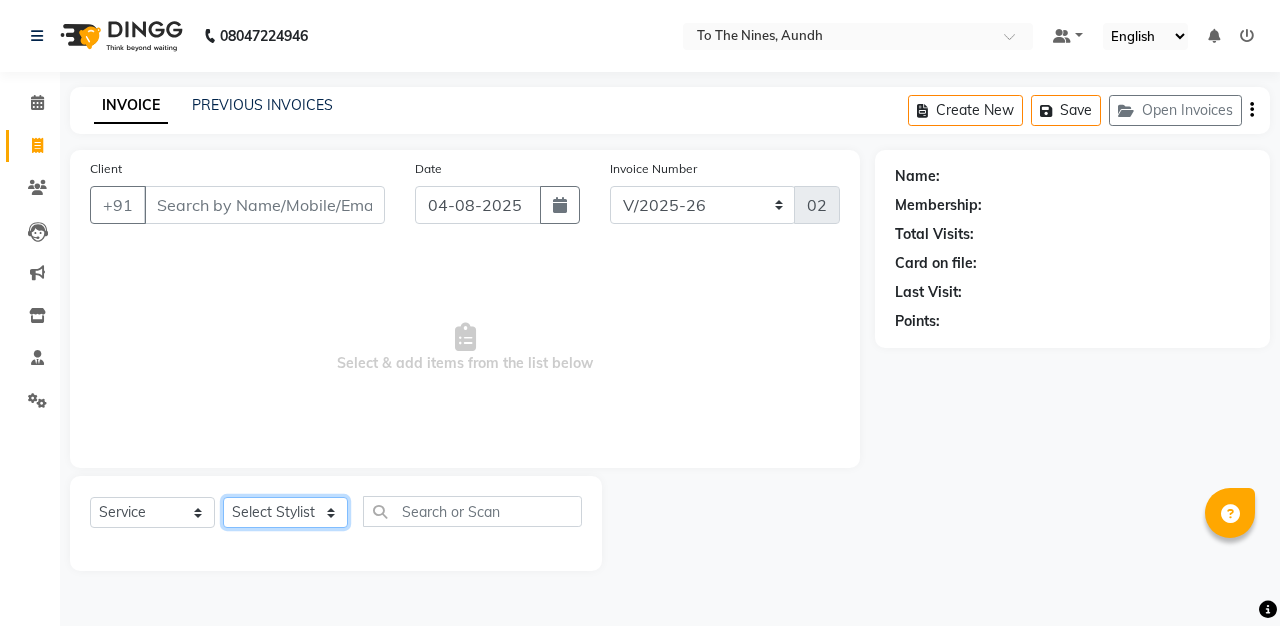 click on "Select Stylist [FIRST] [LAST] client [FIRST] [LAST] [FIRST] [FIRST] [FIRST] [FIRST] [FIRST]" 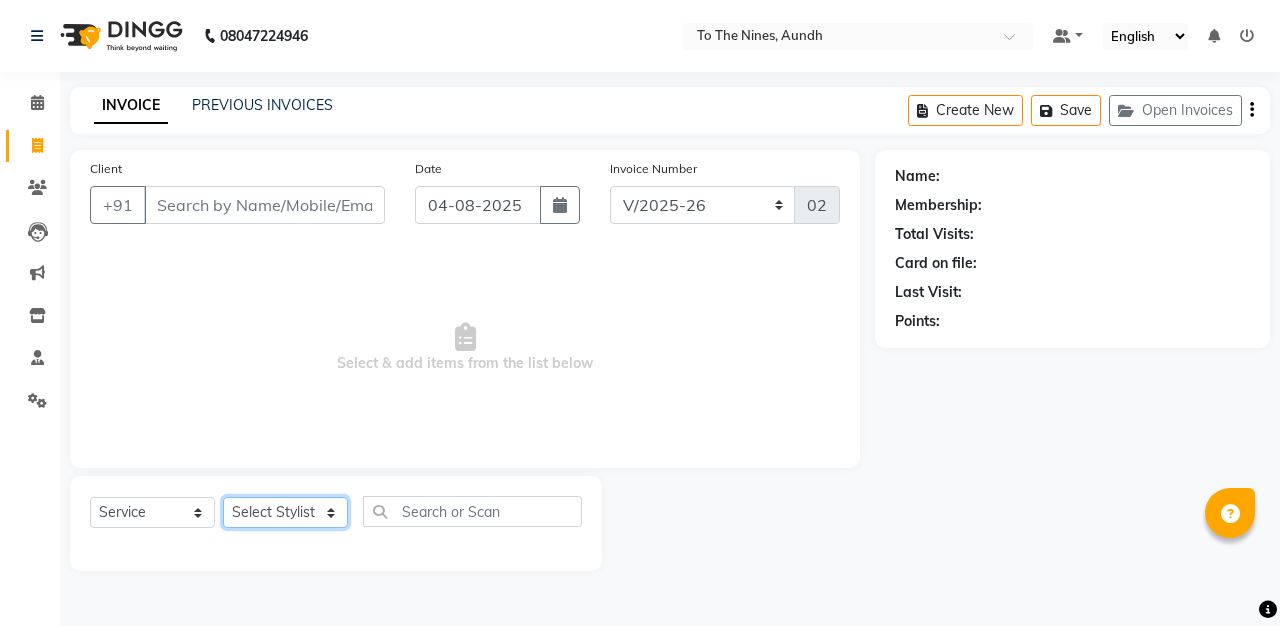 select on "59105" 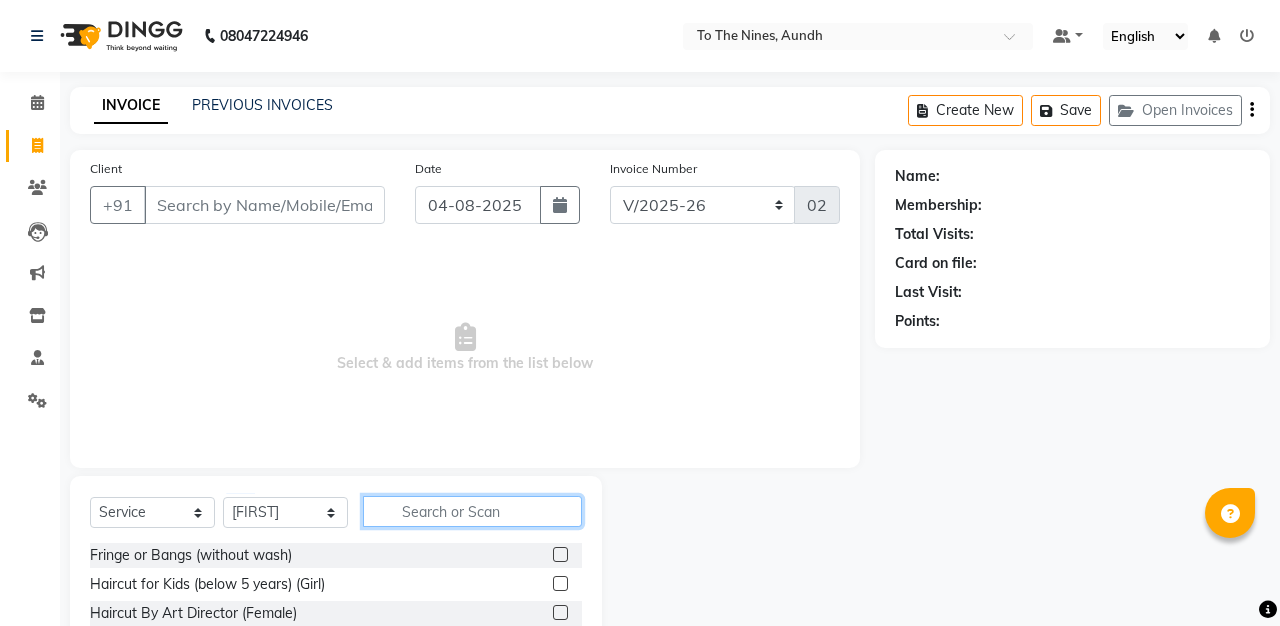 click 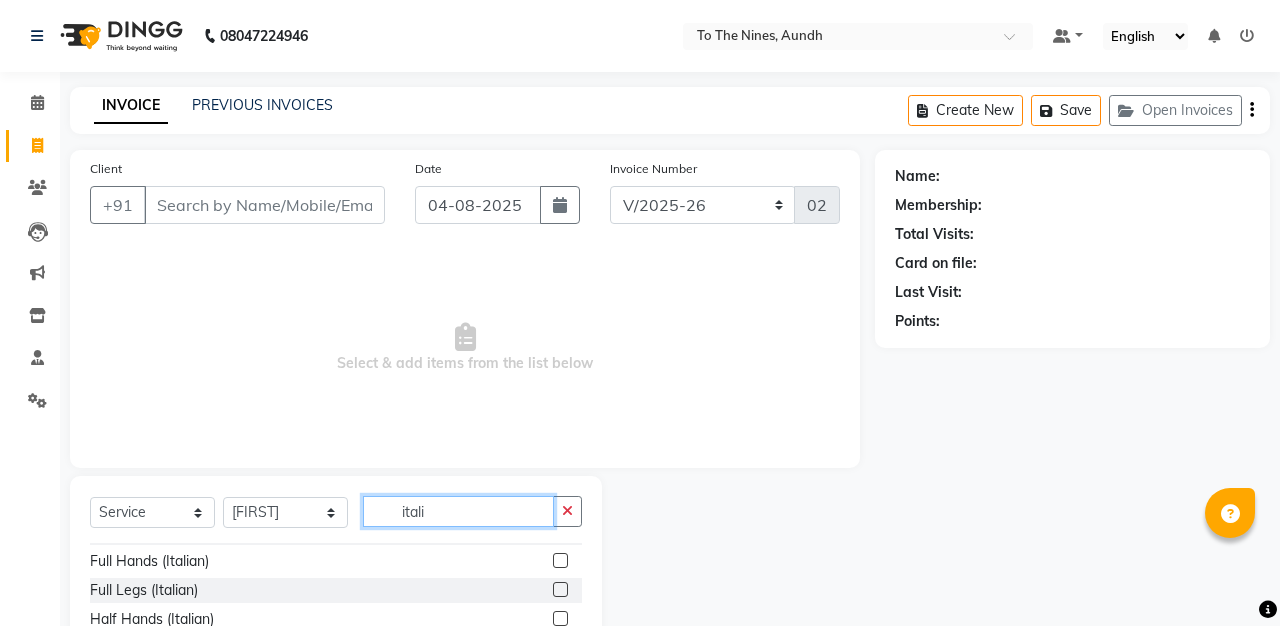 scroll, scrollTop: 21, scrollLeft: 0, axis: vertical 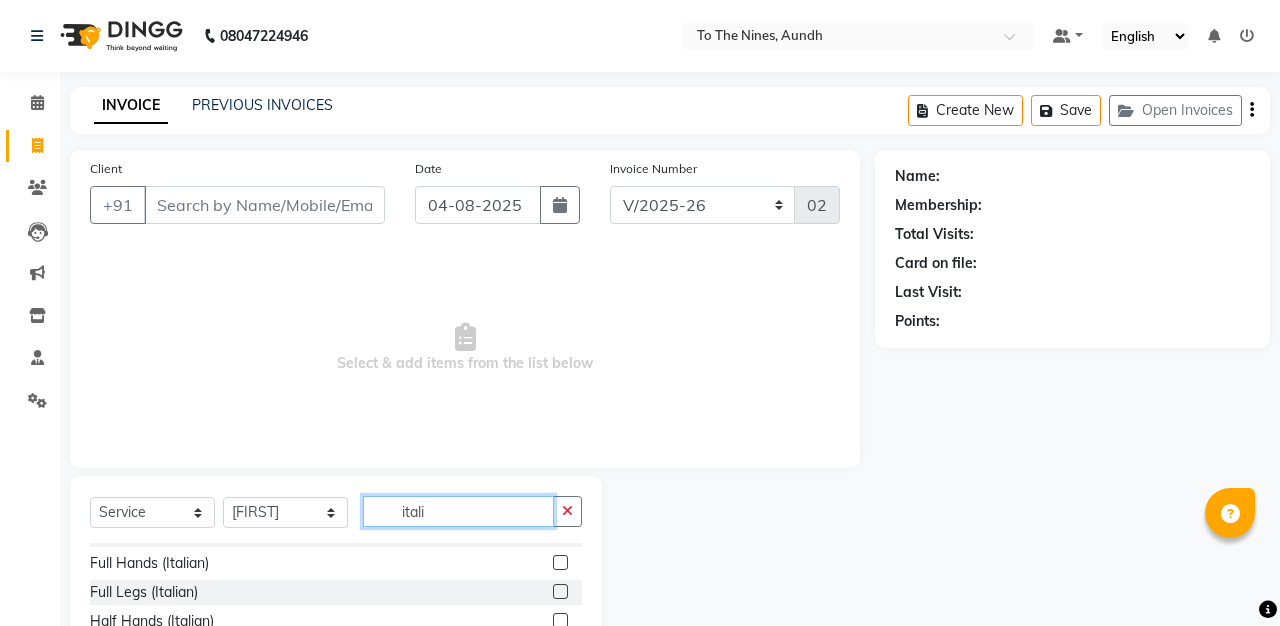 type on "itali" 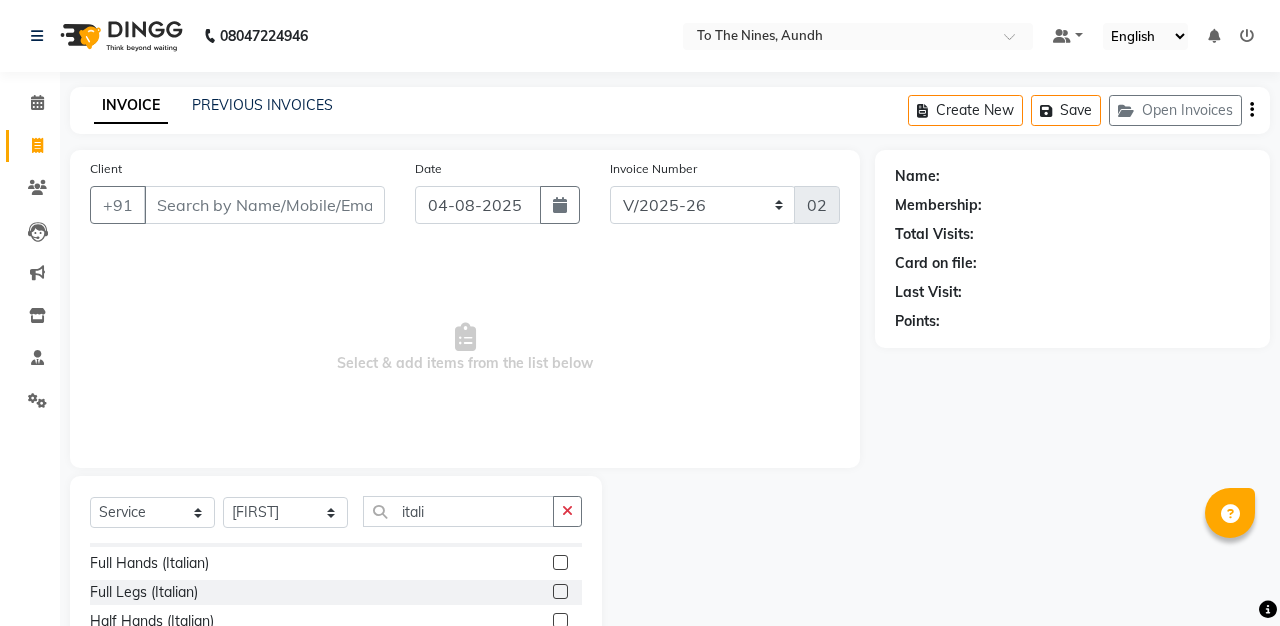 click 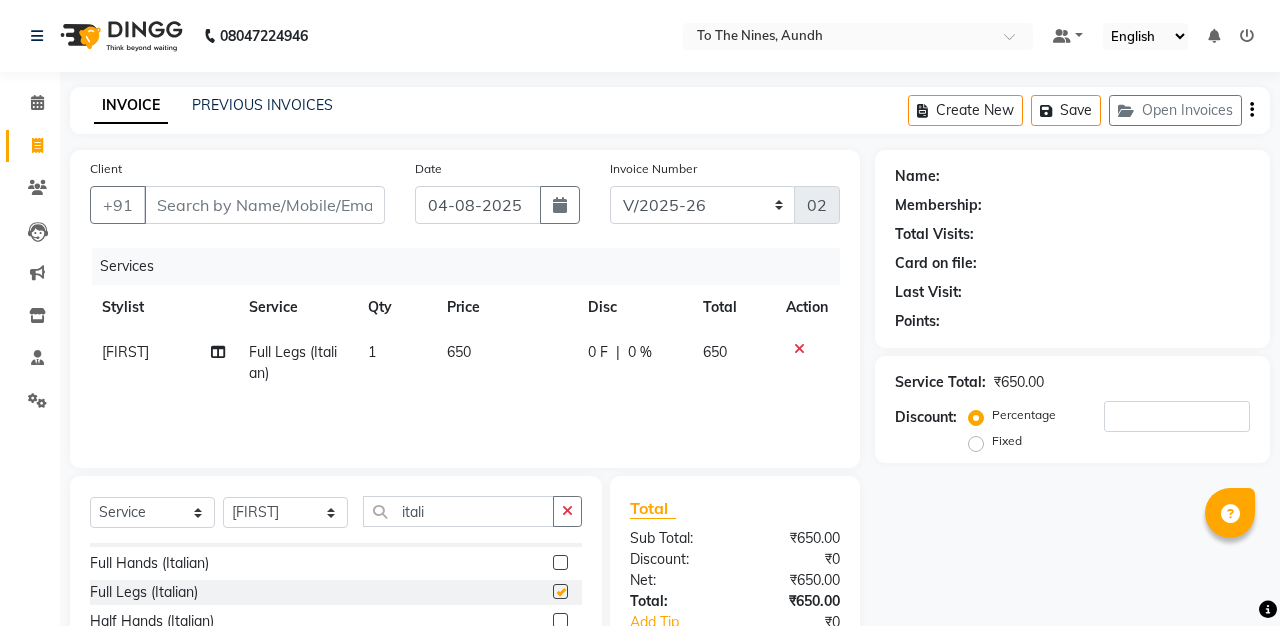 checkbox on "false" 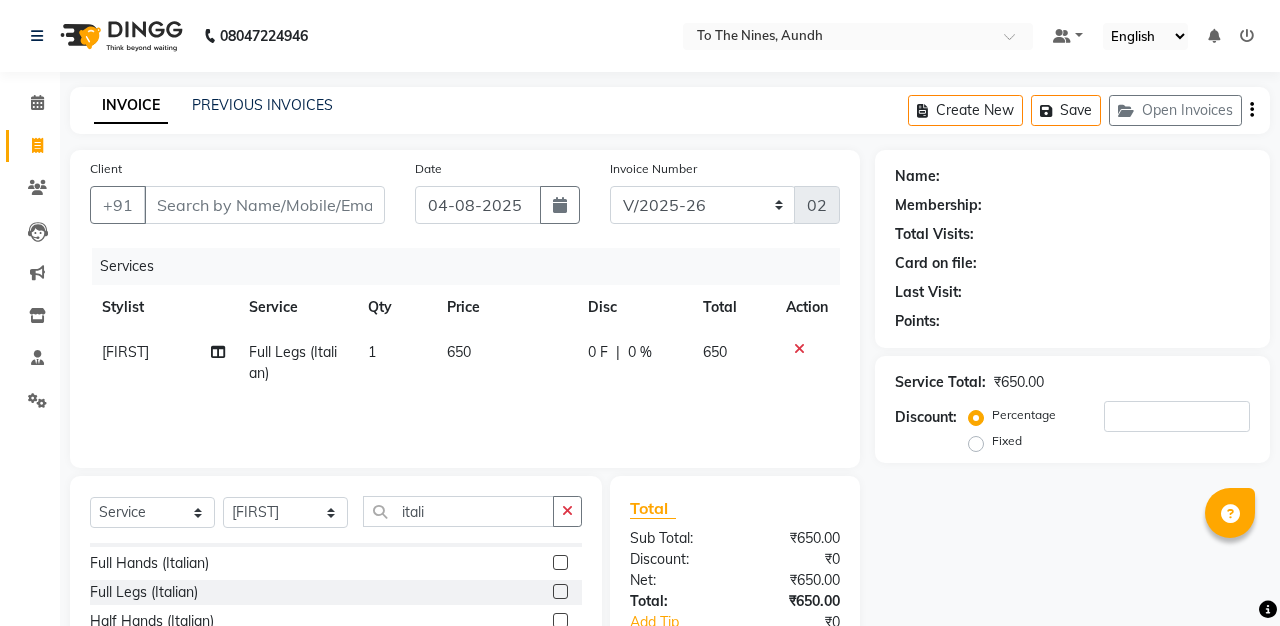 click 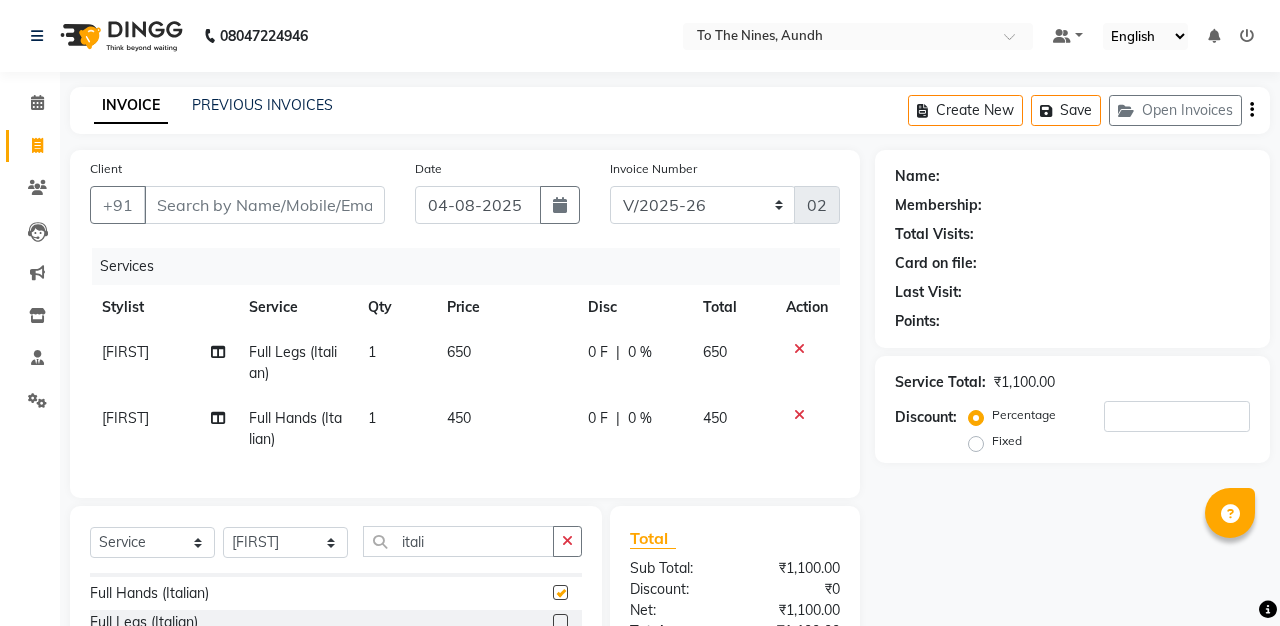 checkbox on "false" 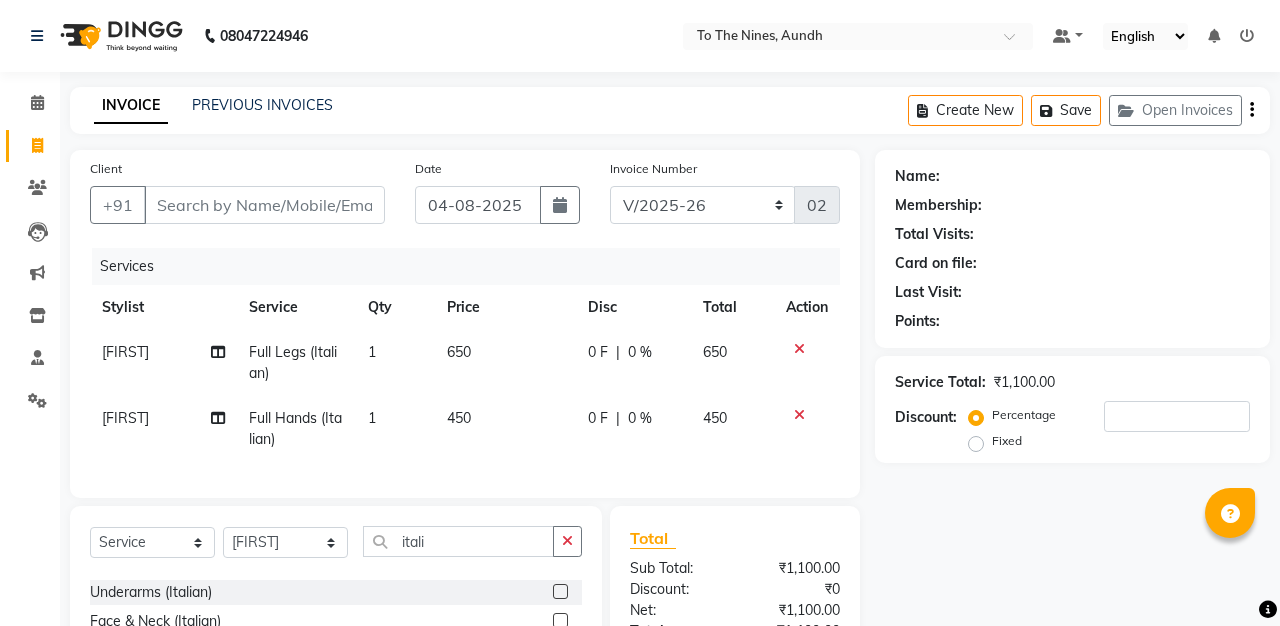 scroll, scrollTop: 286, scrollLeft: 0, axis: vertical 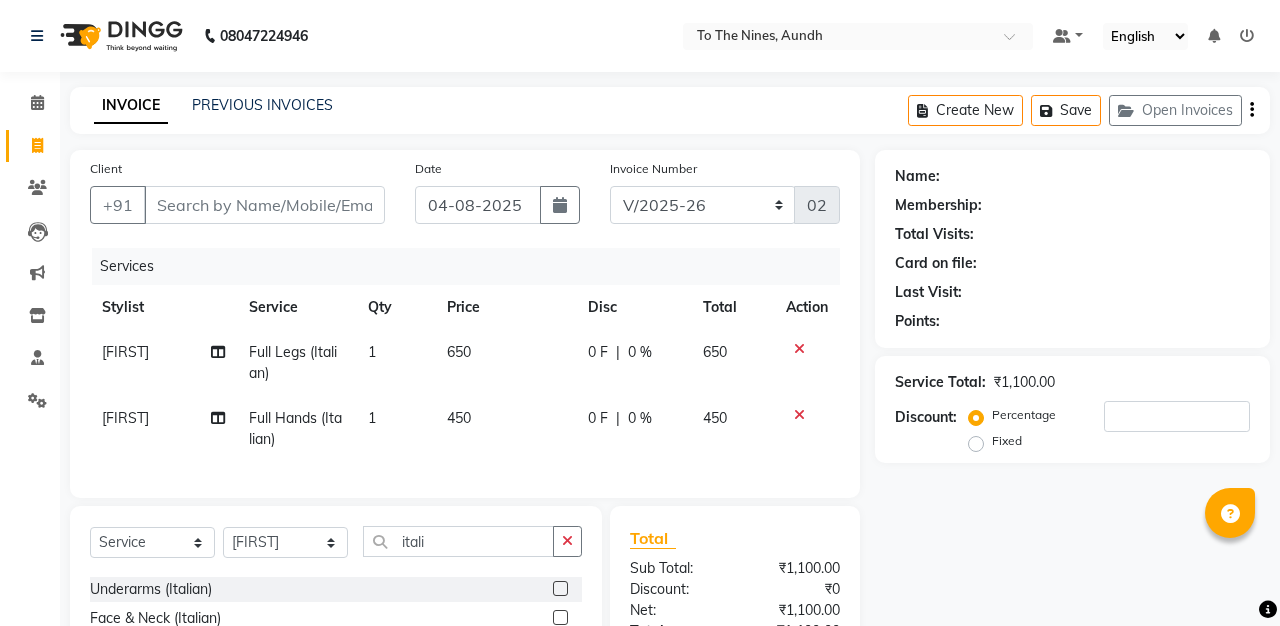 click 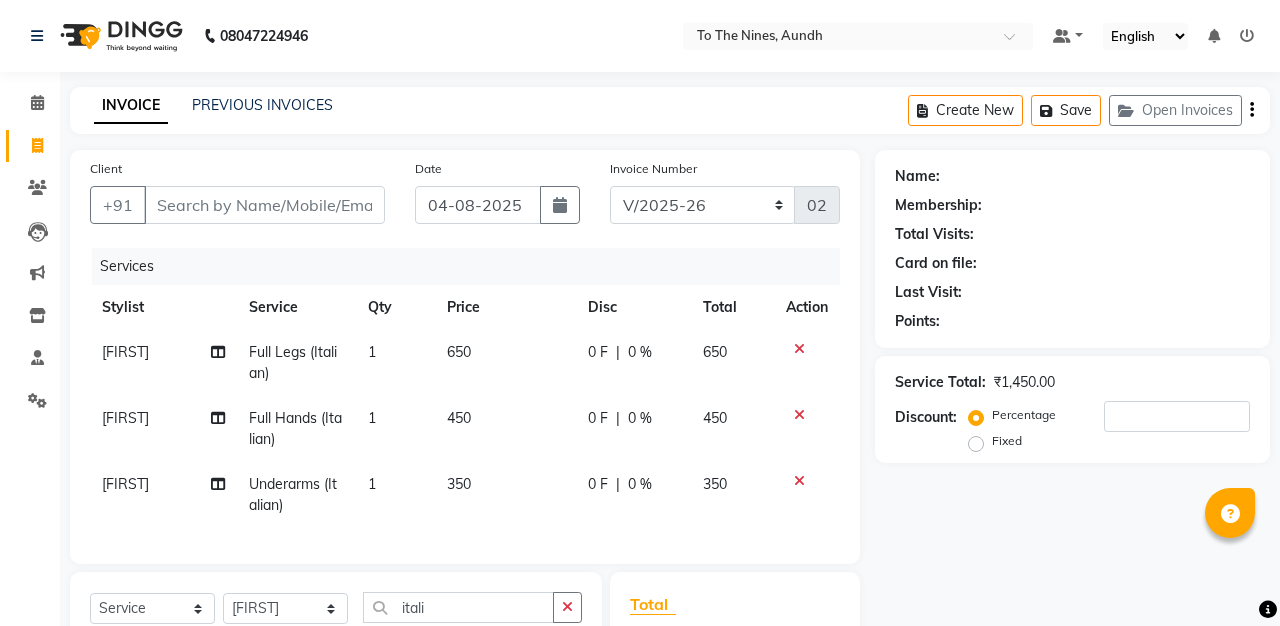 checkbox on "false" 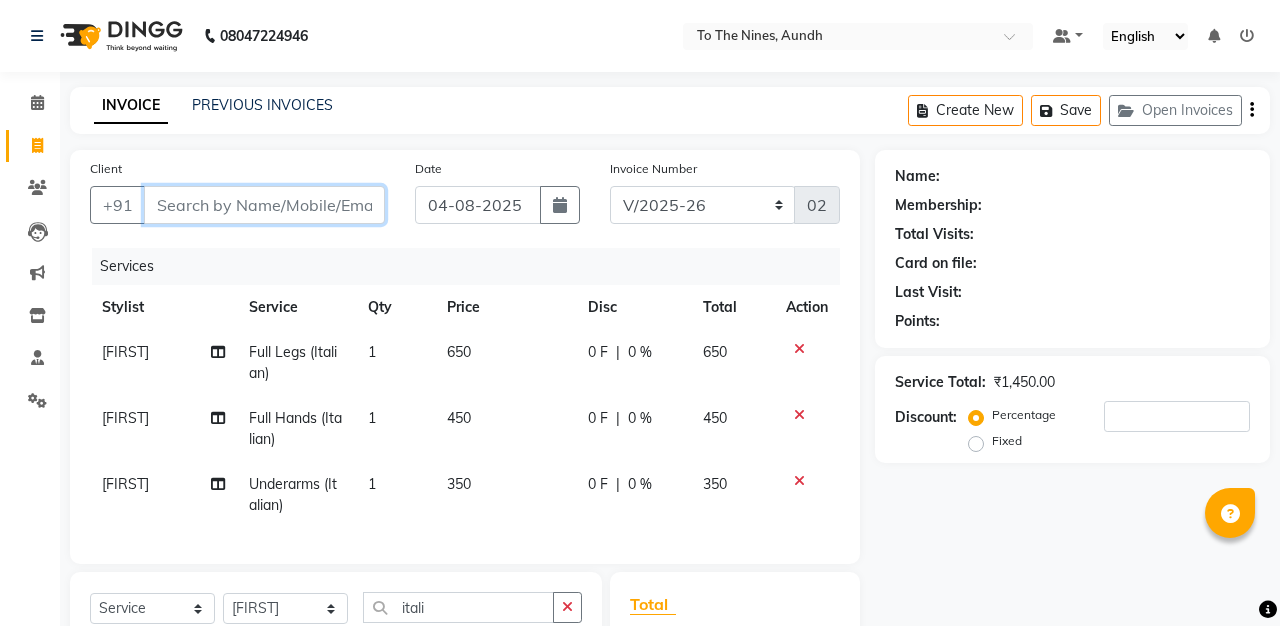 click on "Client" at bounding box center (264, 205) 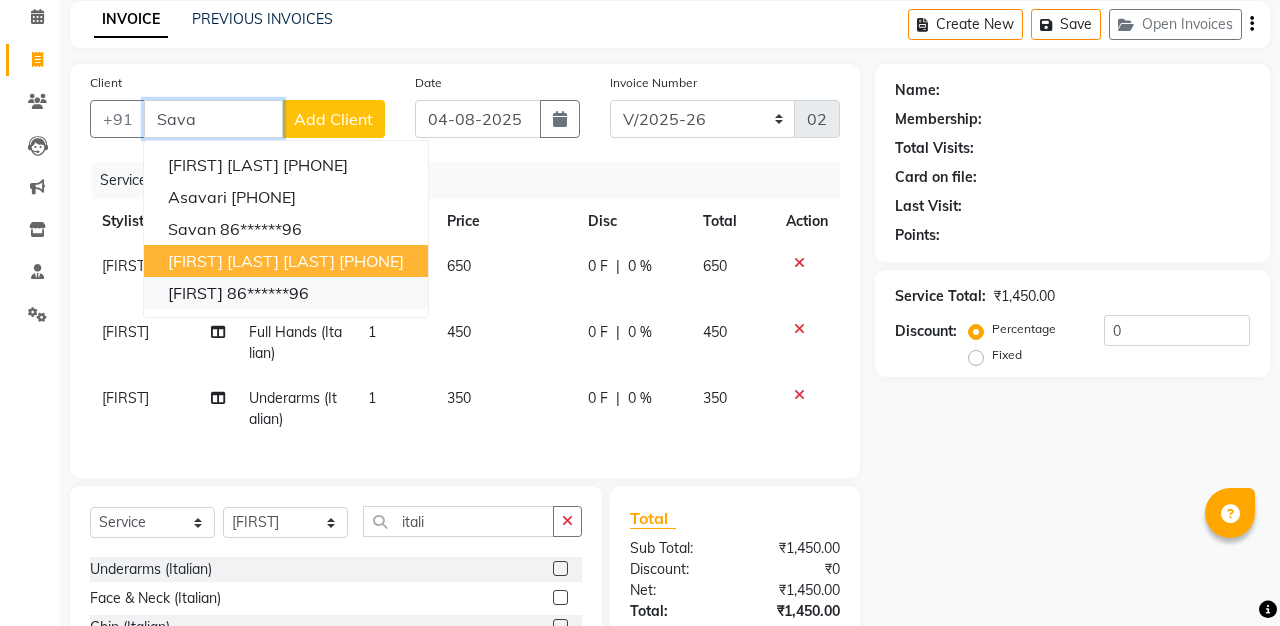 scroll, scrollTop: 30, scrollLeft: 0, axis: vertical 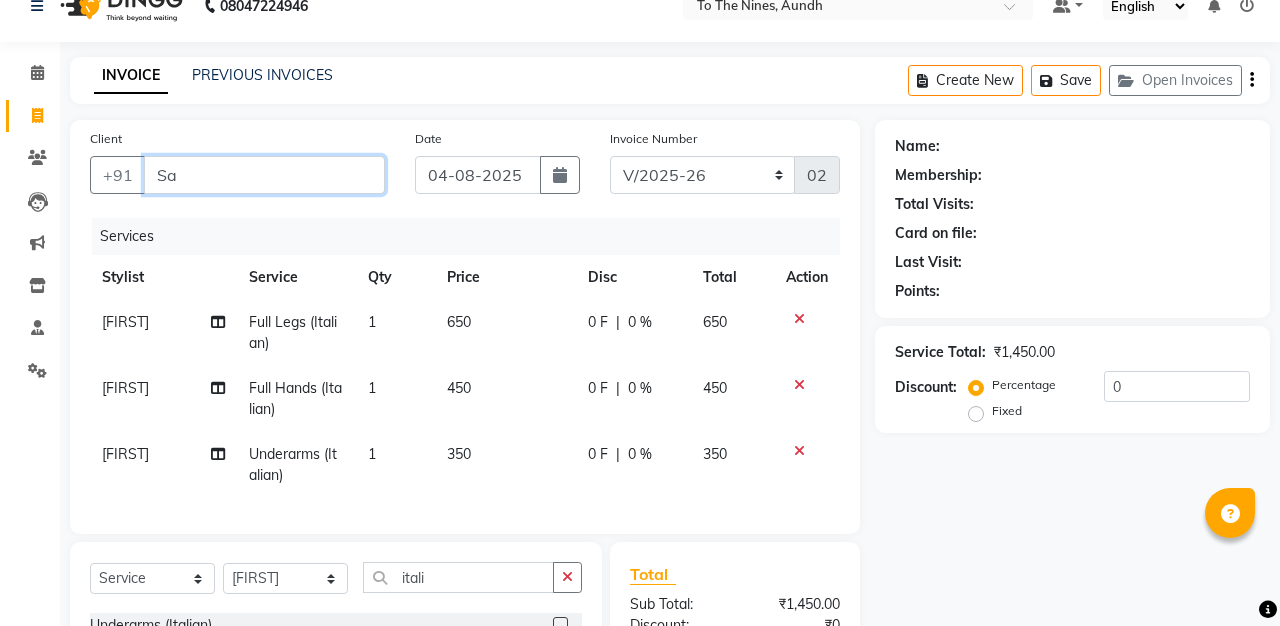type on "S" 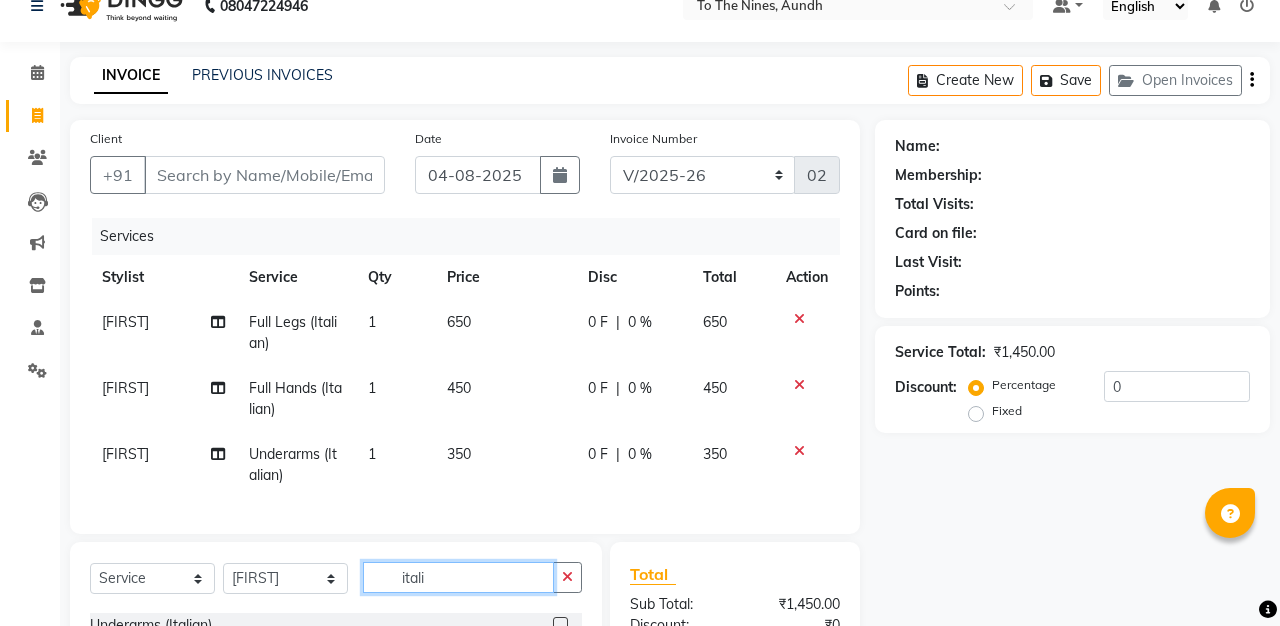 click on "itali" 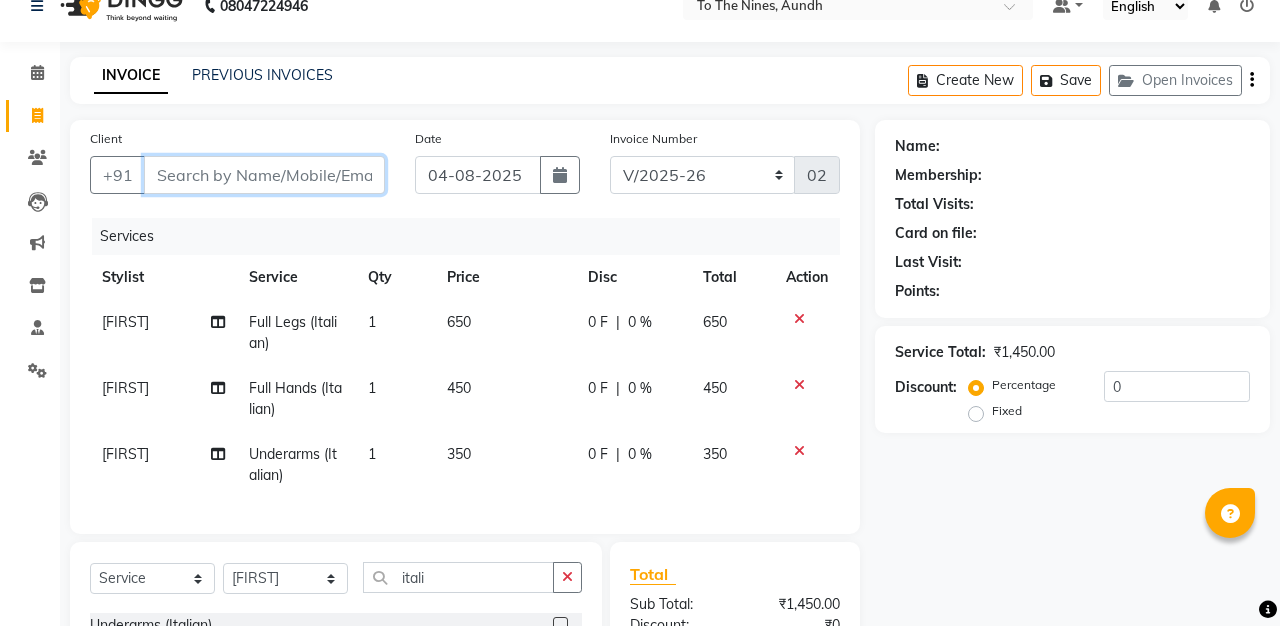 click on "Client" at bounding box center [264, 175] 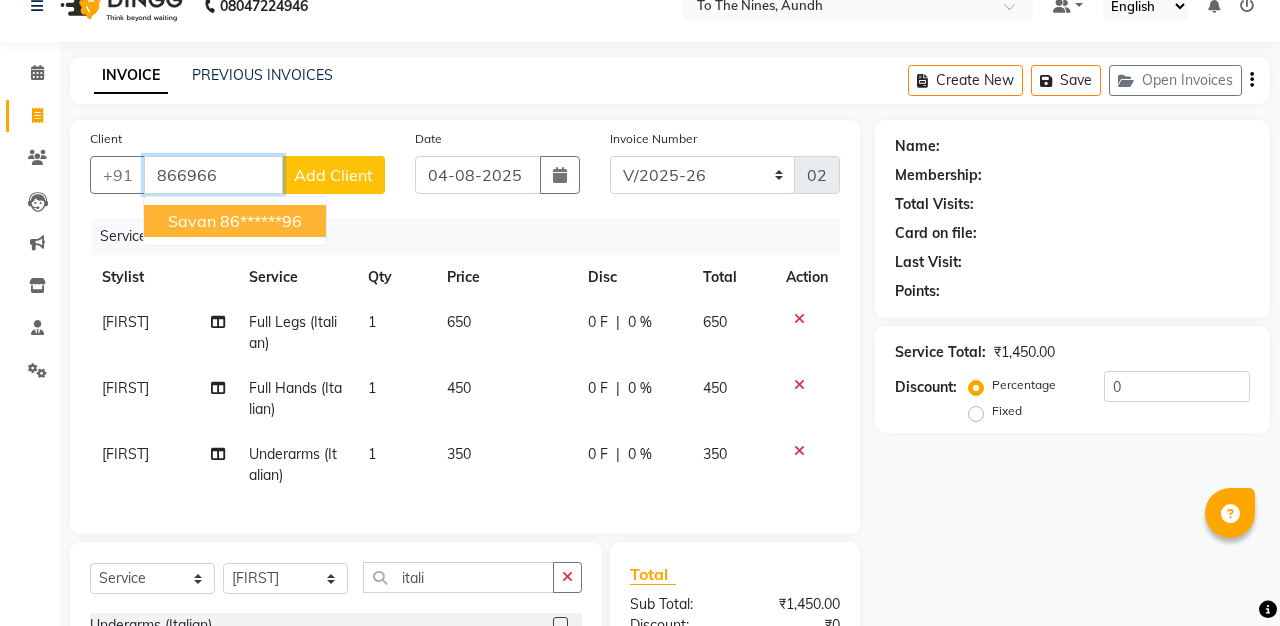 click on "86******96" at bounding box center (261, 221) 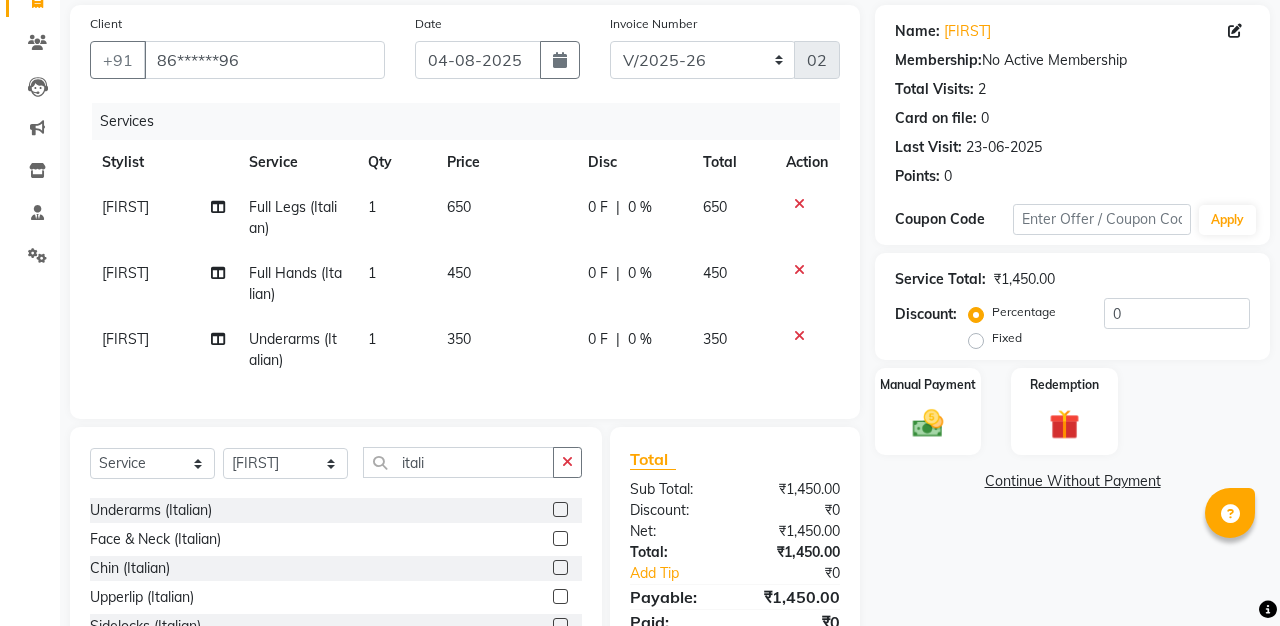 scroll, scrollTop: 145, scrollLeft: 0, axis: vertical 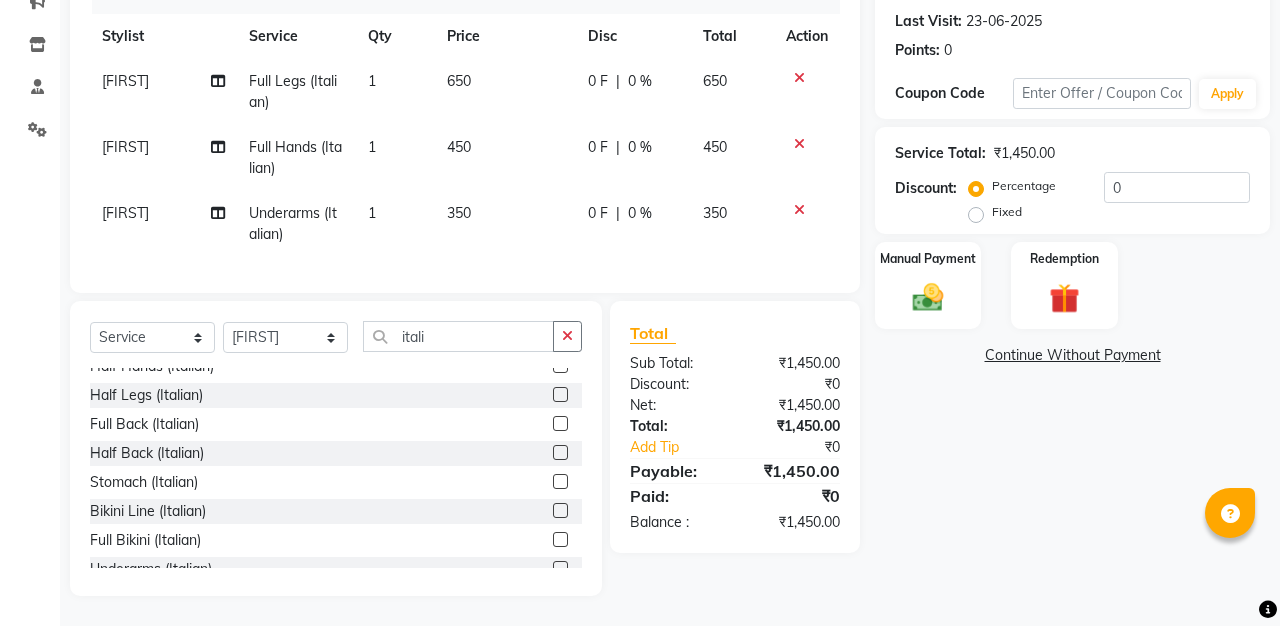 click 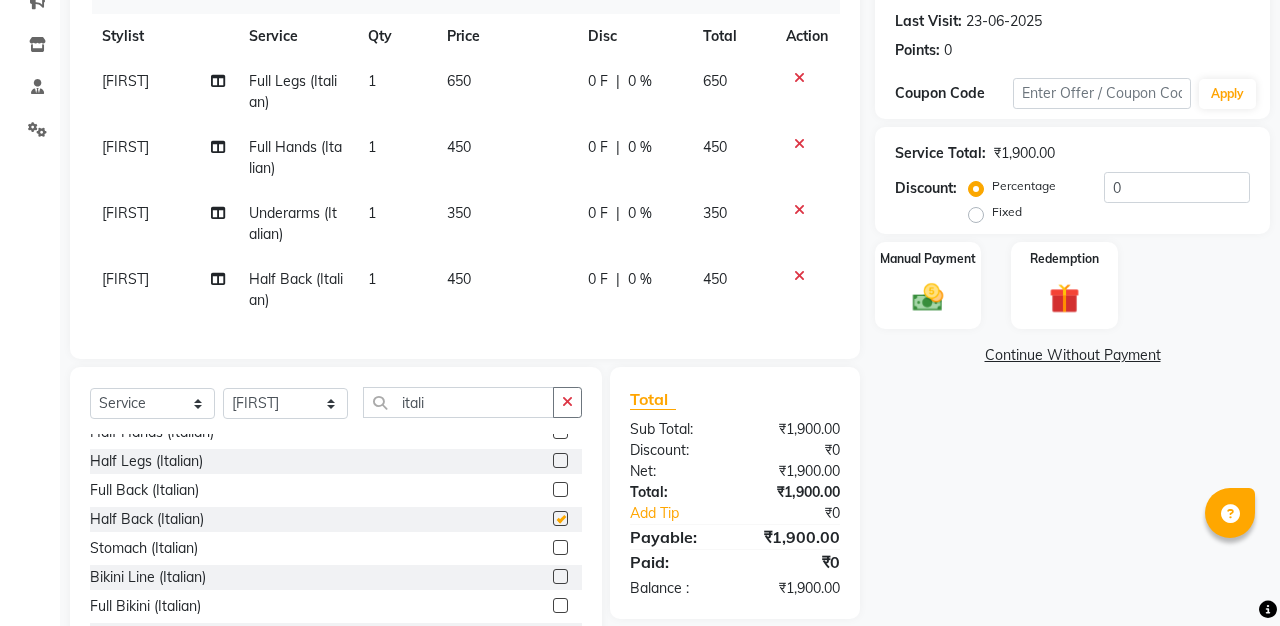 checkbox on "false" 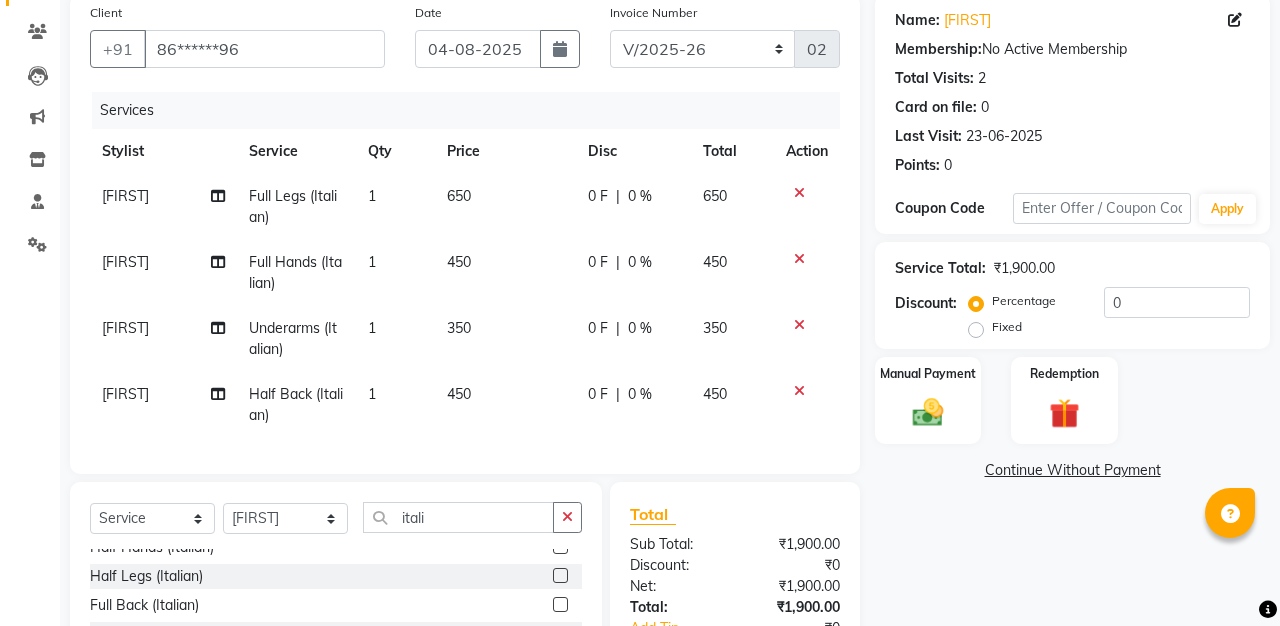 scroll, scrollTop: 87, scrollLeft: 0, axis: vertical 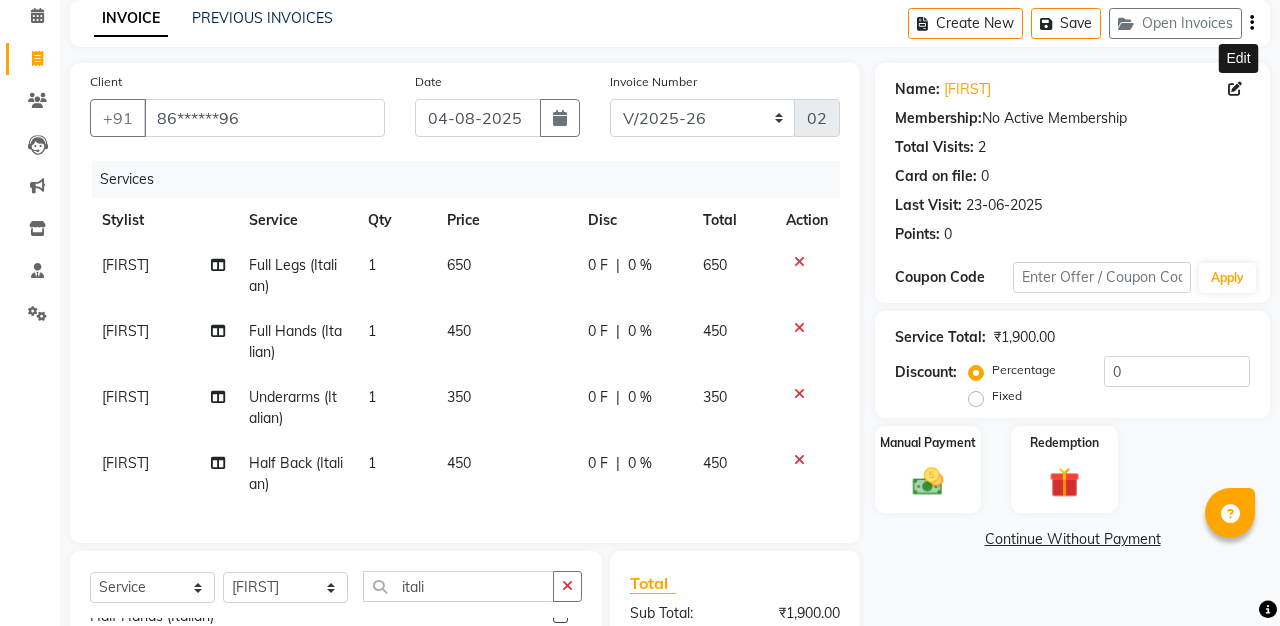 click 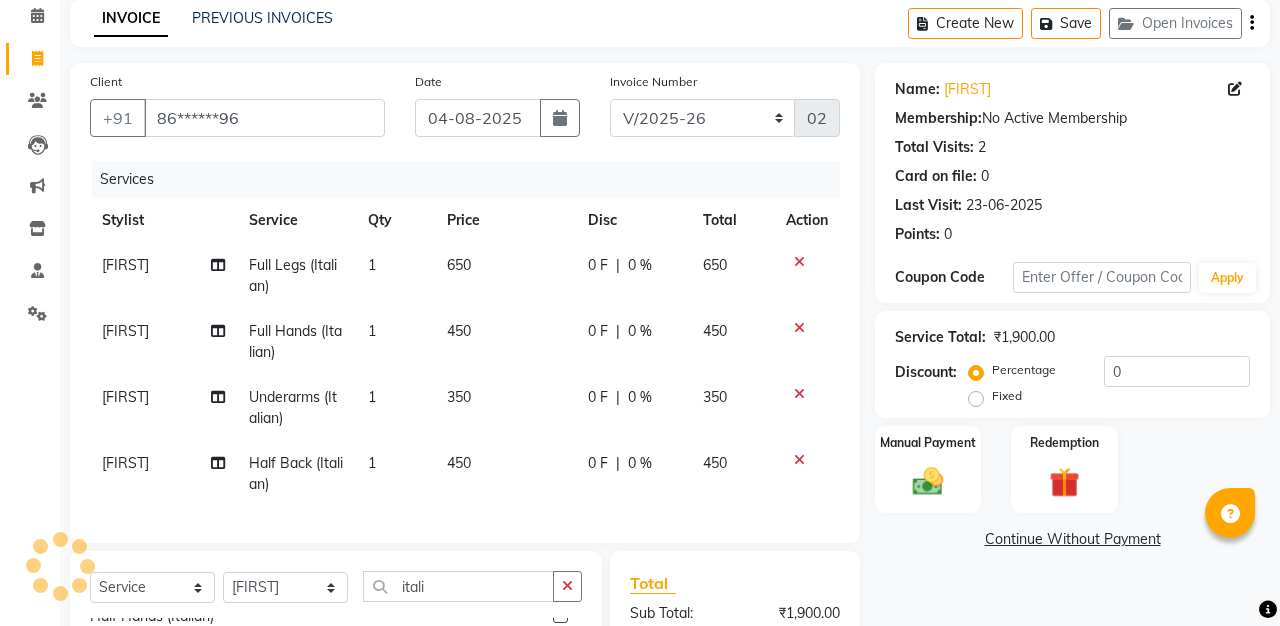 select on "11" 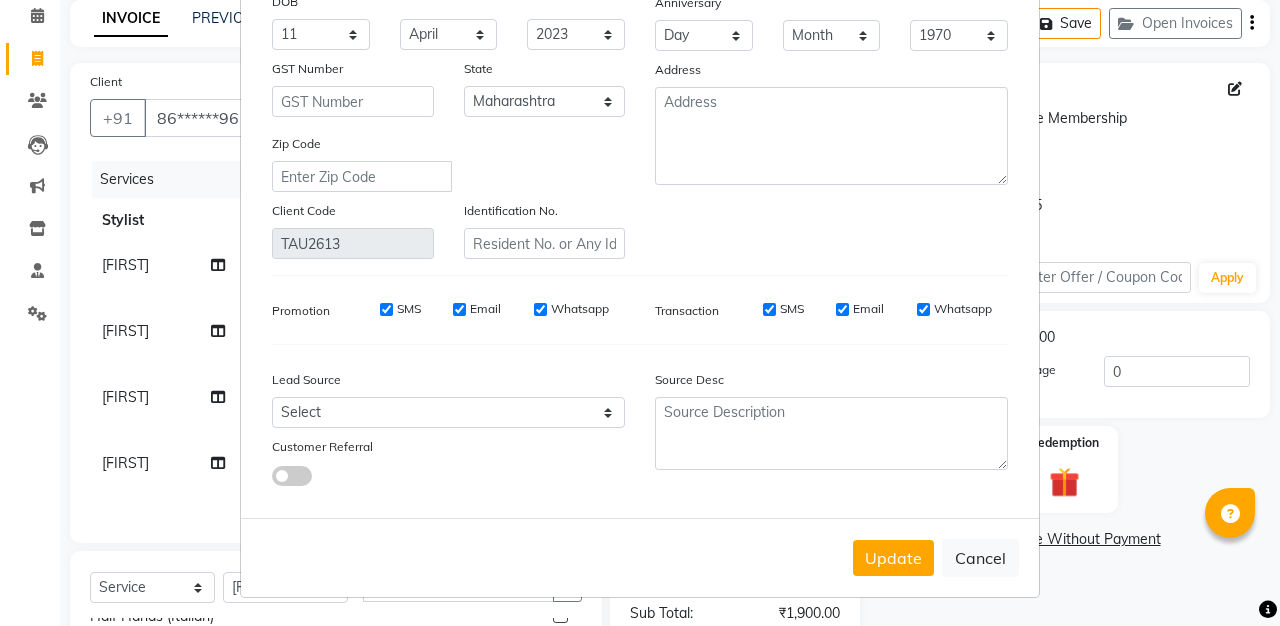 scroll, scrollTop: 261, scrollLeft: 0, axis: vertical 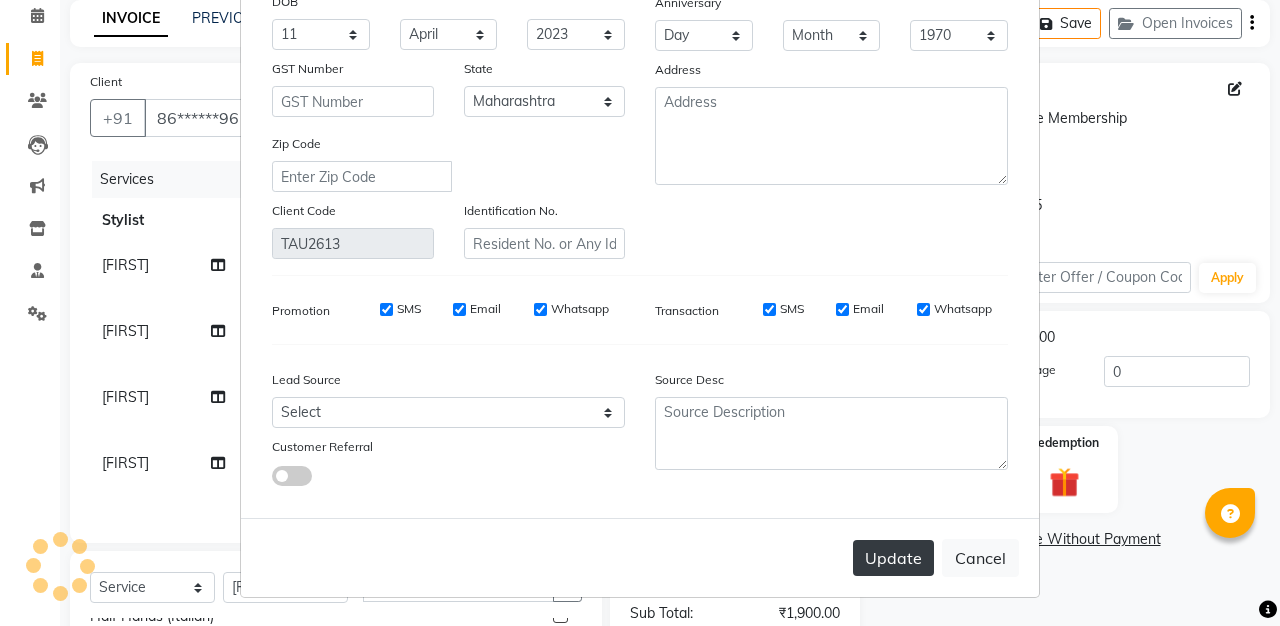 type on "saval" 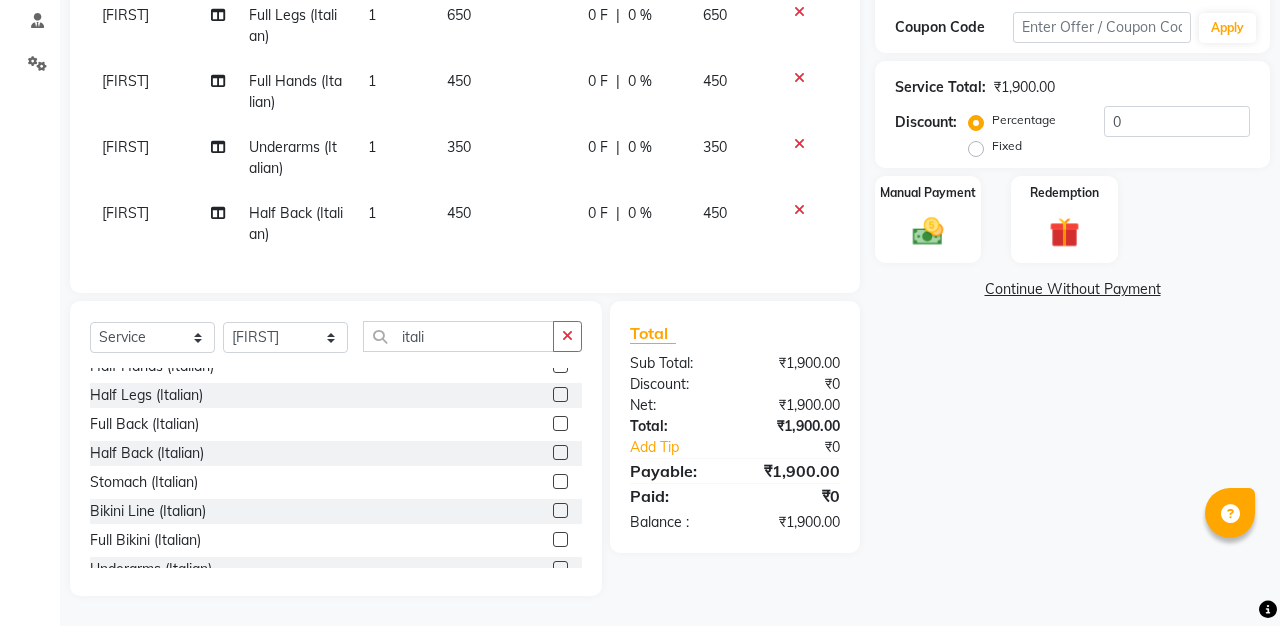 scroll, scrollTop: 0, scrollLeft: 0, axis: both 